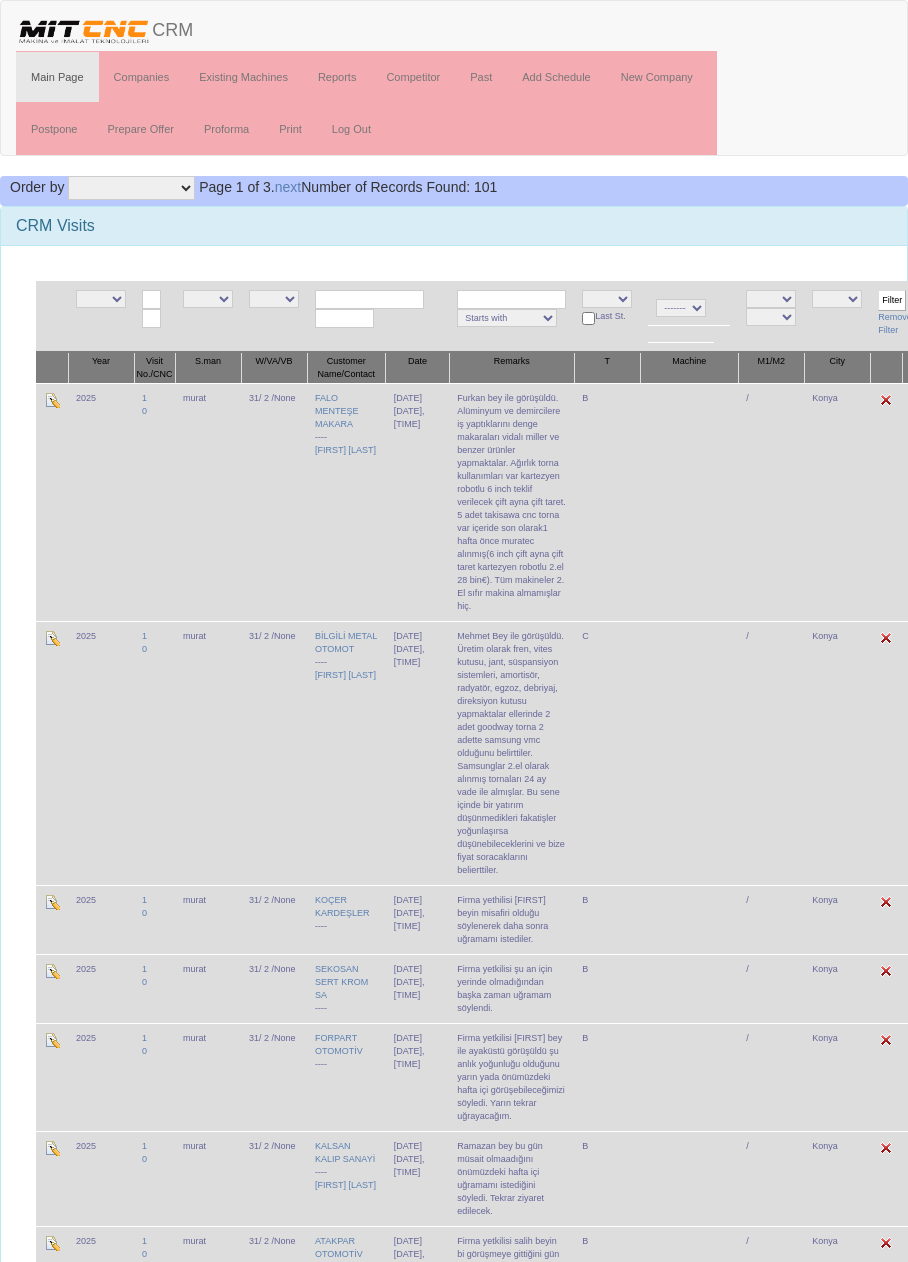 scroll, scrollTop: 0, scrollLeft: 0, axis: both 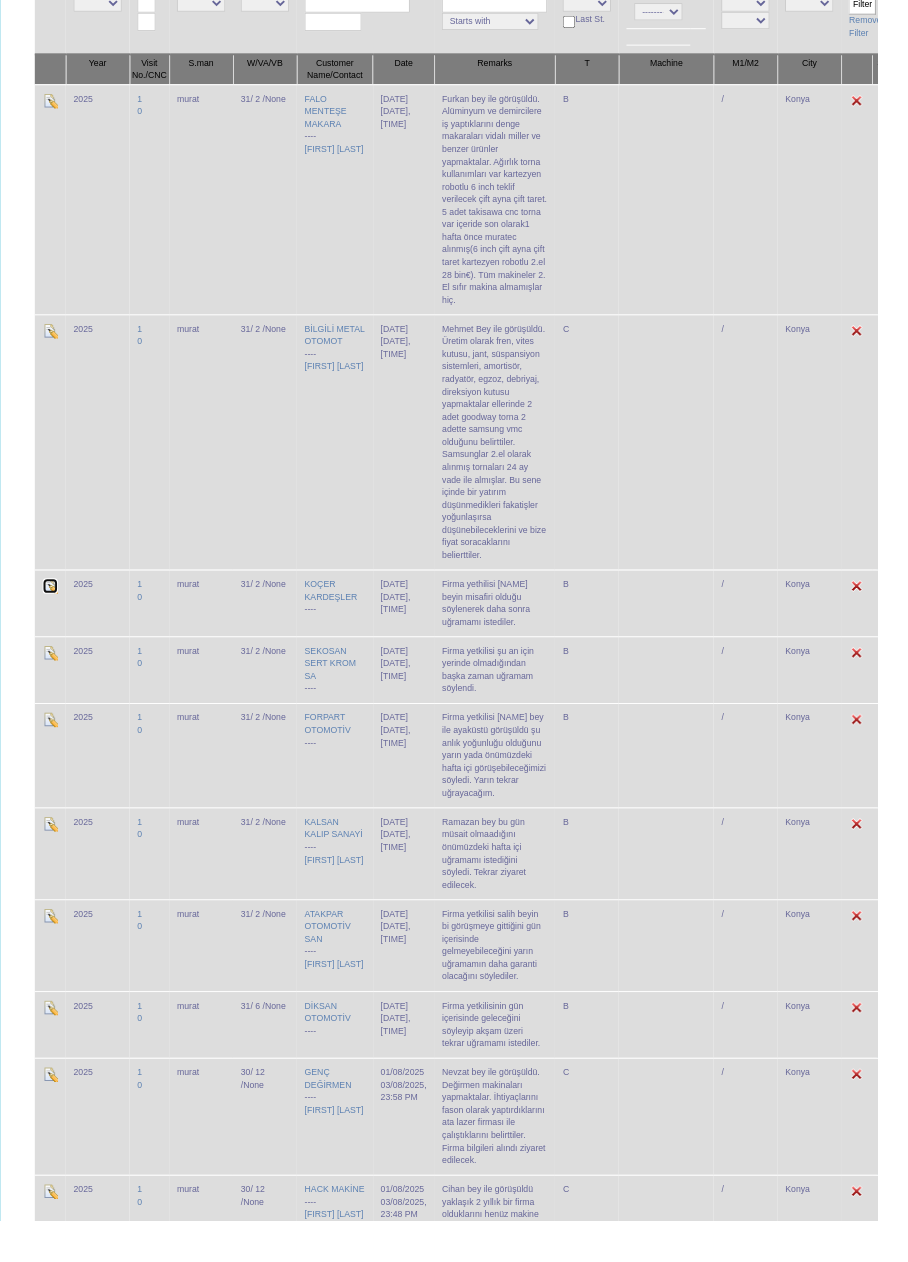 click at bounding box center [52, 606] 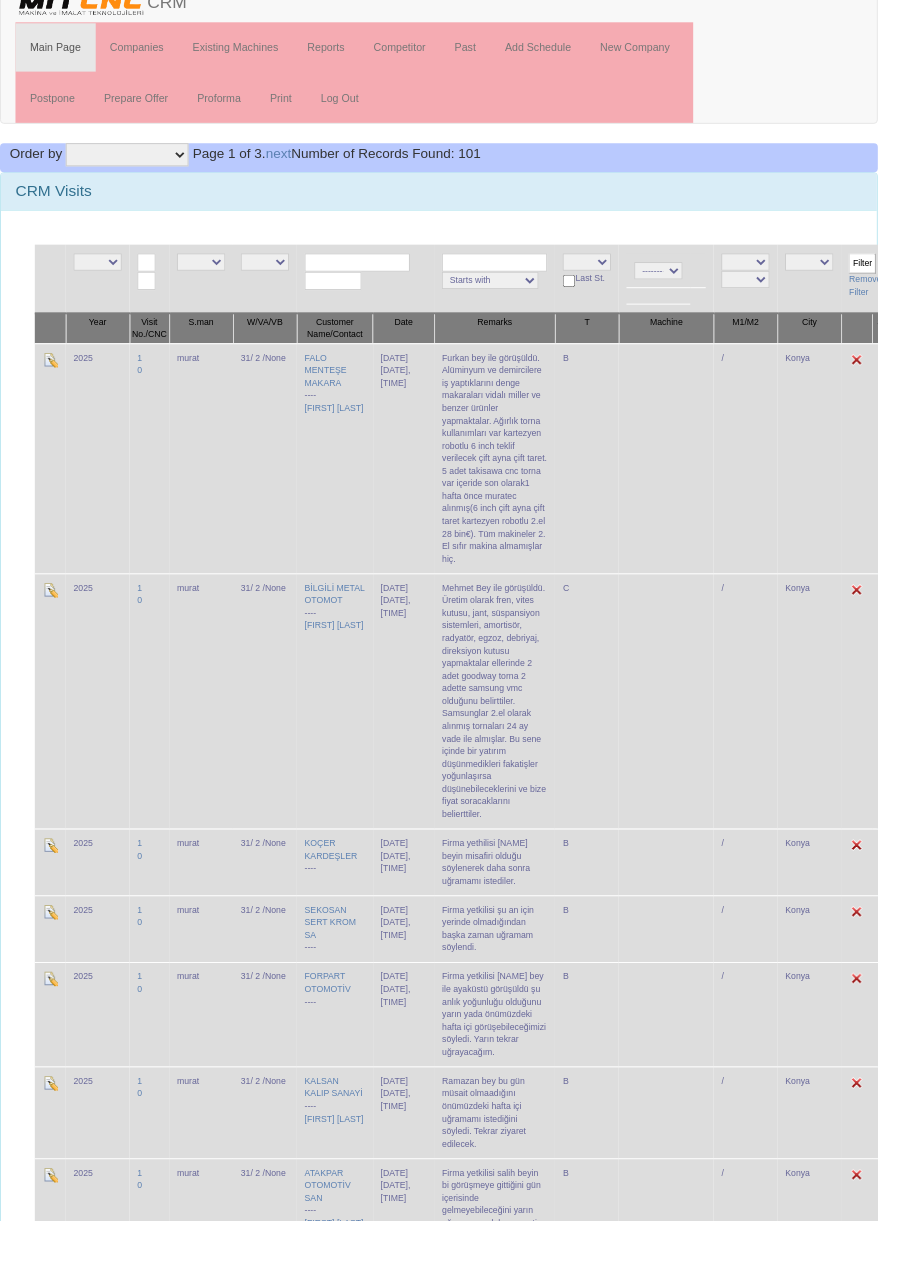 scroll, scrollTop: 30, scrollLeft: 0, axis: vertical 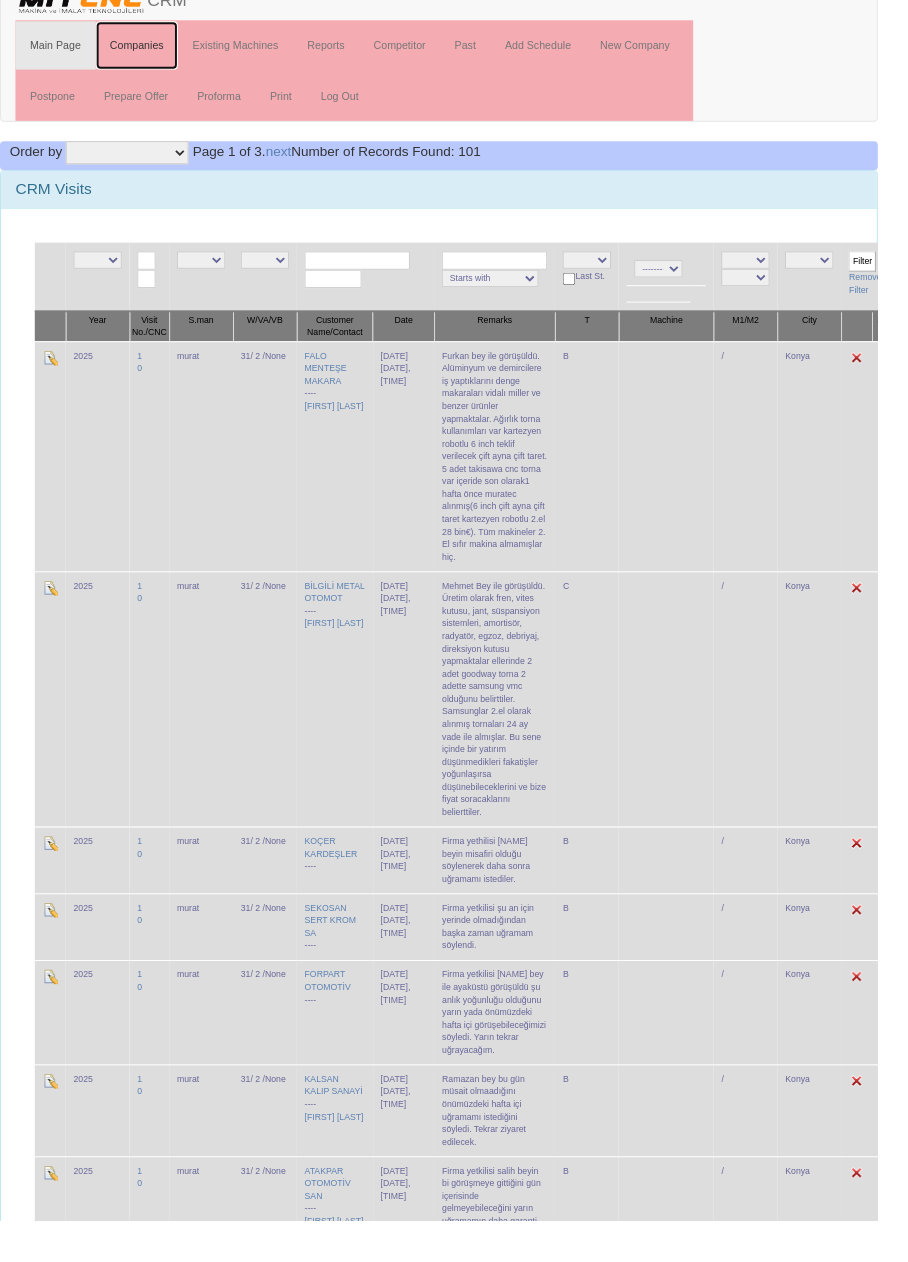 click on "Companies" at bounding box center (142, 47) 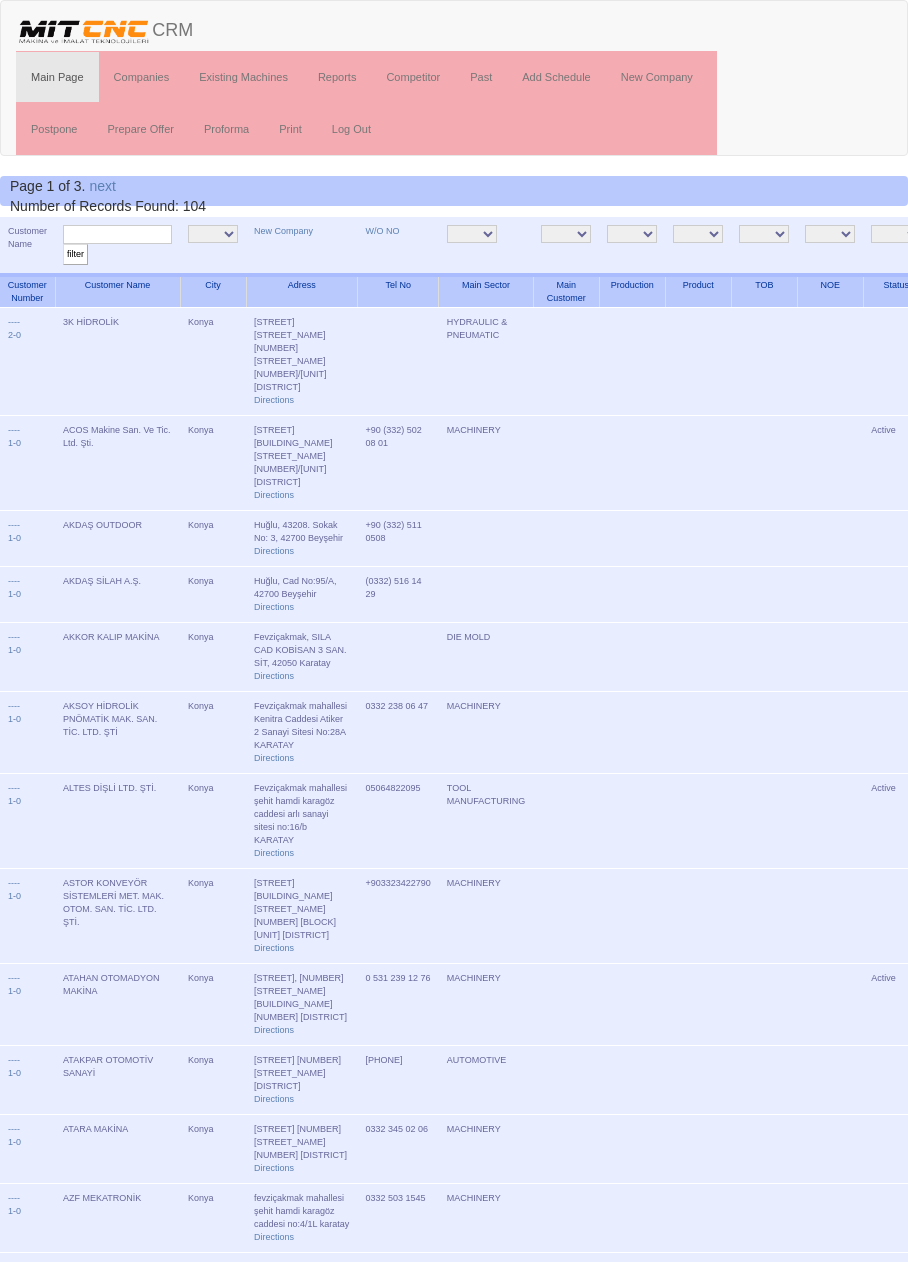 scroll, scrollTop: 0, scrollLeft: 0, axis: both 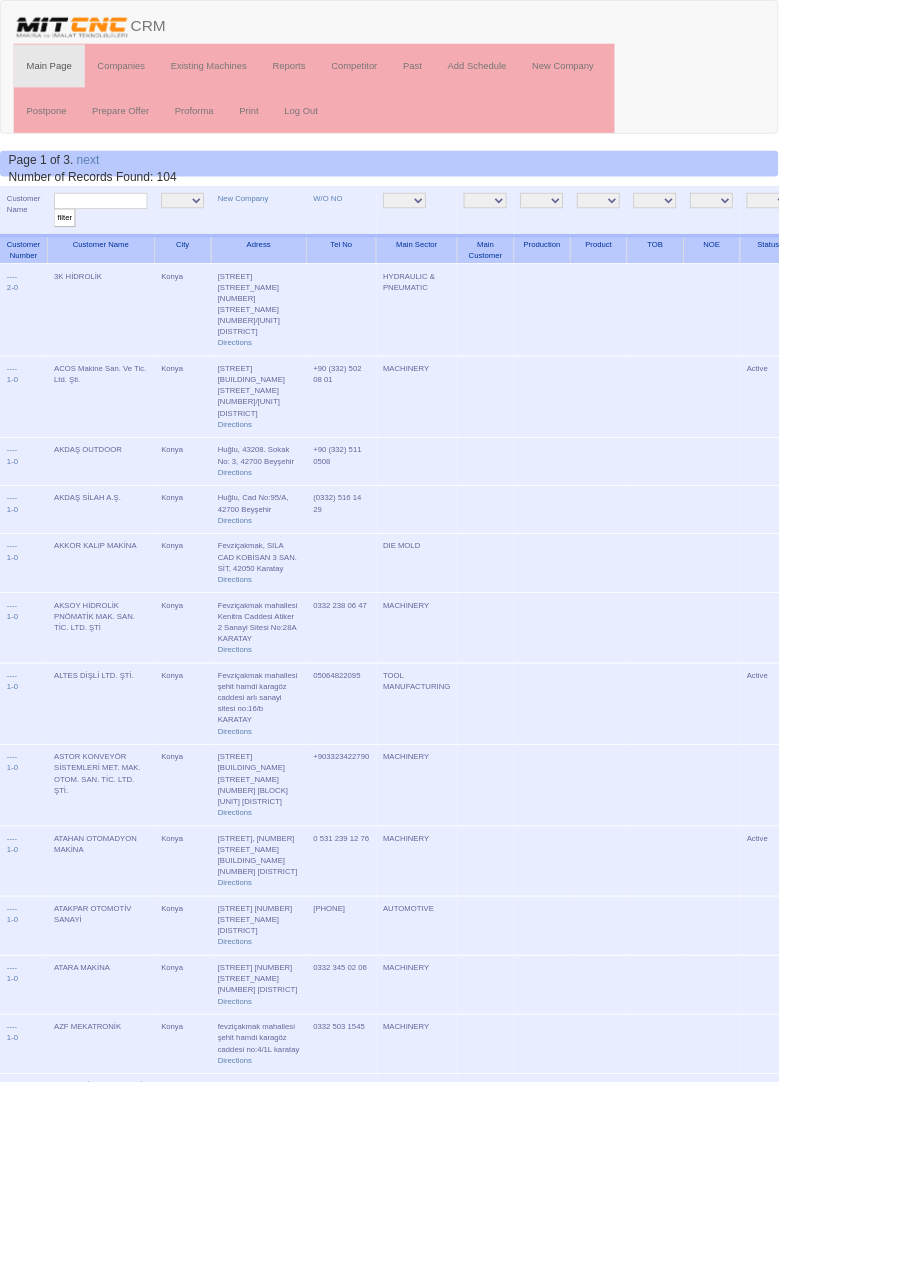 click at bounding box center [117, 234] 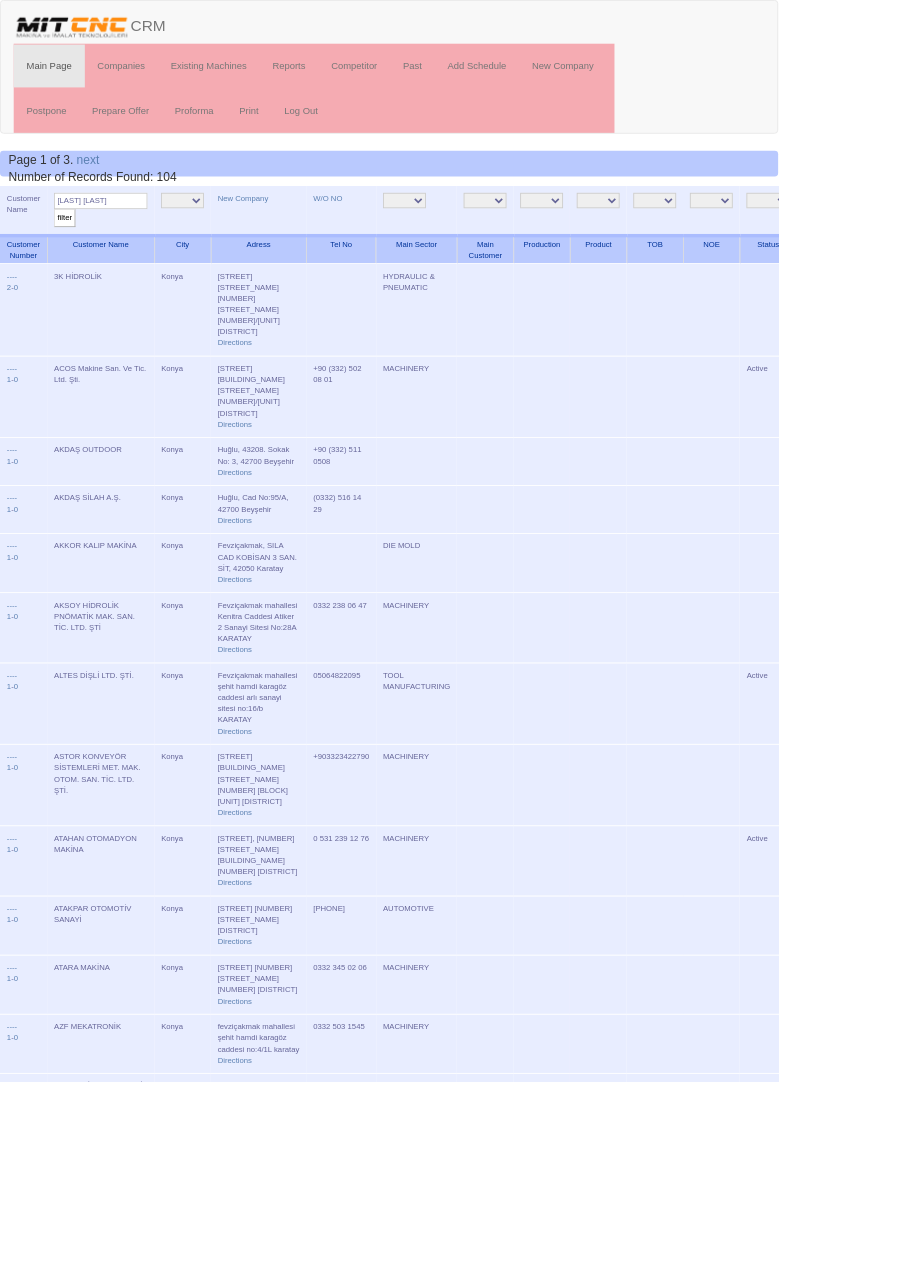 type on "Koçer kar" 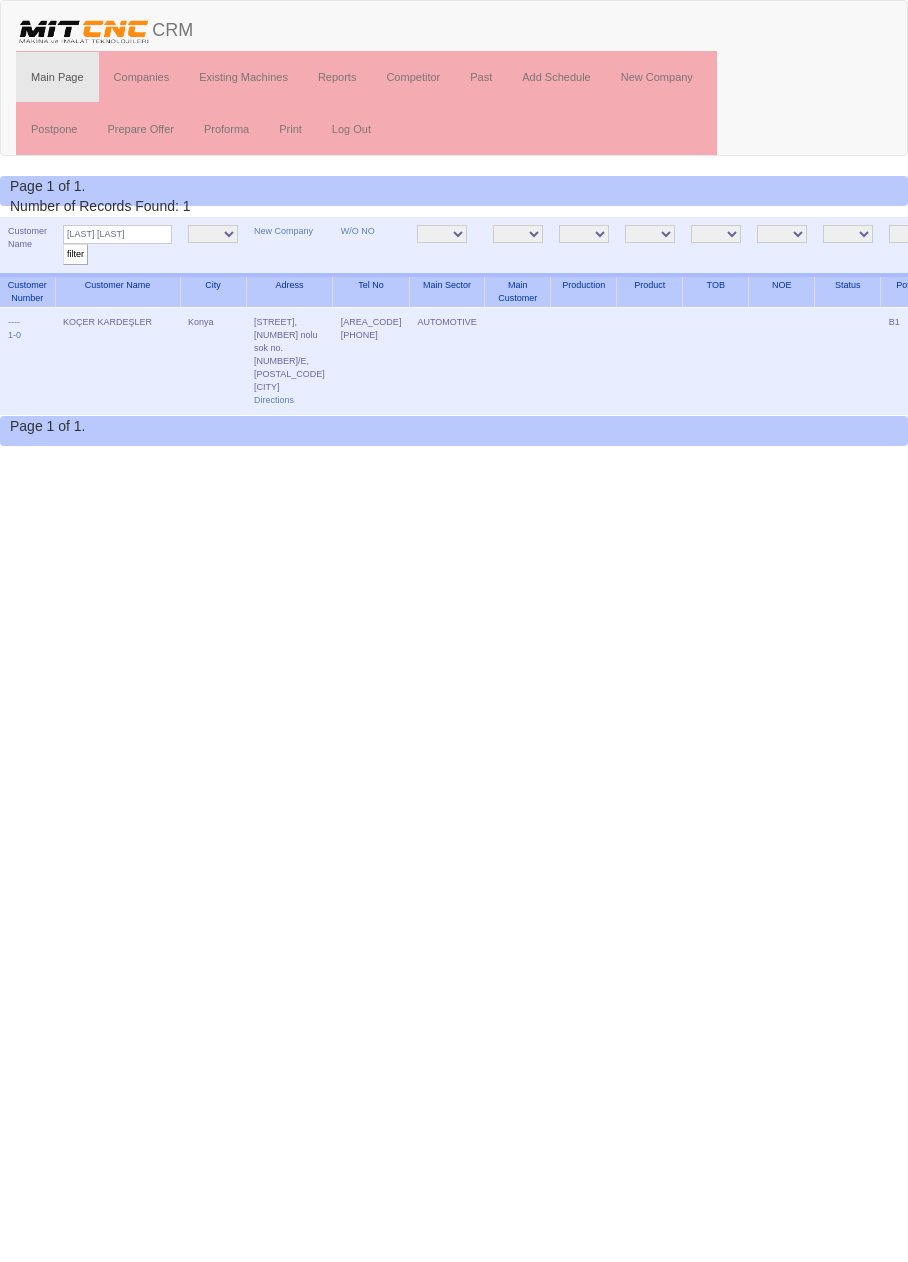 scroll, scrollTop: 0, scrollLeft: 0, axis: both 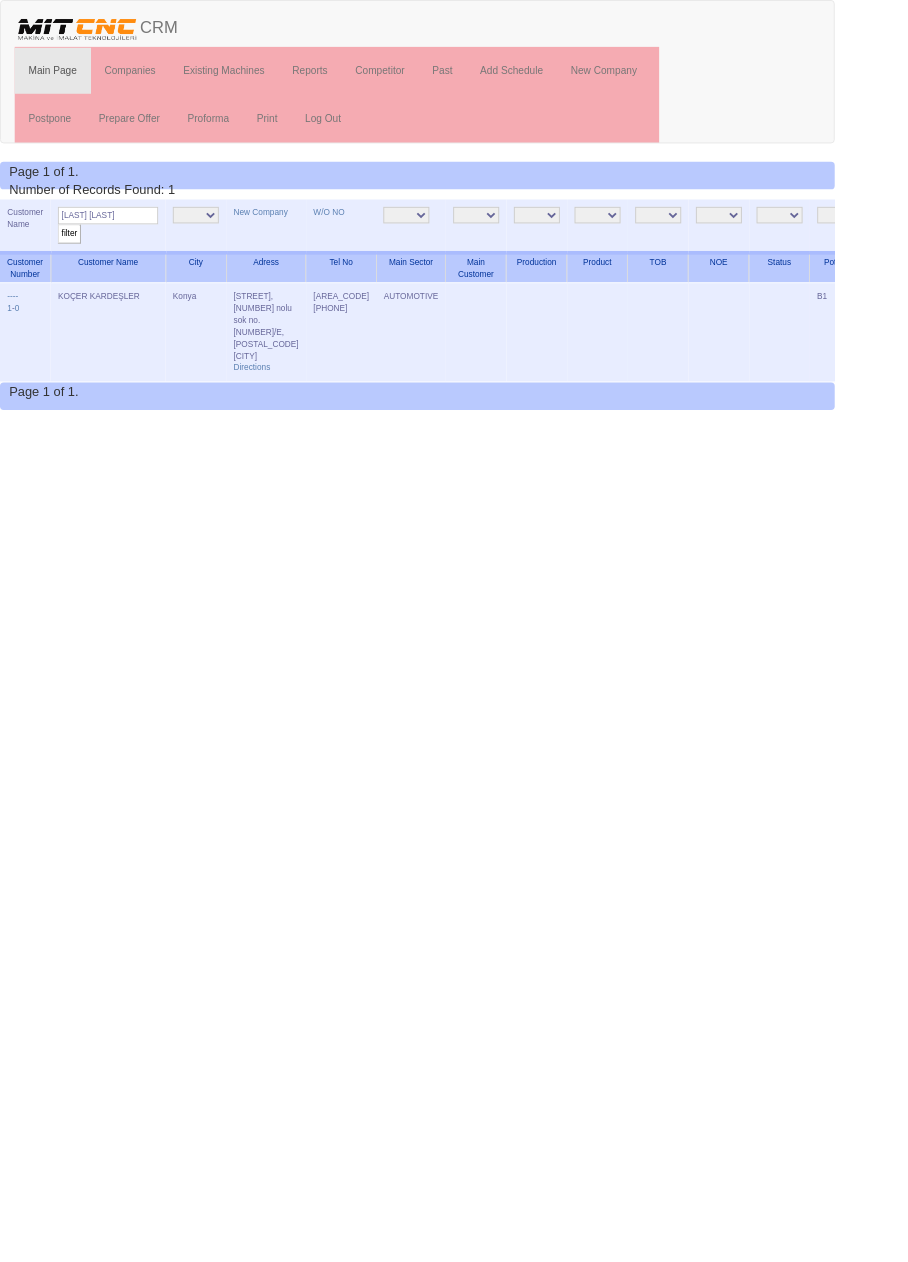 click on "Edit" at bounding box center (1029, 322) 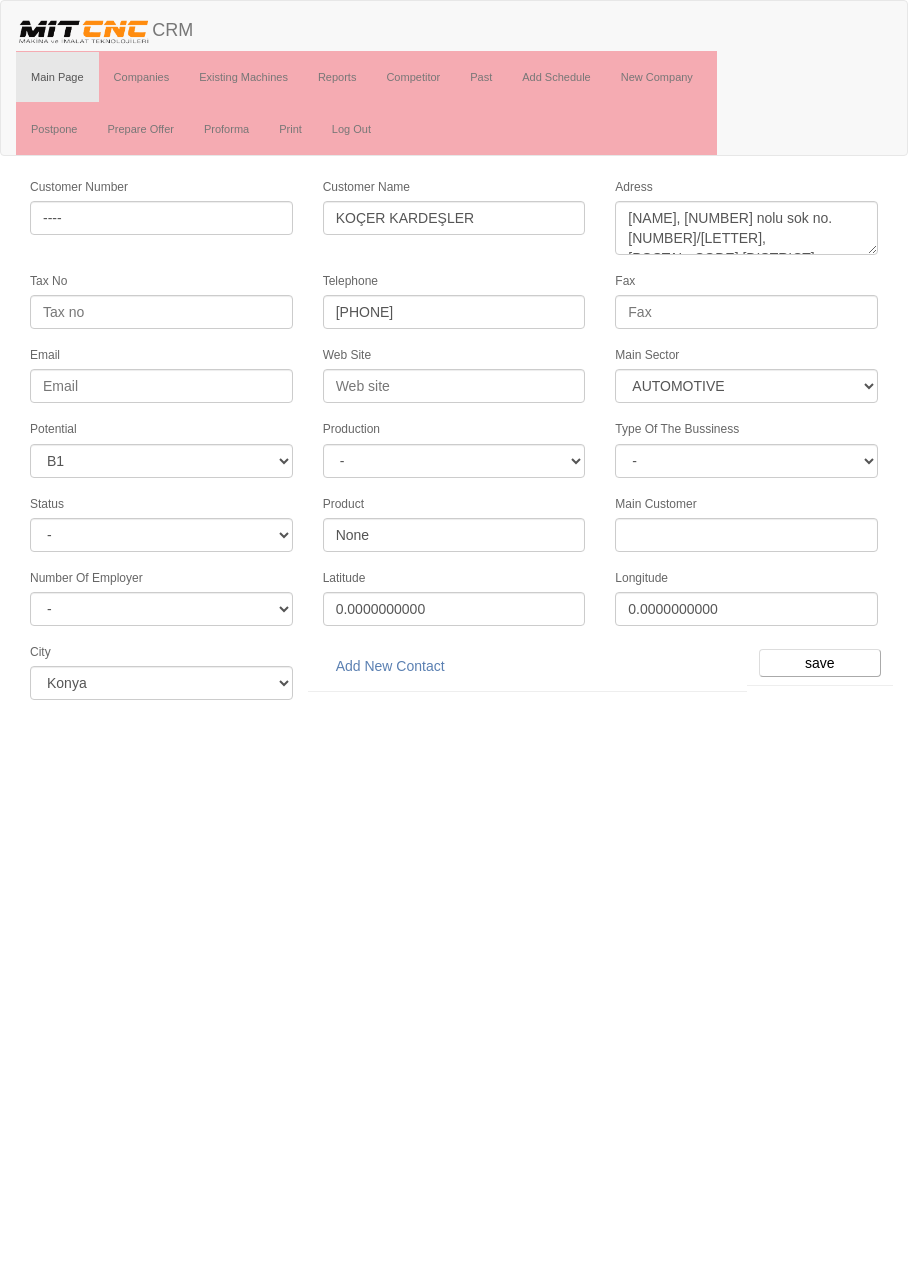 select on "370" 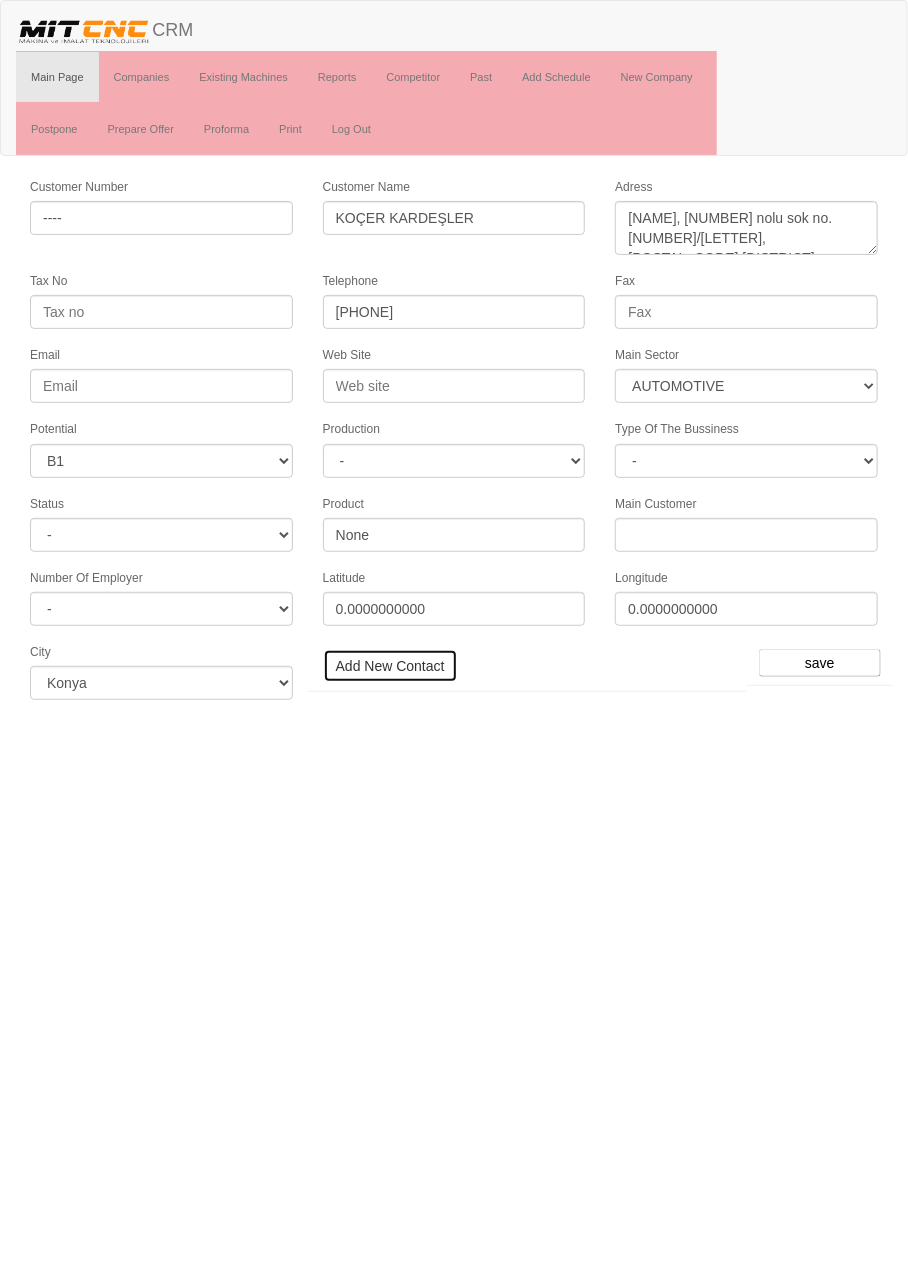 click on "Add New Contact" at bounding box center (390, 666) 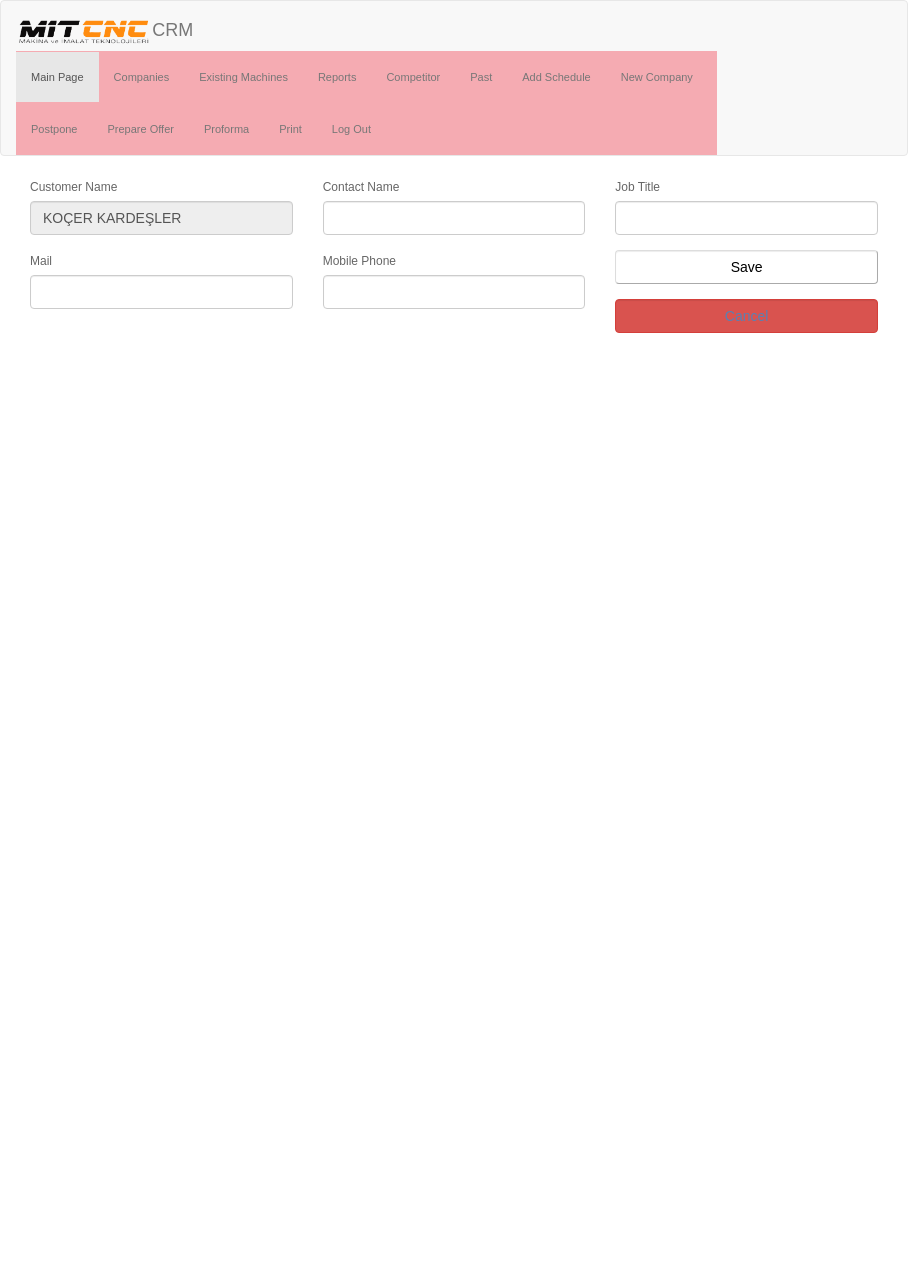 scroll, scrollTop: 0, scrollLeft: 0, axis: both 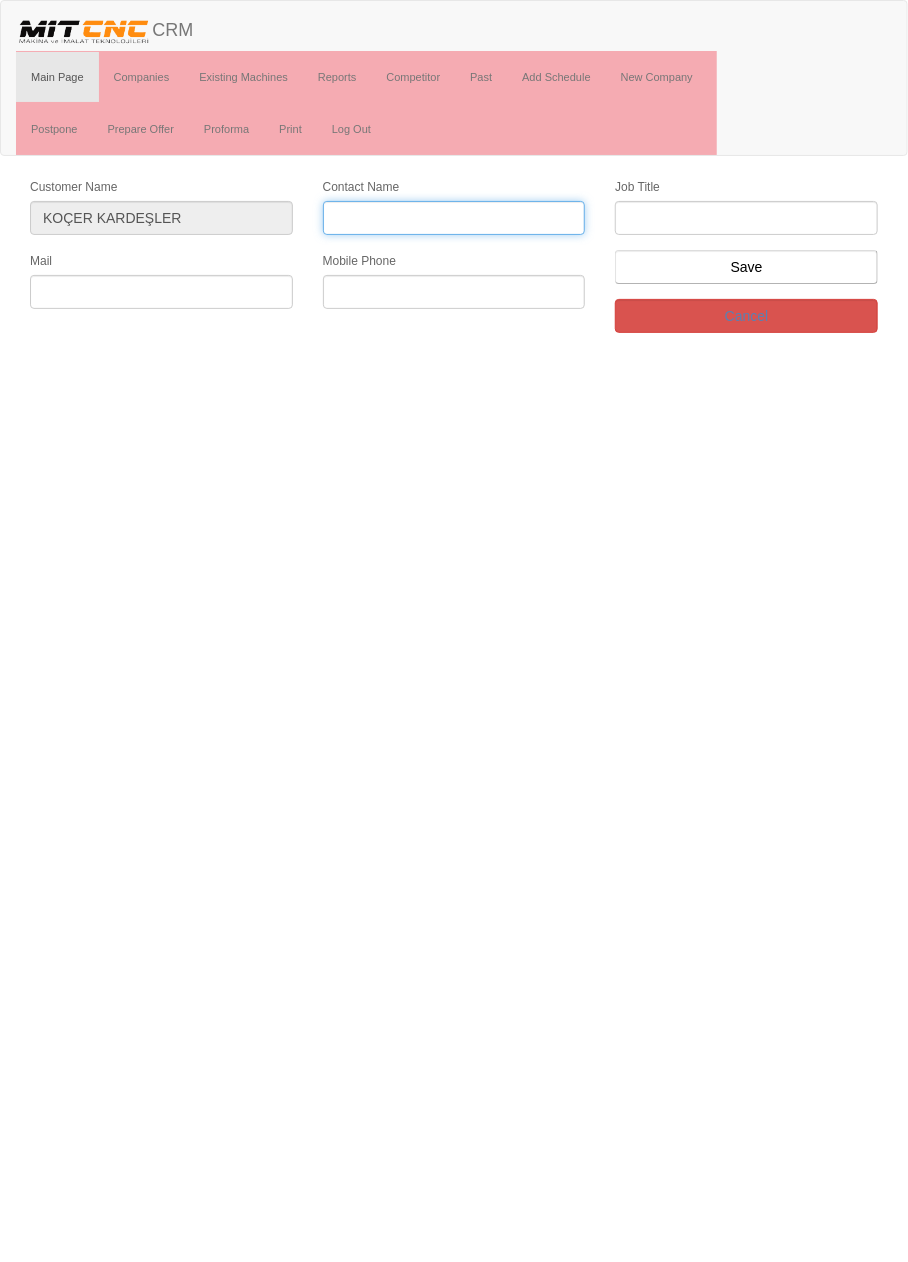 click on "Contact Name" at bounding box center (454, 218) 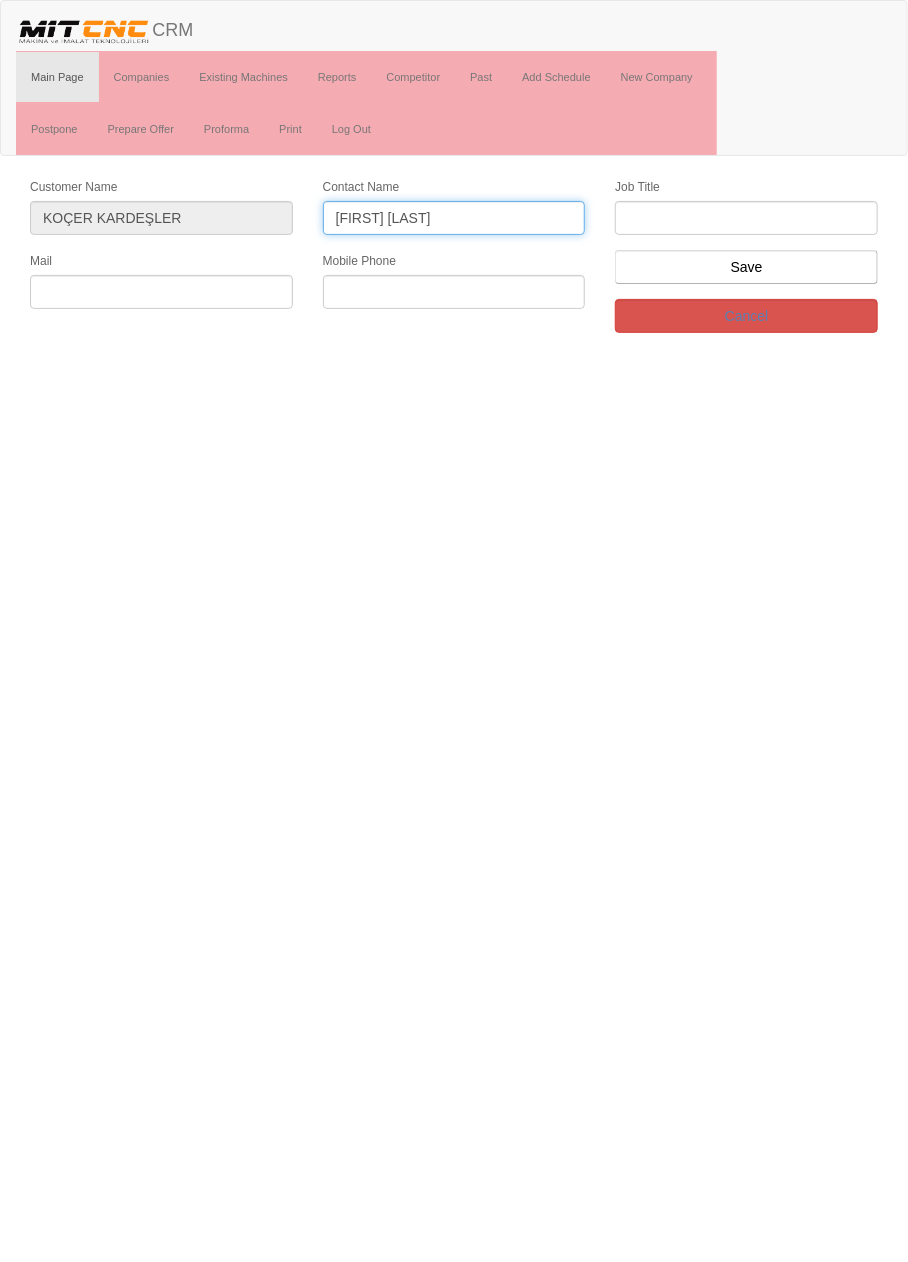 type on "Hasan Koçer" 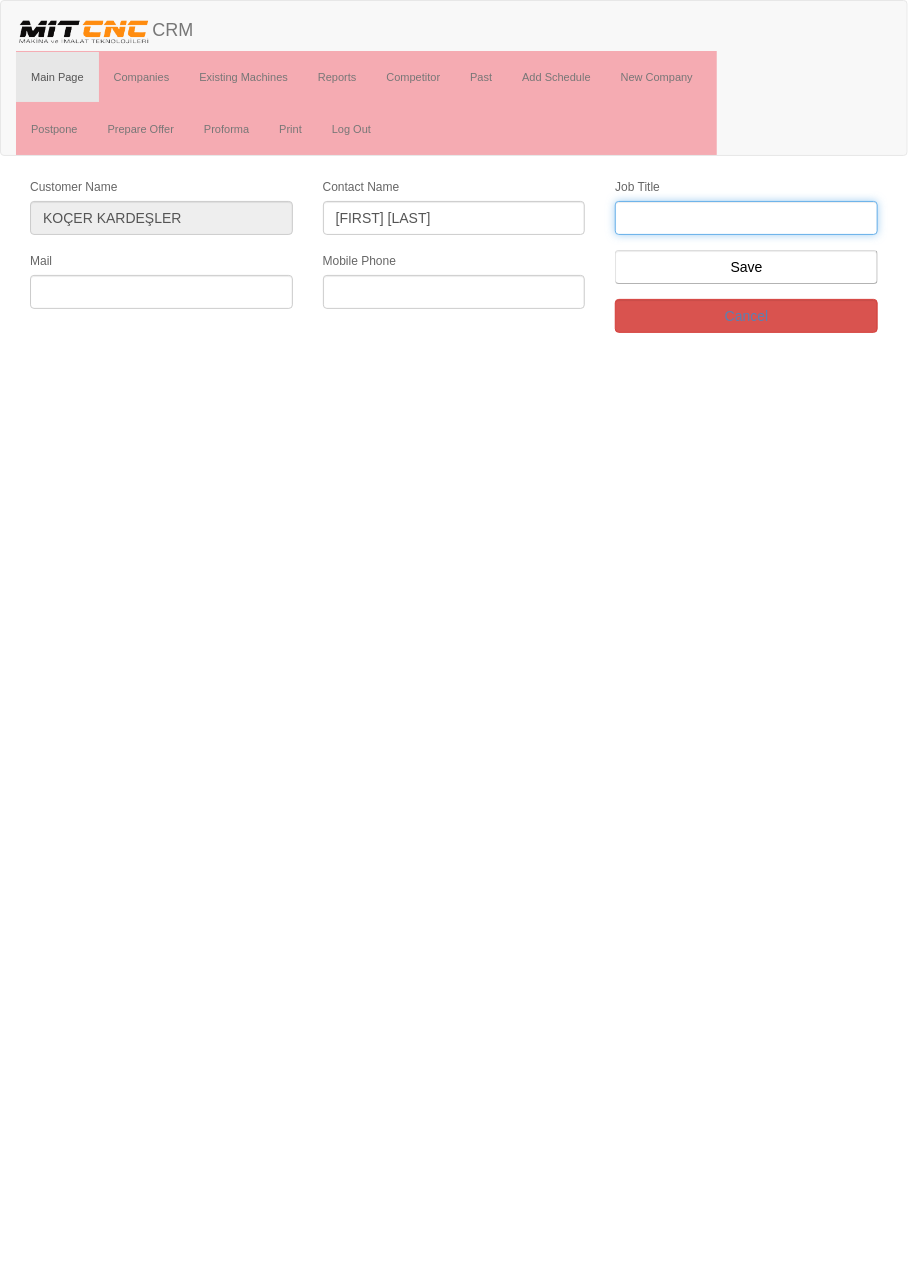 click at bounding box center [746, 218] 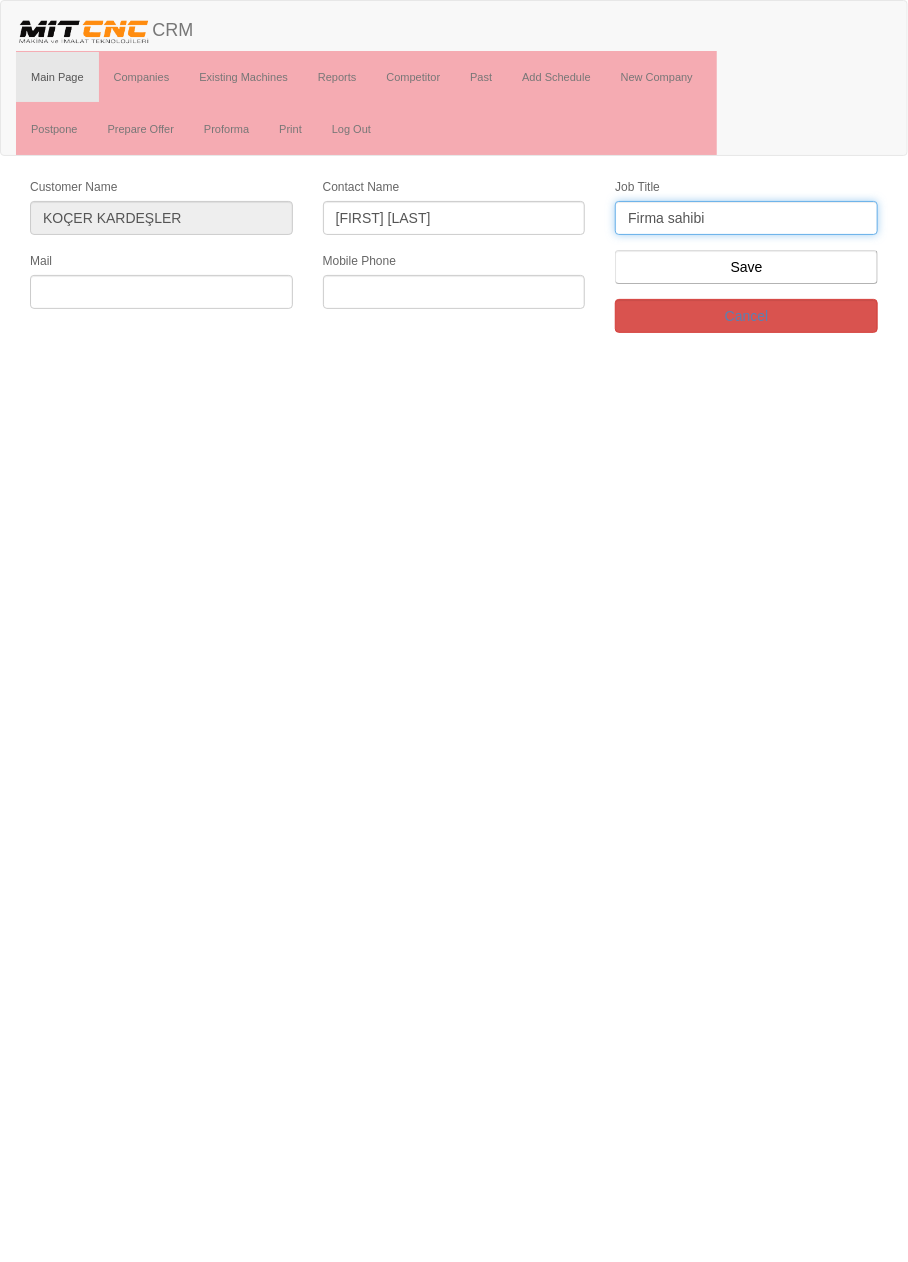 type on "Firma sahibi" 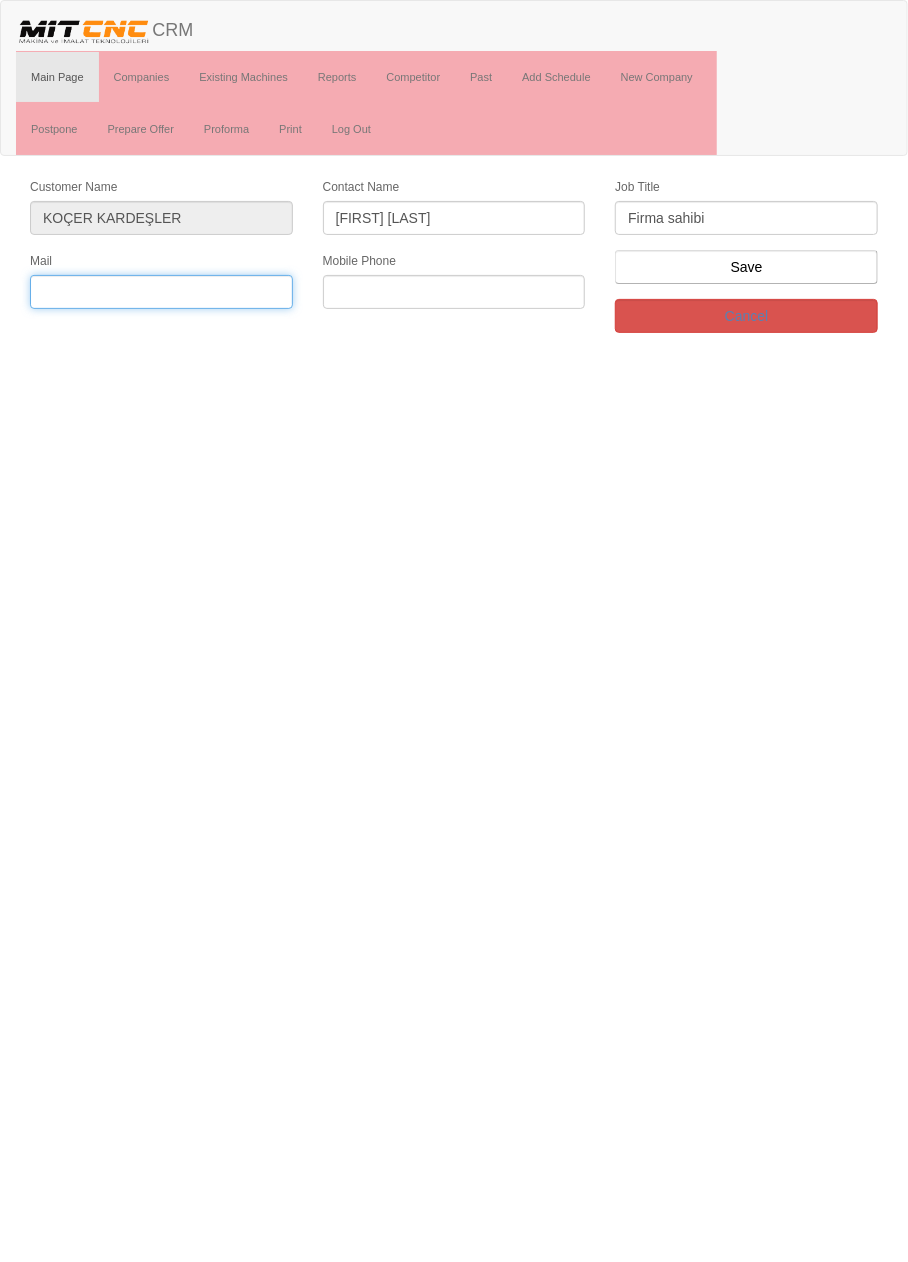 click at bounding box center (161, 292) 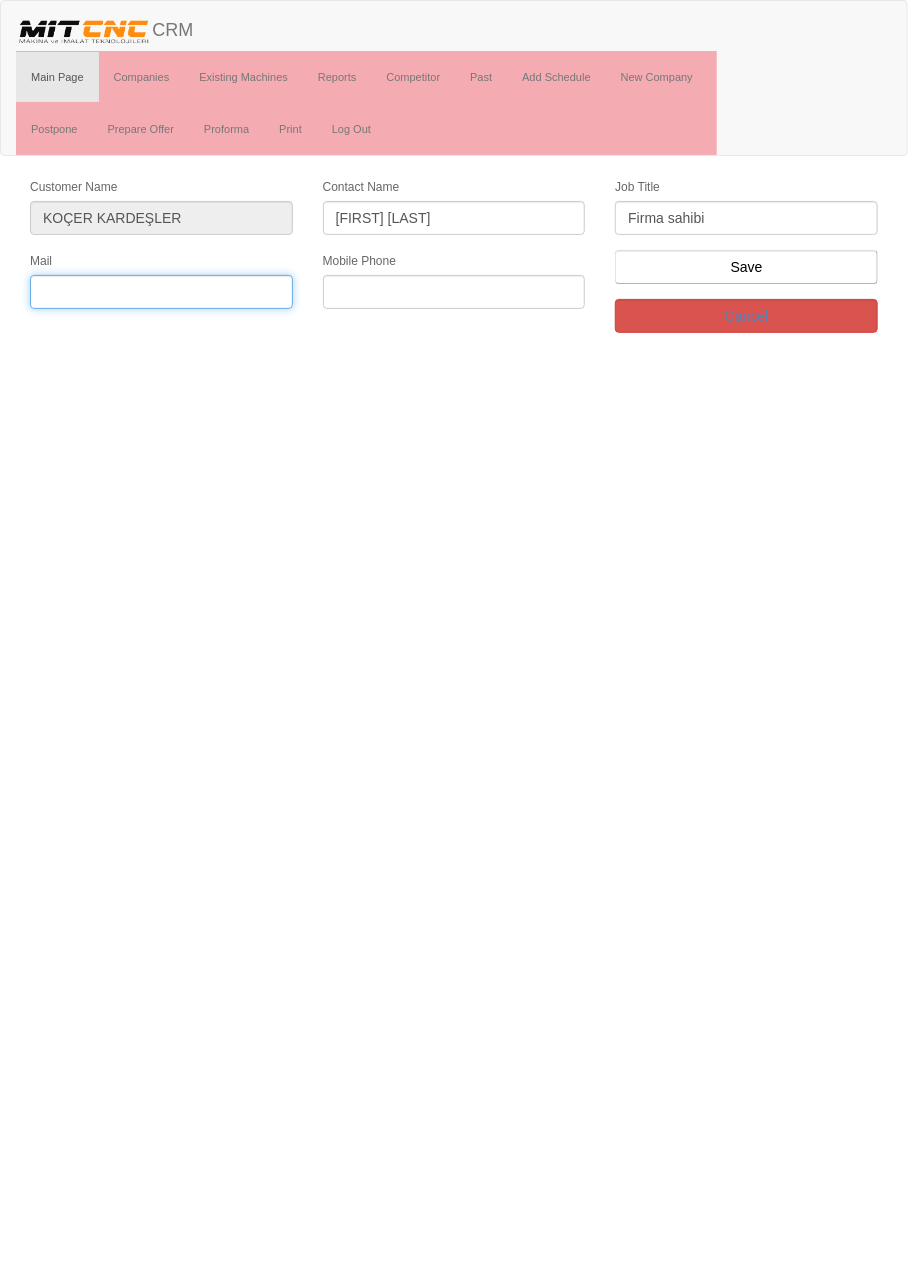 paste on "hasankocer42@hotmail.com" 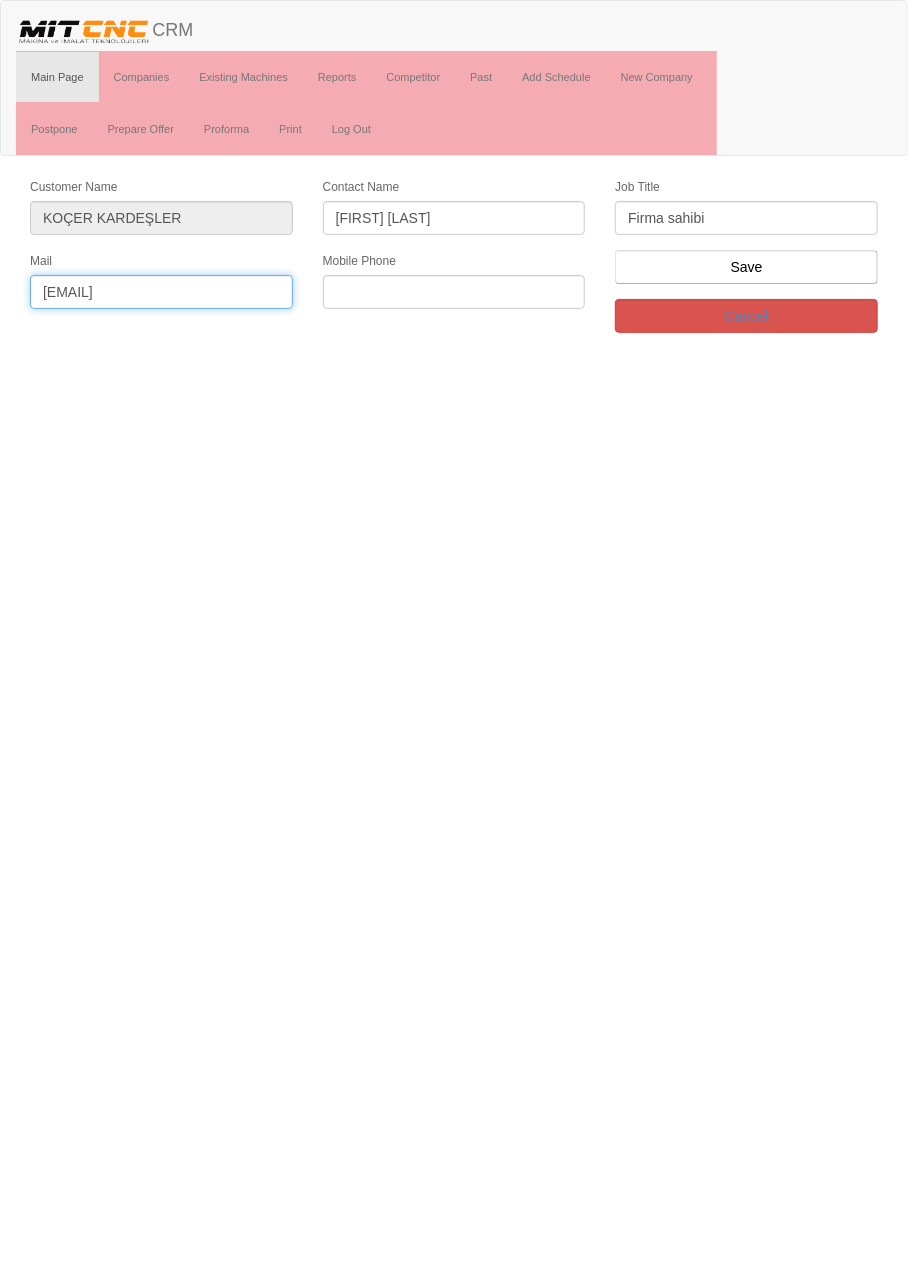 type on "hasankocer42@hotmail.com" 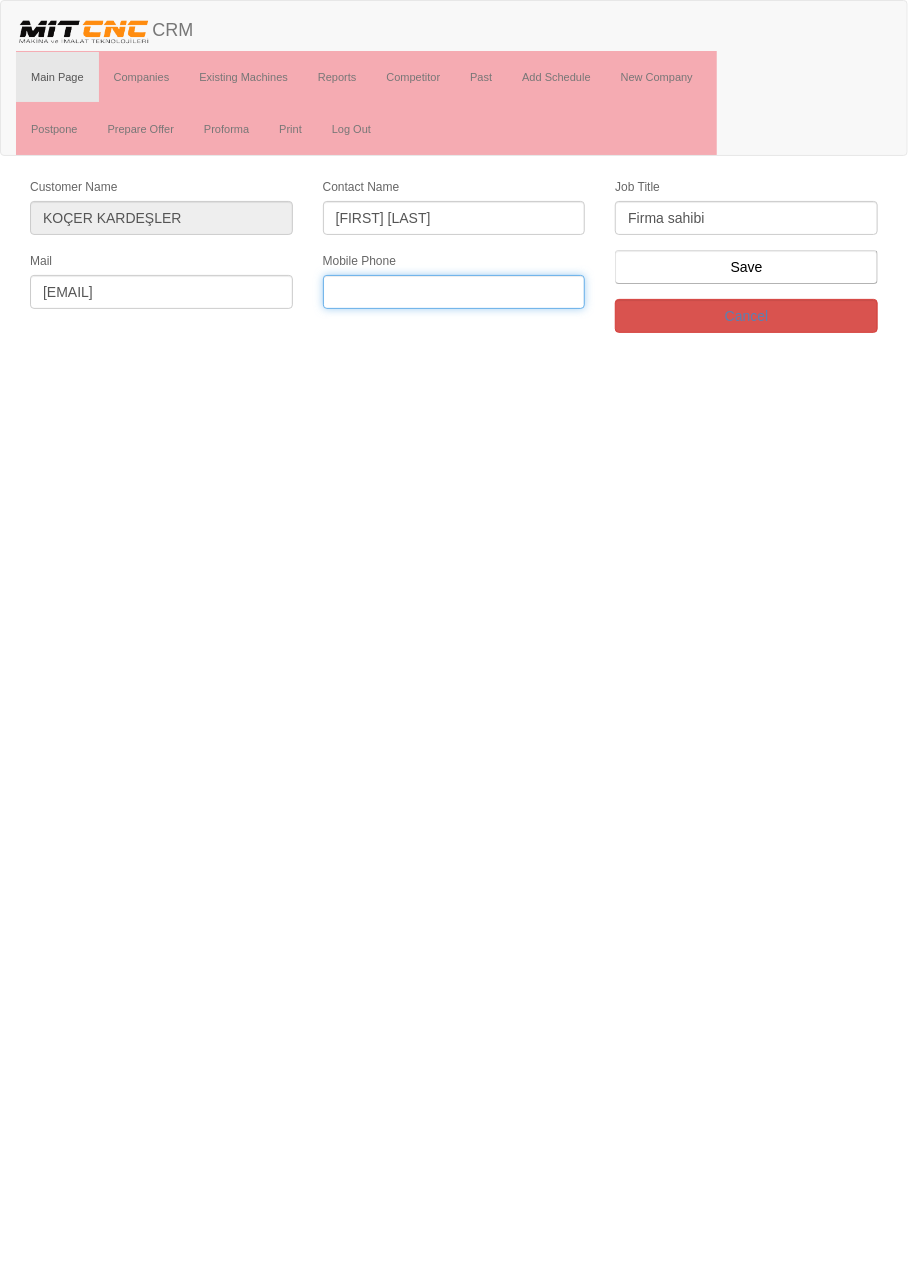 click at bounding box center (454, 292) 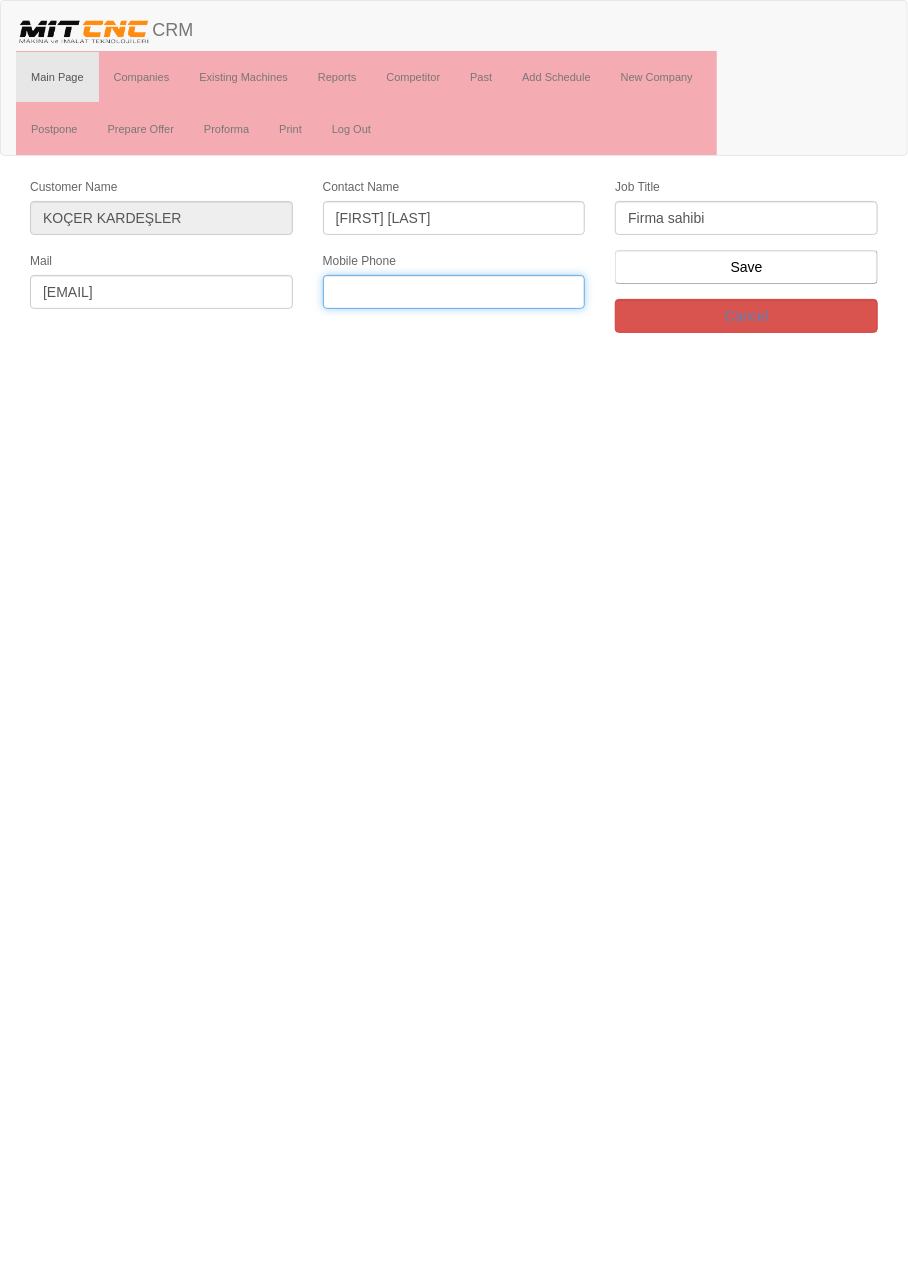 paste on "0 506 093 80 07" 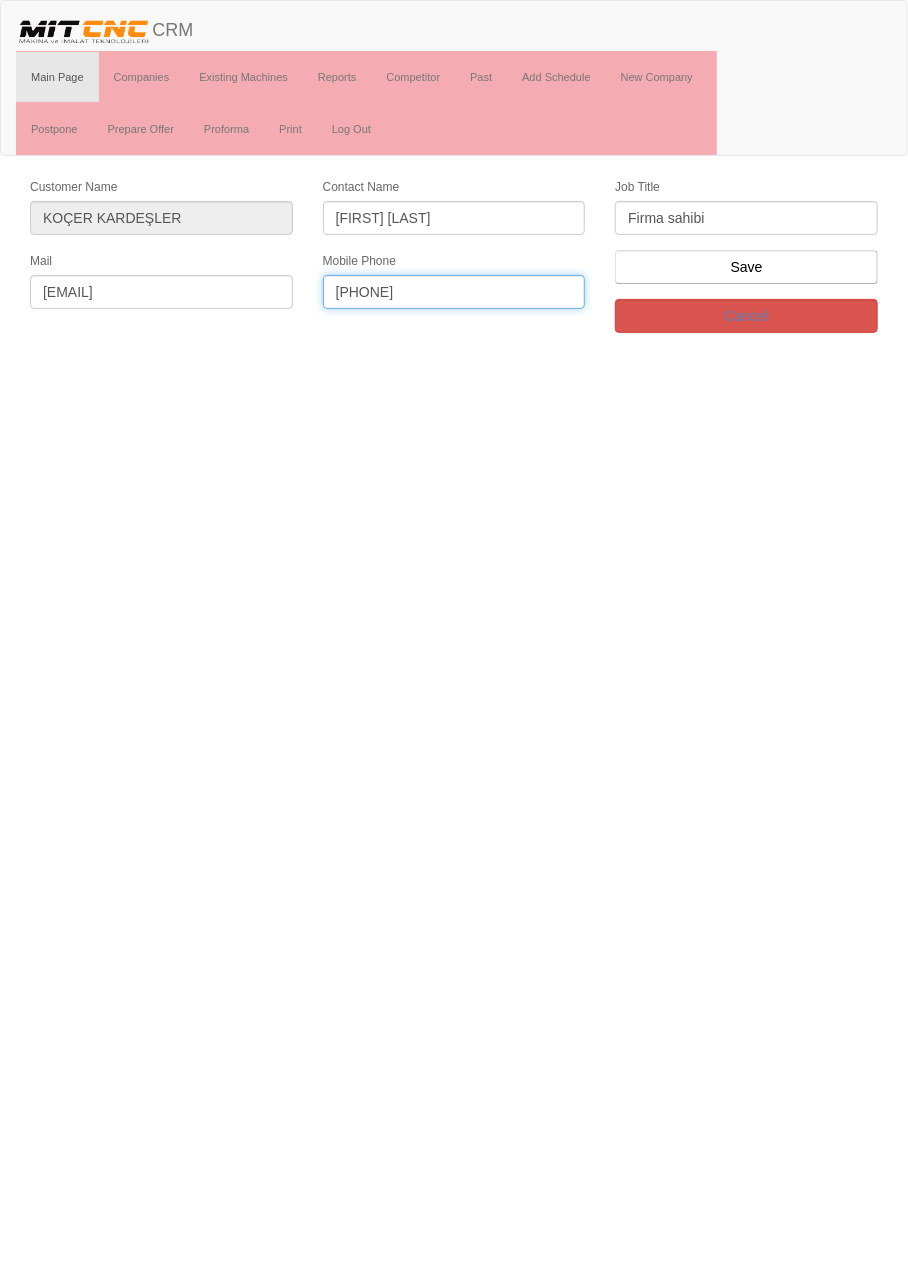 click on "0 506 093 80 07" at bounding box center (454, 292) 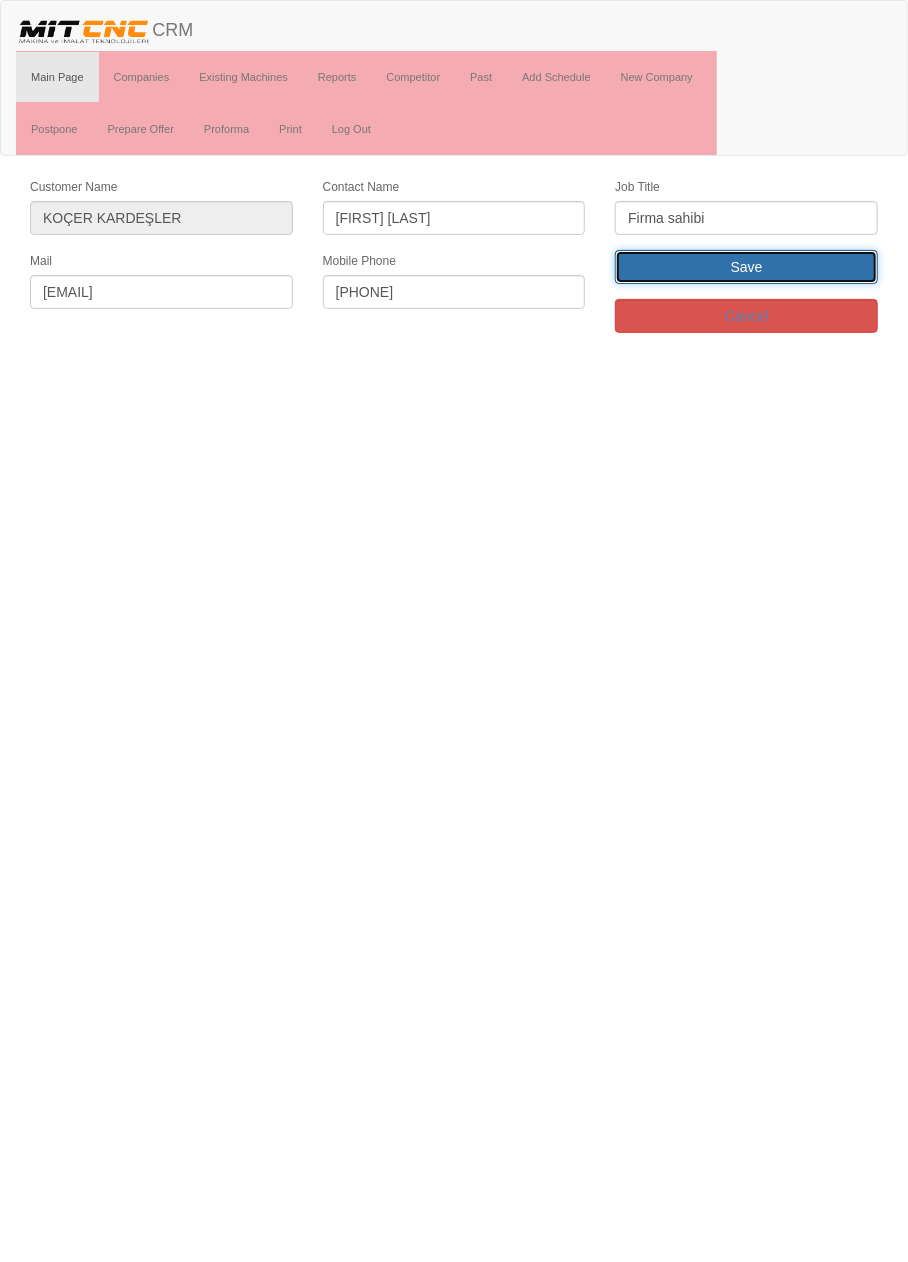 click on "Save" at bounding box center [746, 267] 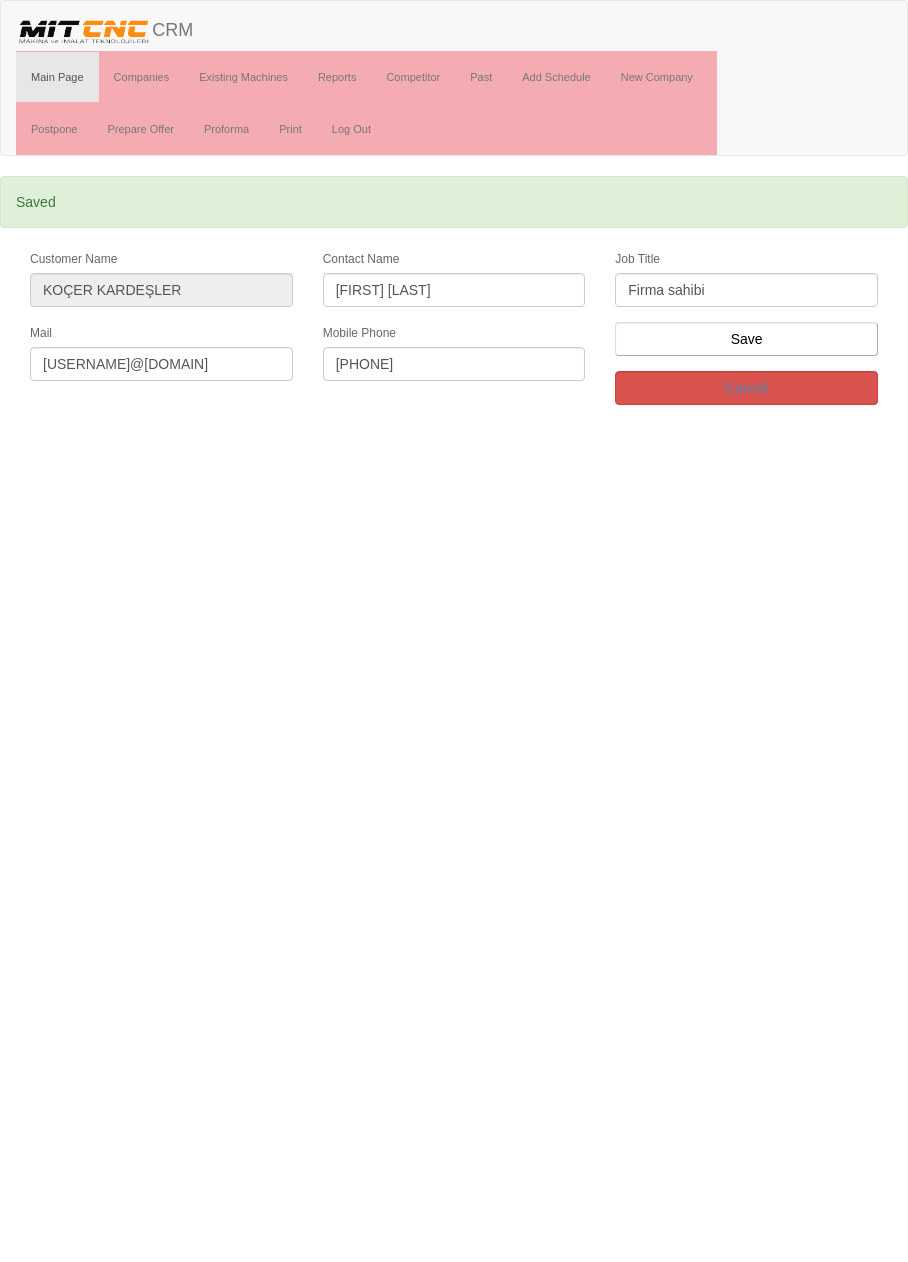 scroll, scrollTop: 0, scrollLeft: 0, axis: both 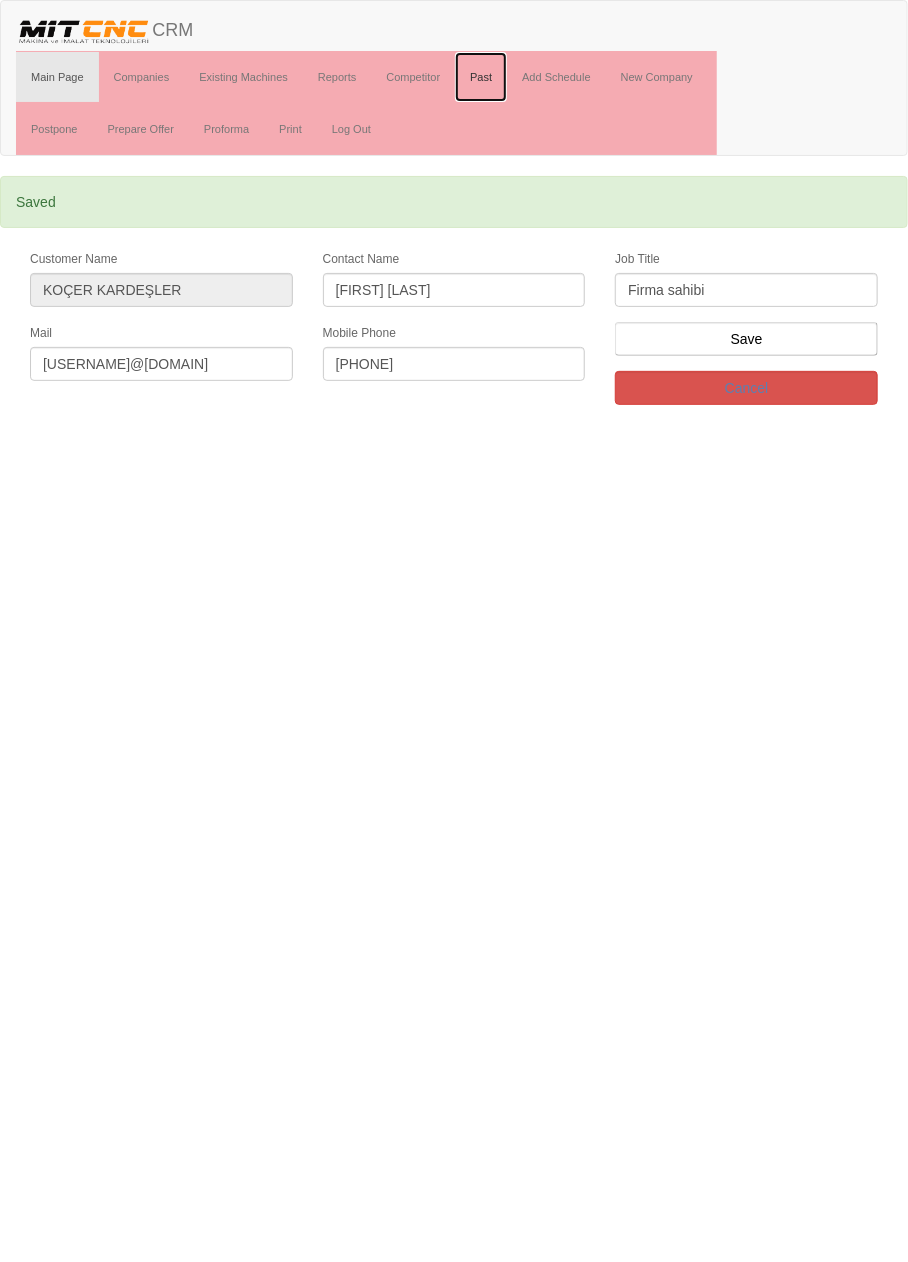 click on "Past" at bounding box center (481, 77) 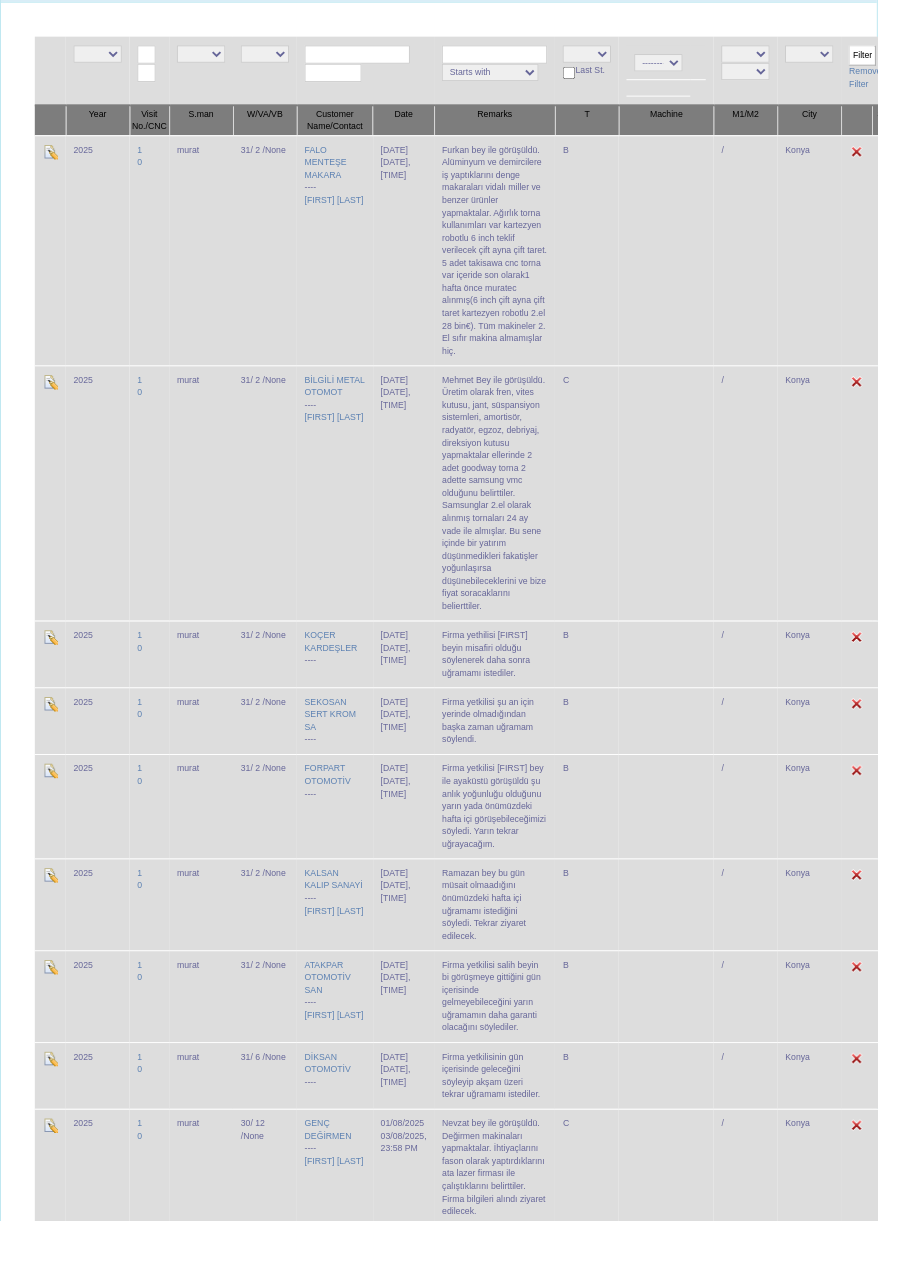 scroll, scrollTop: 243, scrollLeft: 0, axis: vertical 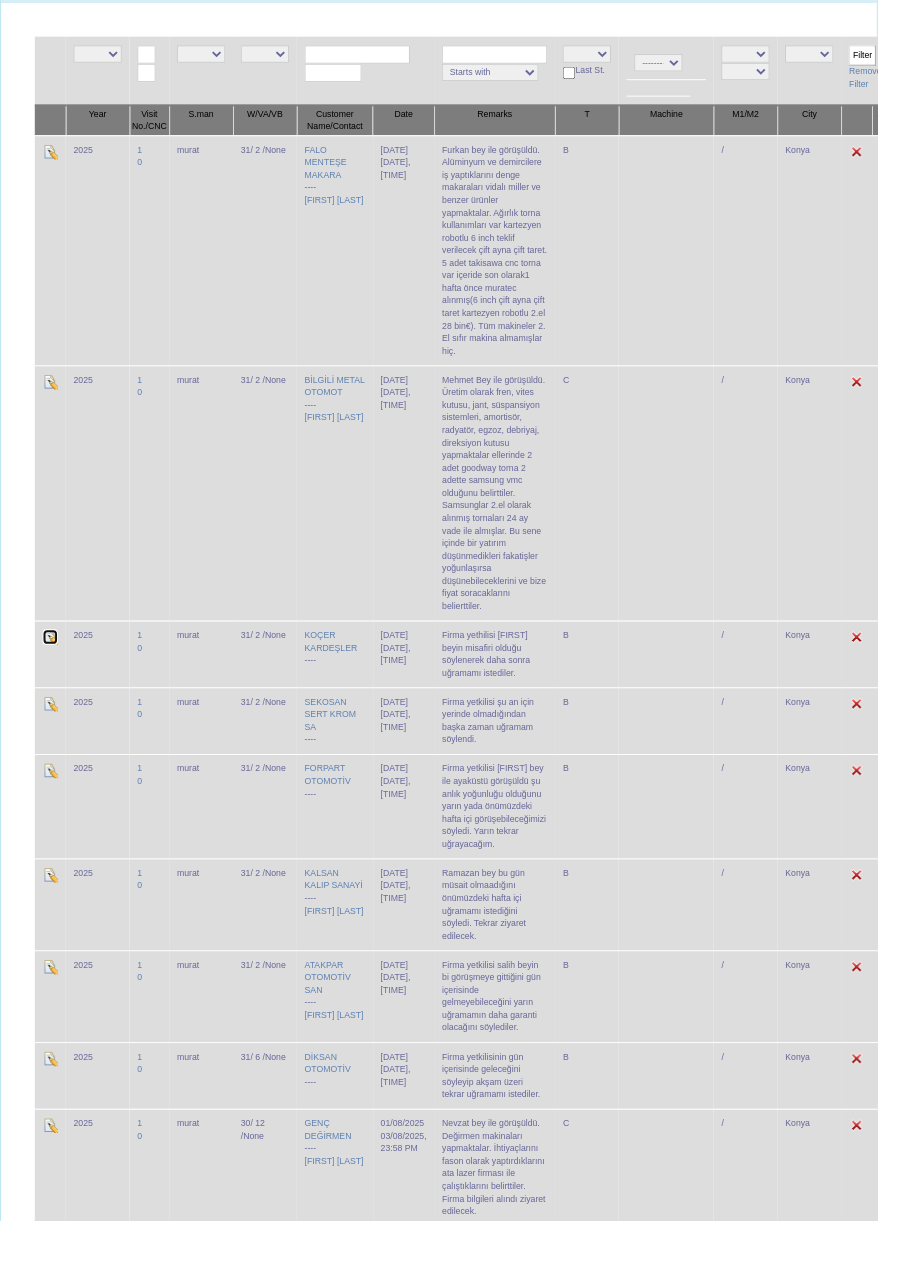 click at bounding box center (52, 659) 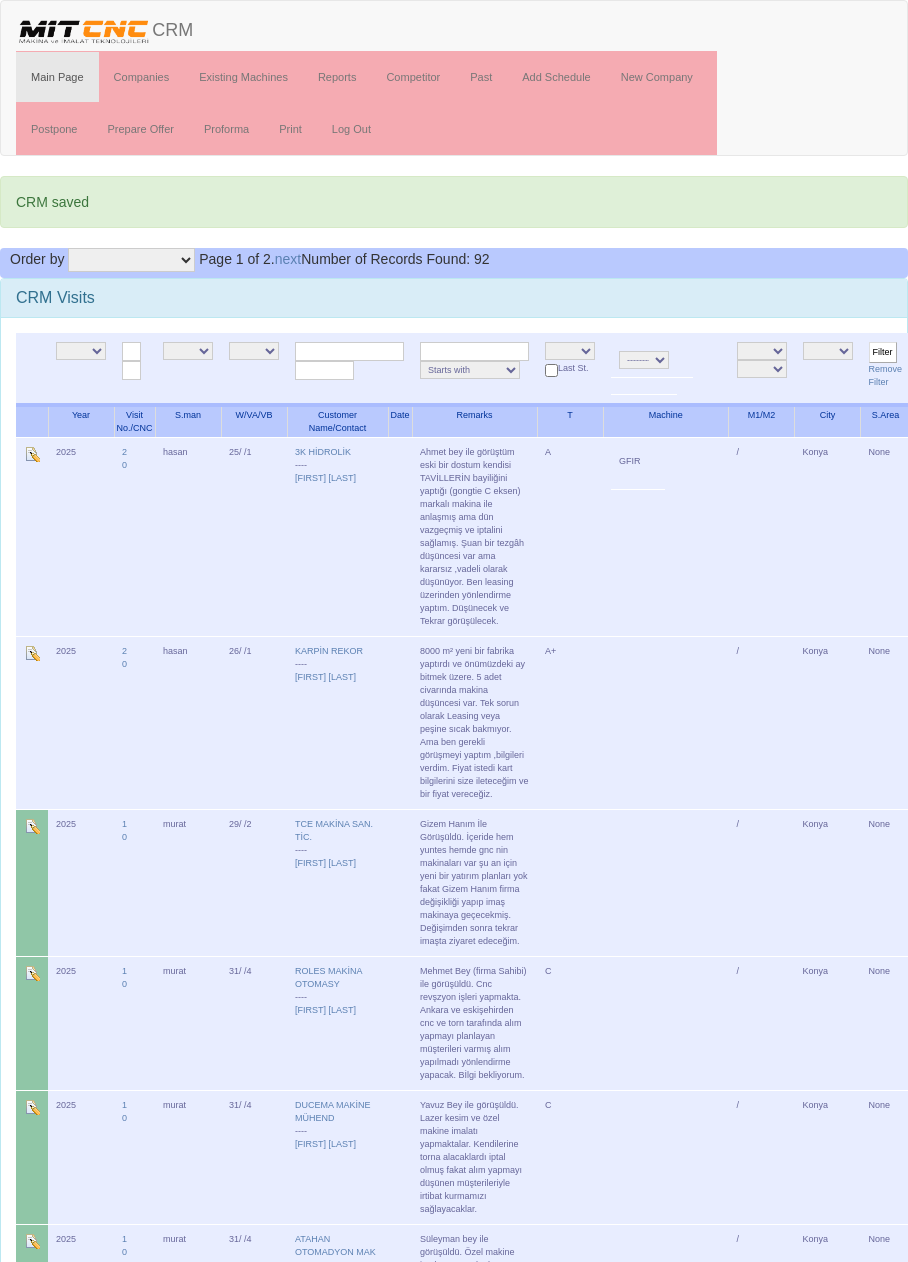 scroll, scrollTop: 0, scrollLeft: 0, axis: both 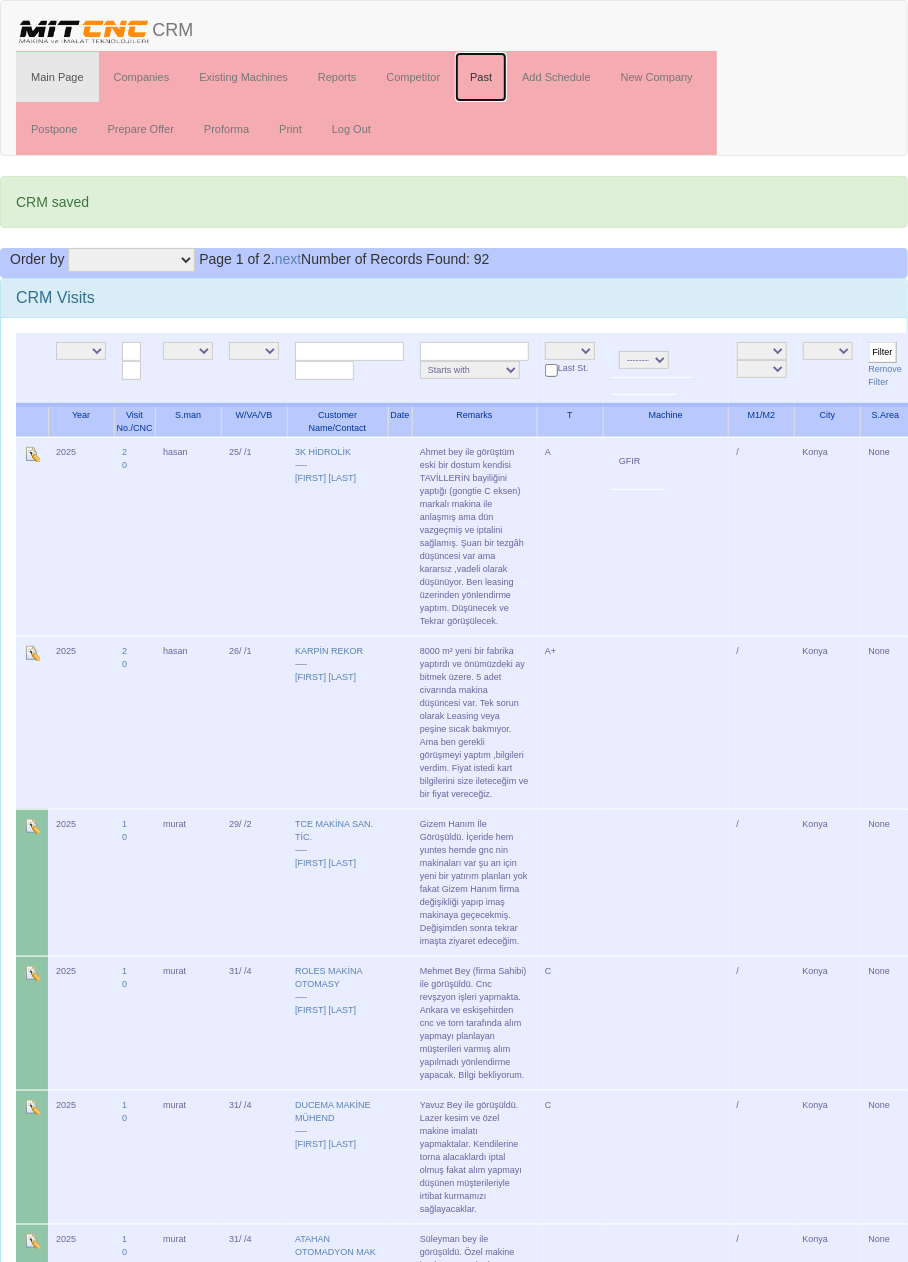 click on "Past" at bounding box center (481, 77) 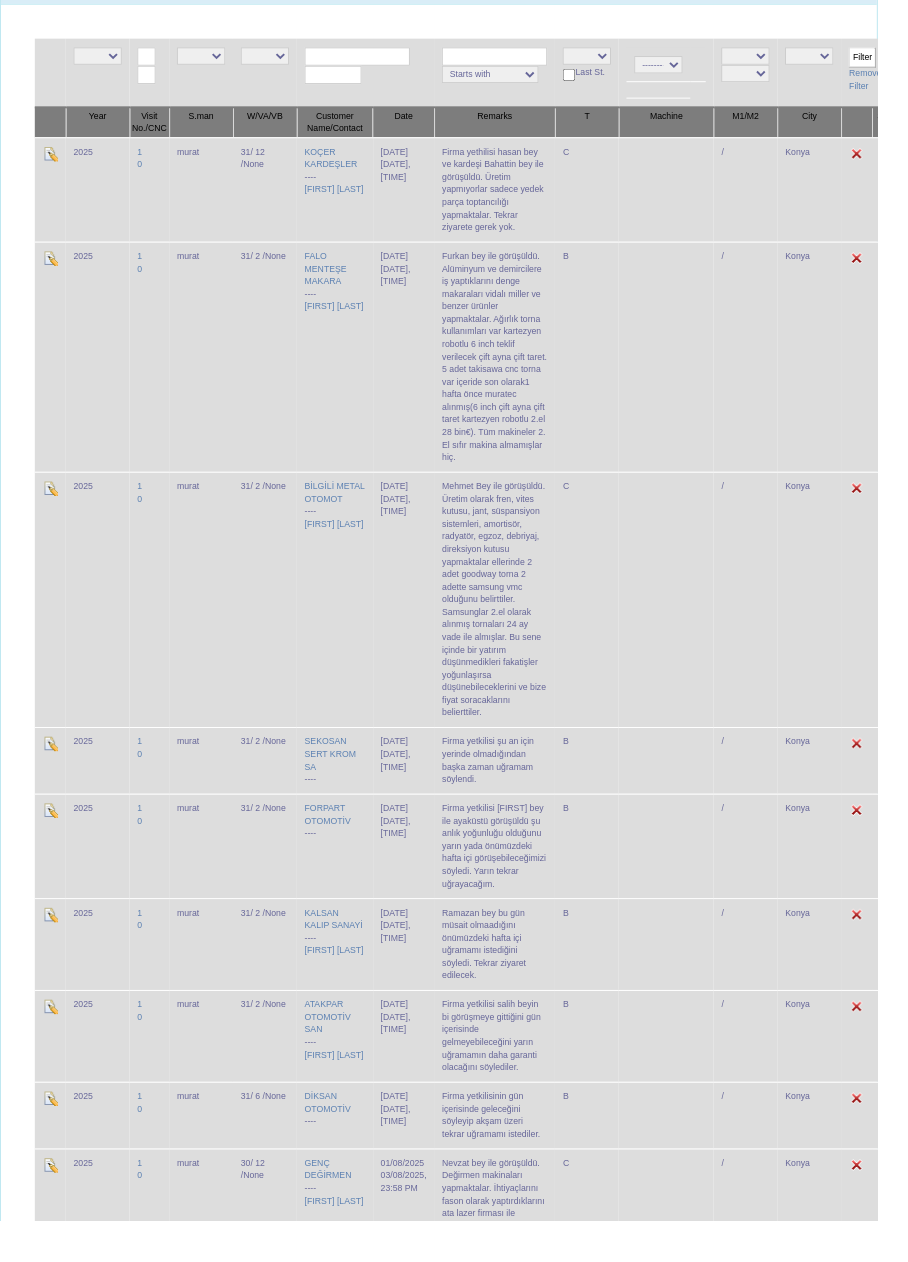 scroll, scrollTop: 0, scrollLeft: 0, axis: both 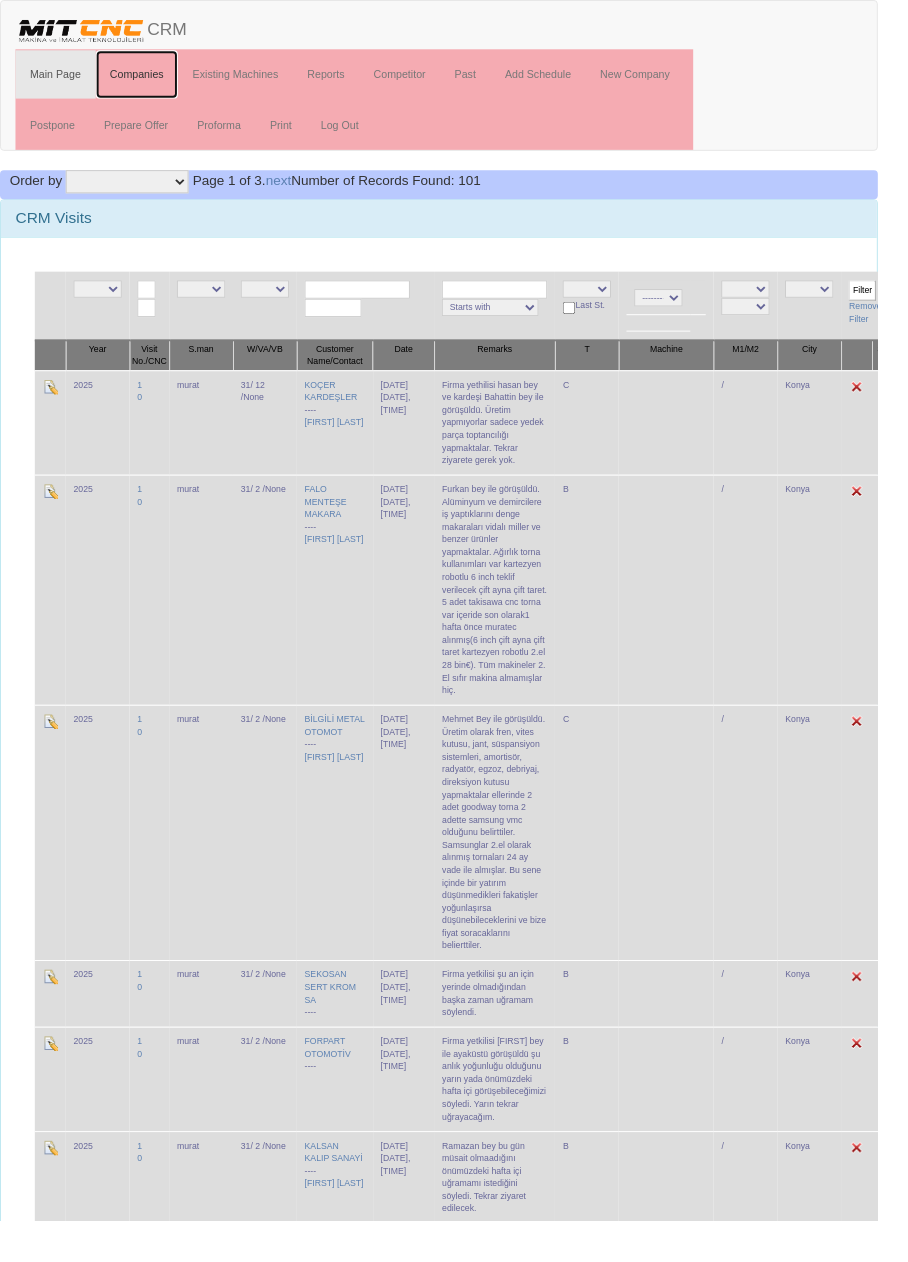click on "Companies" at bounding box center (142, 77) 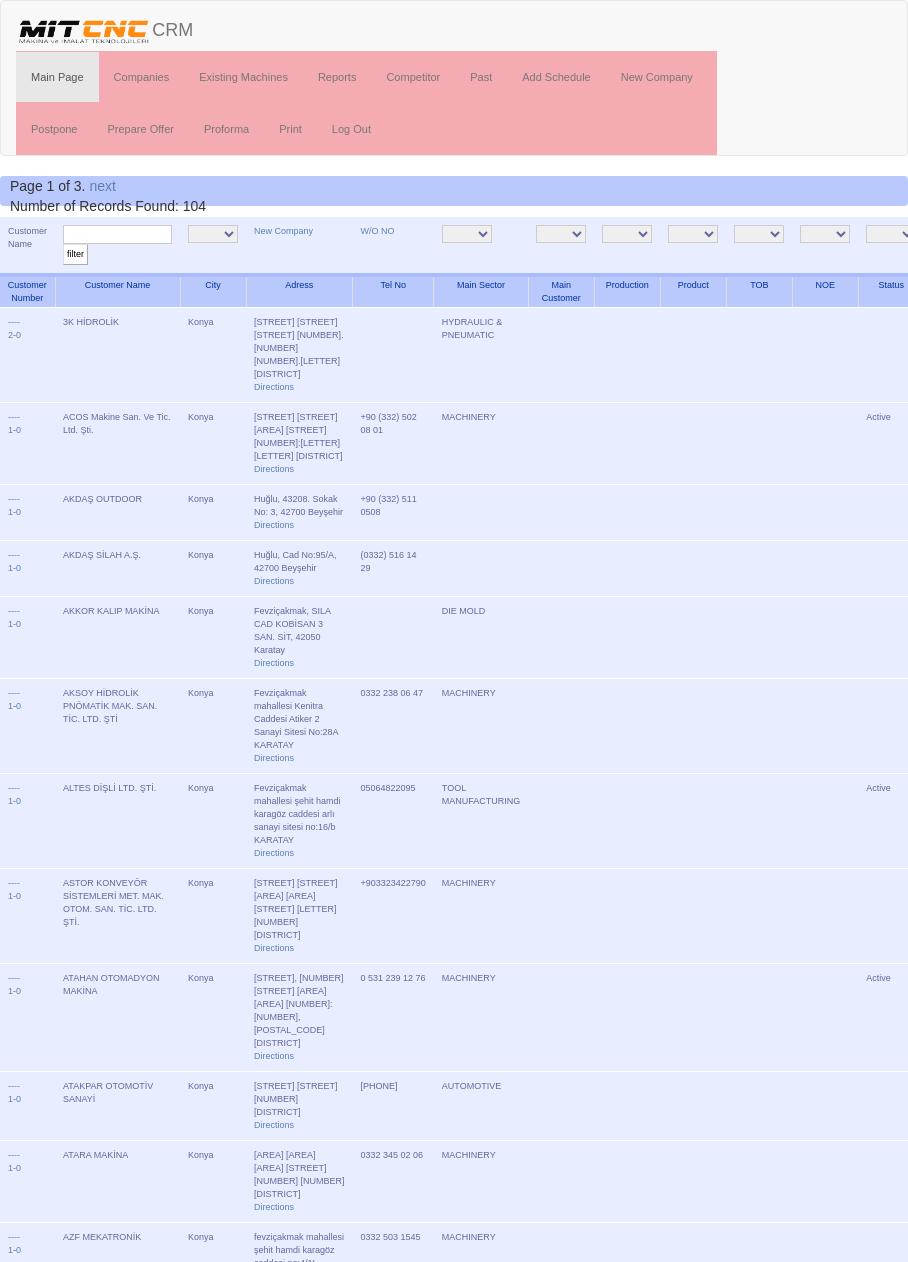 scroll, scrollTop: 0, scrollLeft: 0, axis: both 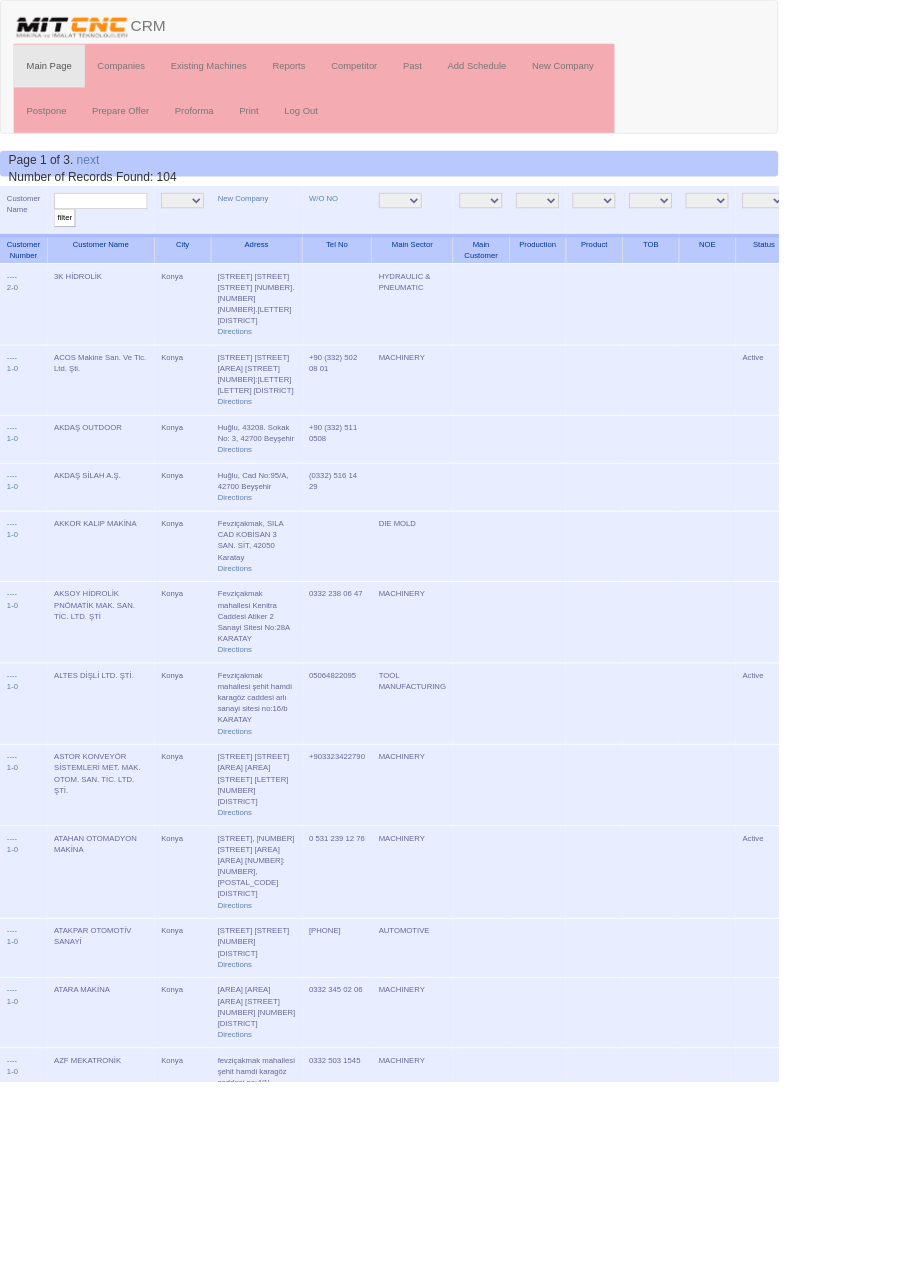 click at bounding box center [117, 234] 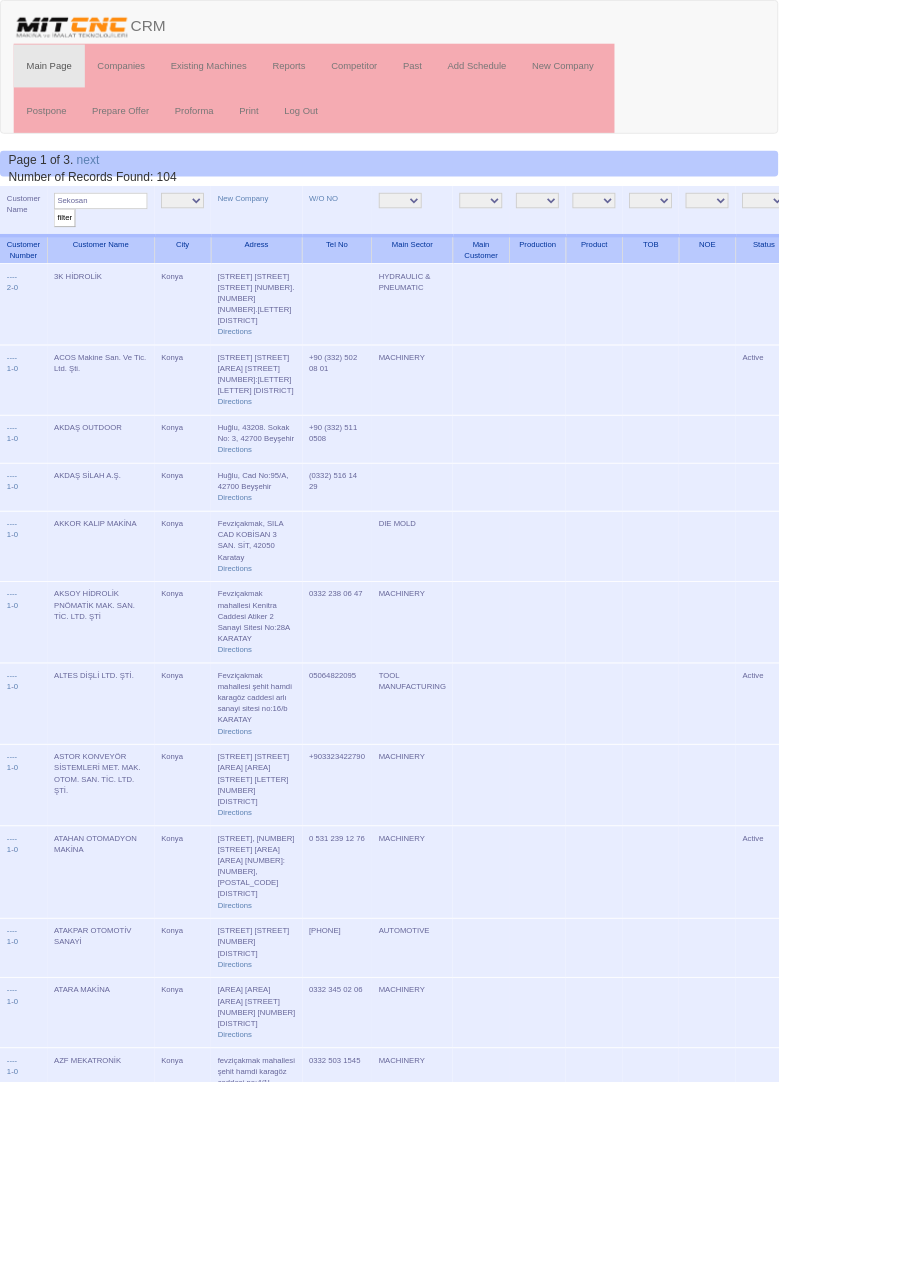 type on "Sekosan" 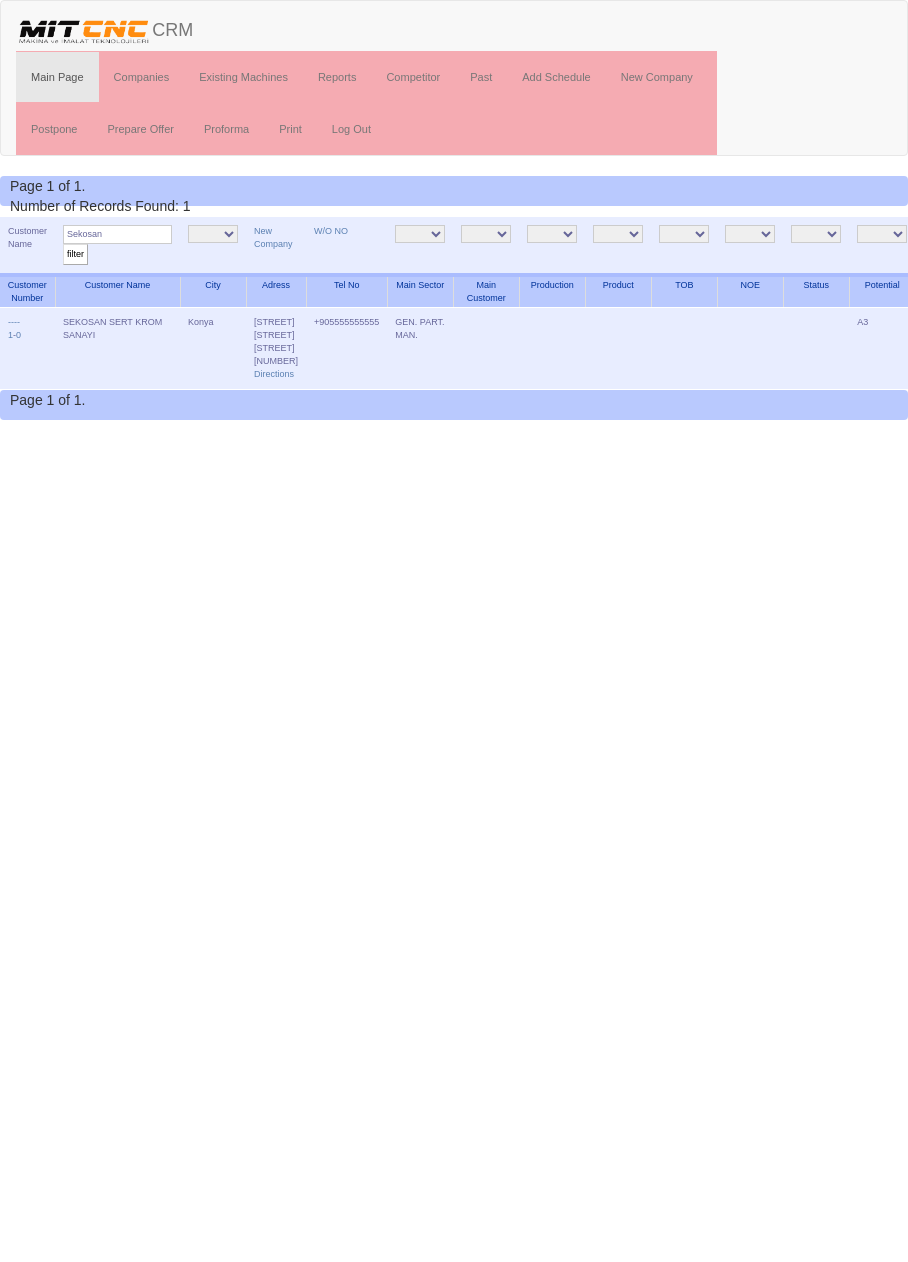 scroll, scrollTop: 0, scrollLeft: 0, axis: both 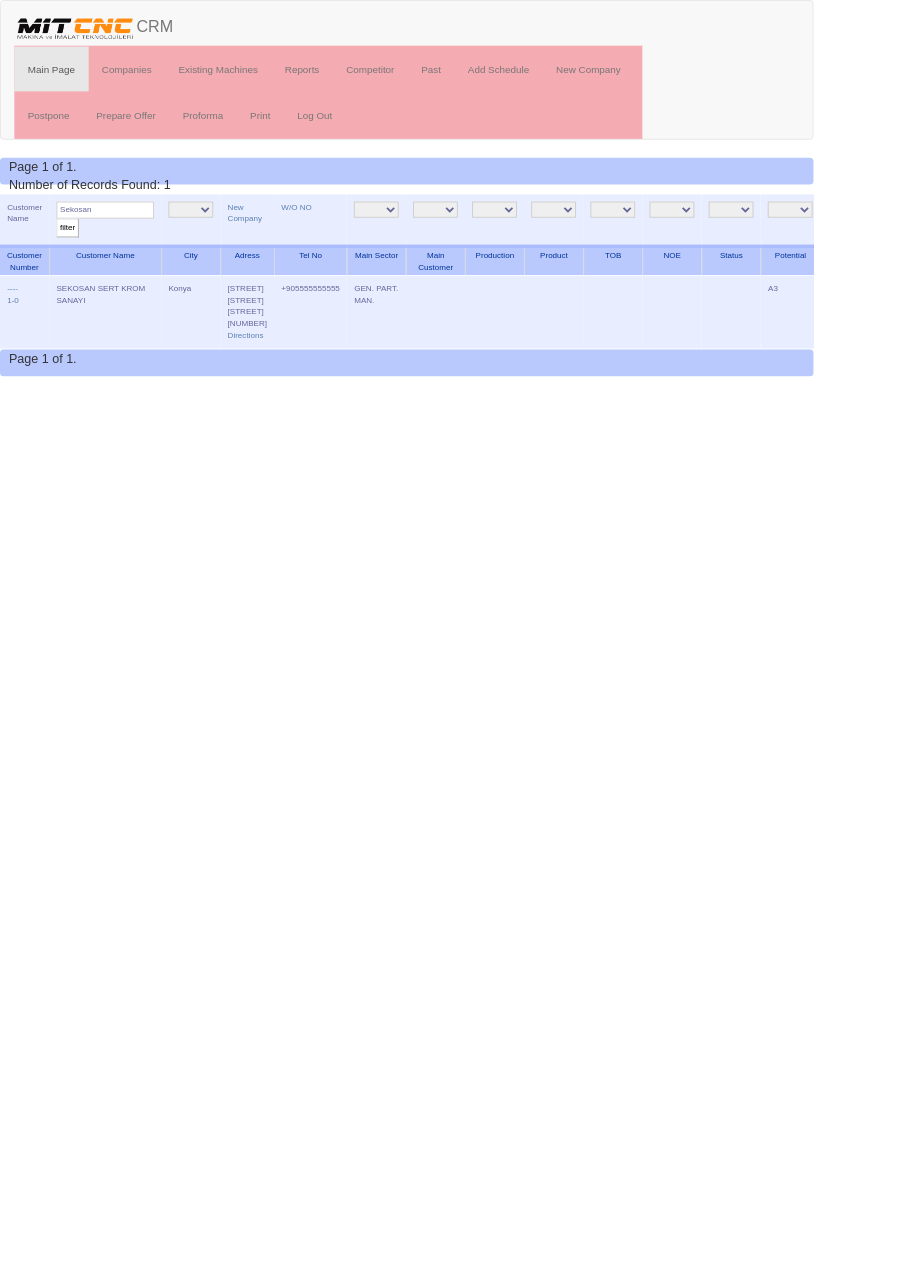 click on "Edit" at bounding box center (997, 322) 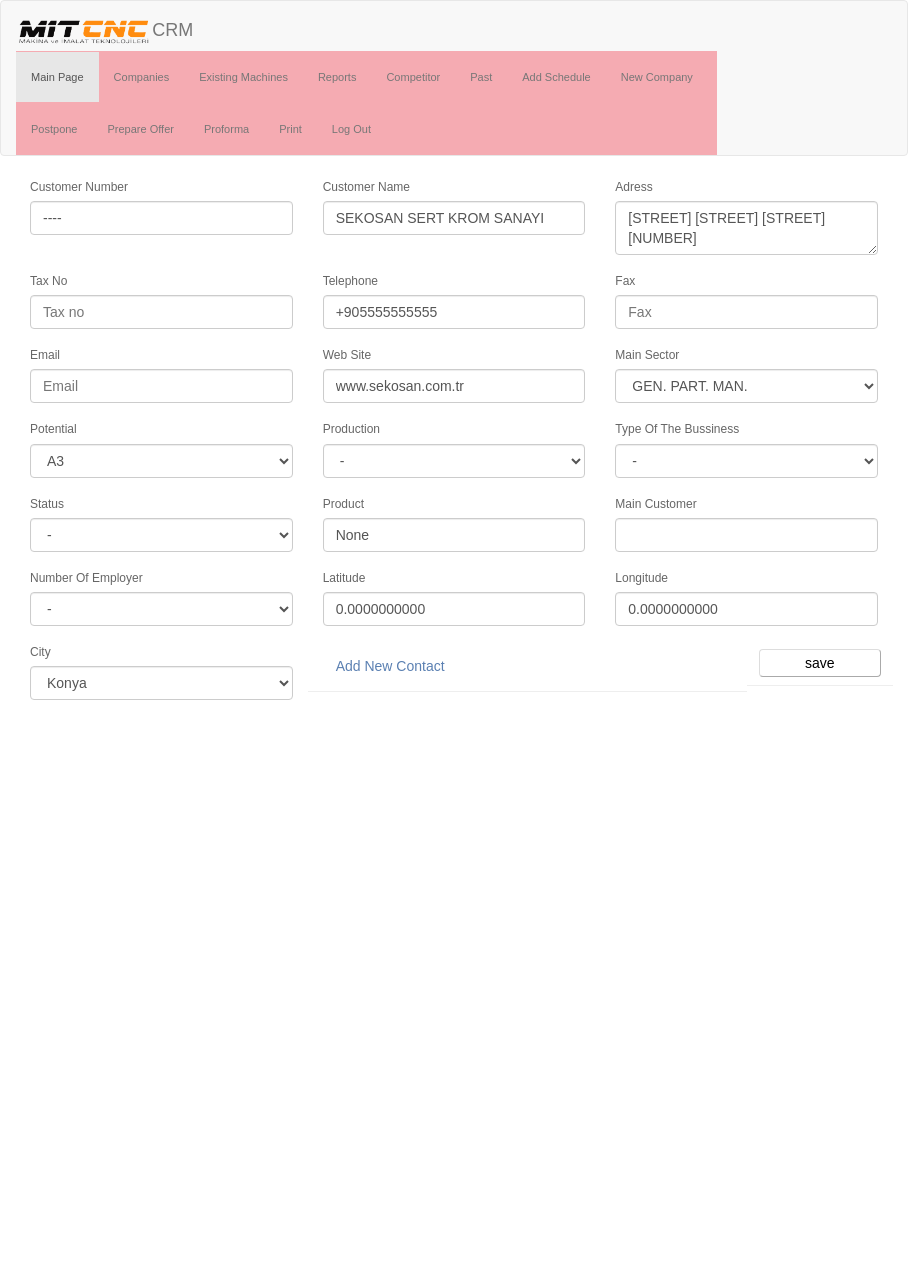 select on "377" 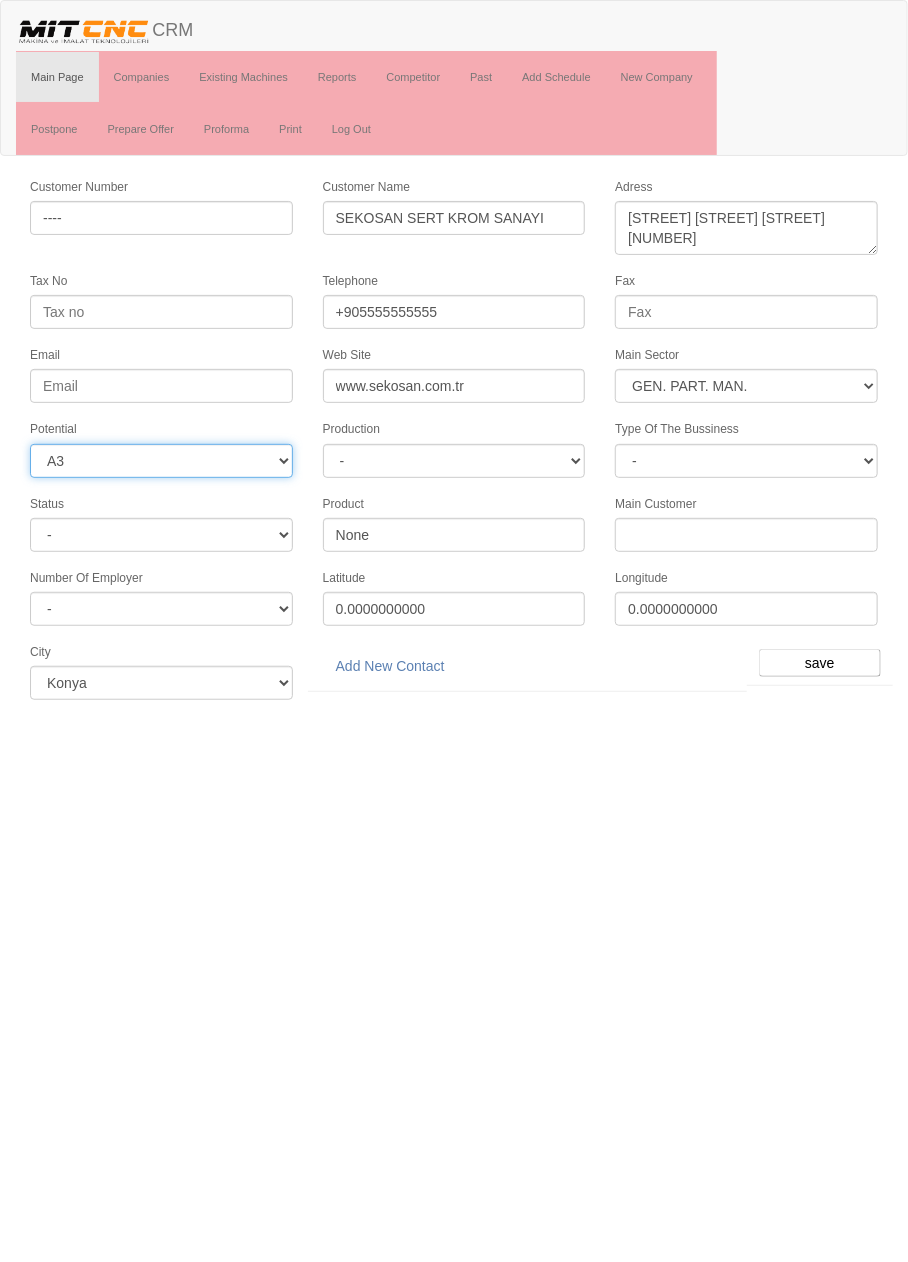click on "-
A1
A2
A3
B1
B2
B3
C1
C2
C3" at bounding box center [161, 461] 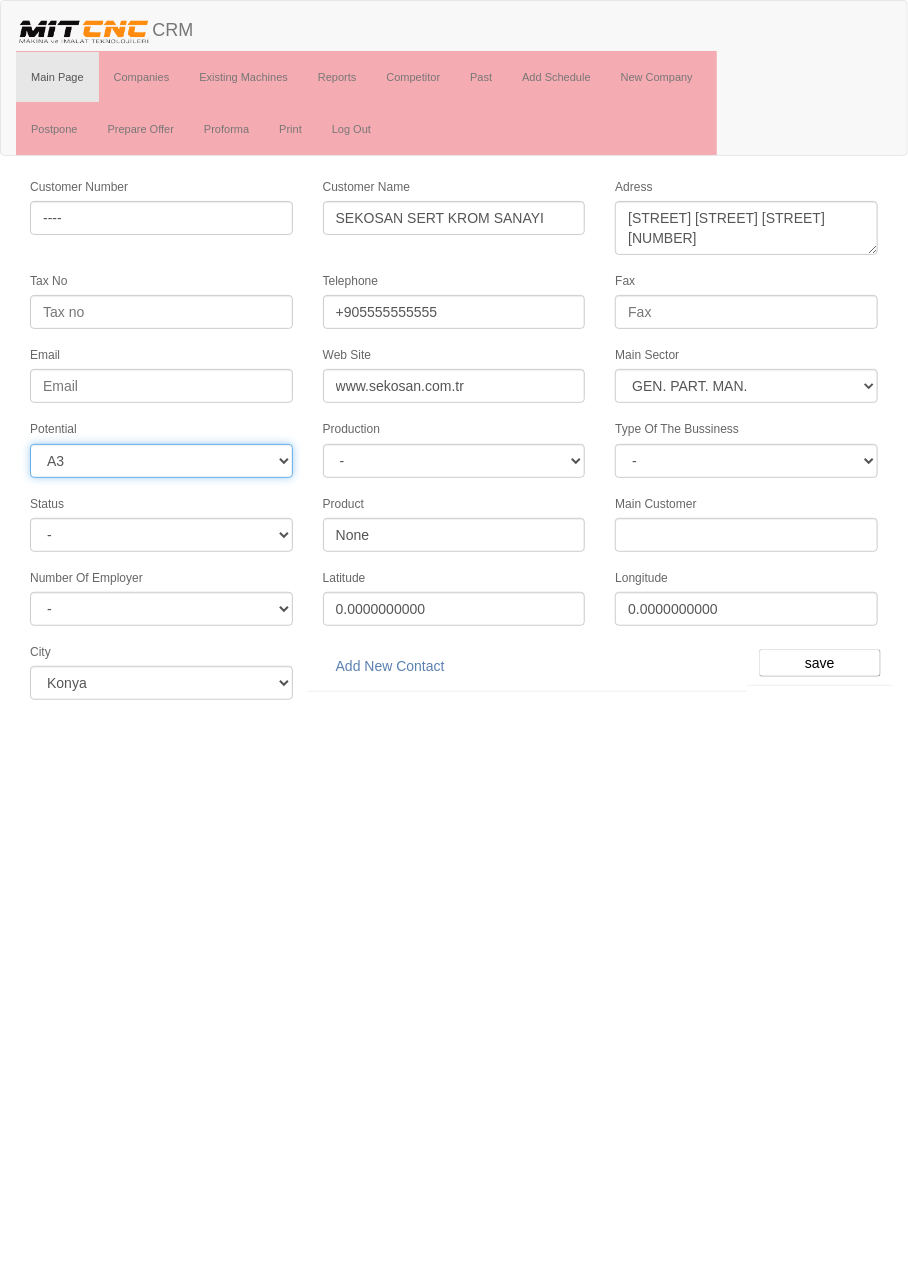 select on "6" 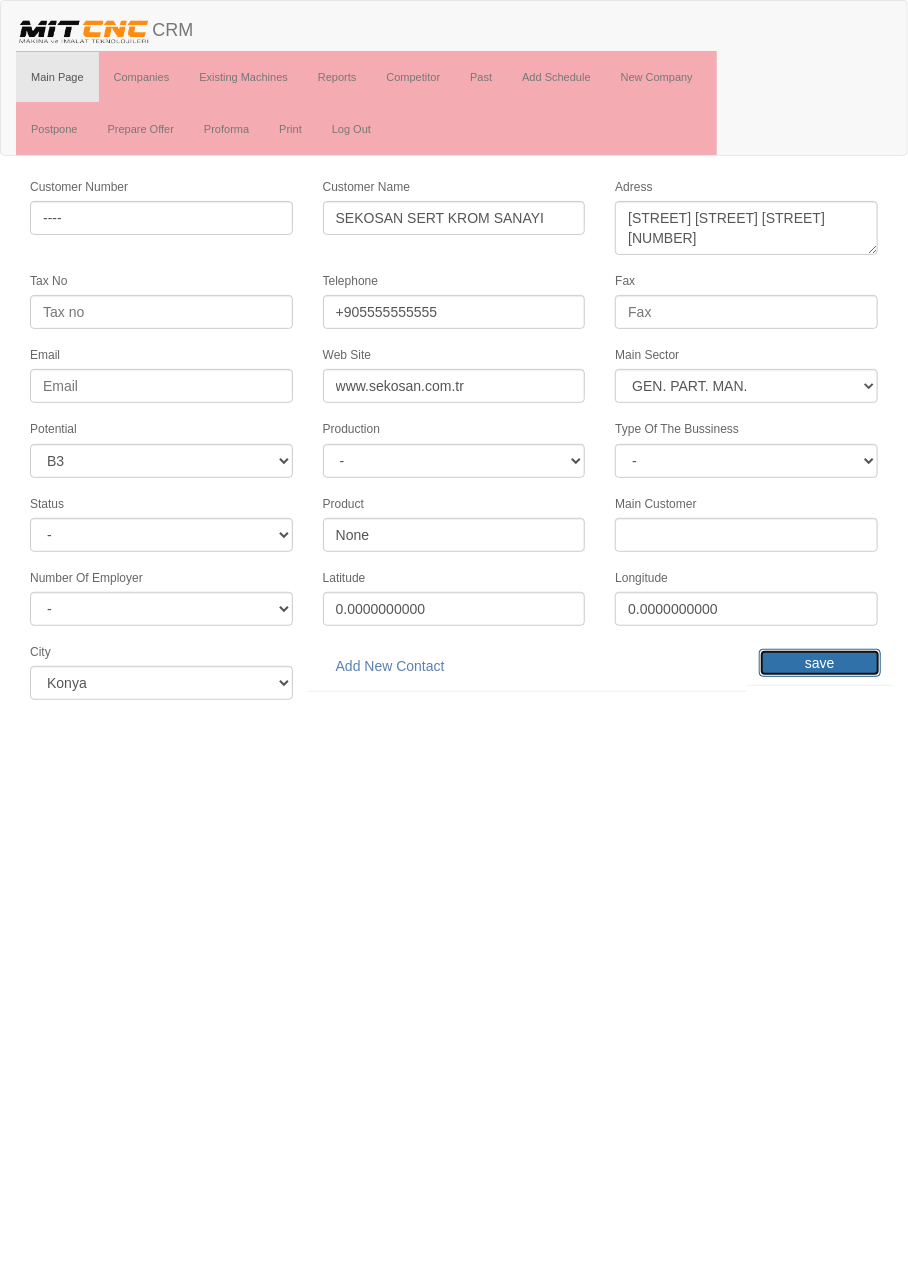 click on "save" at bounding box center (820, 663) 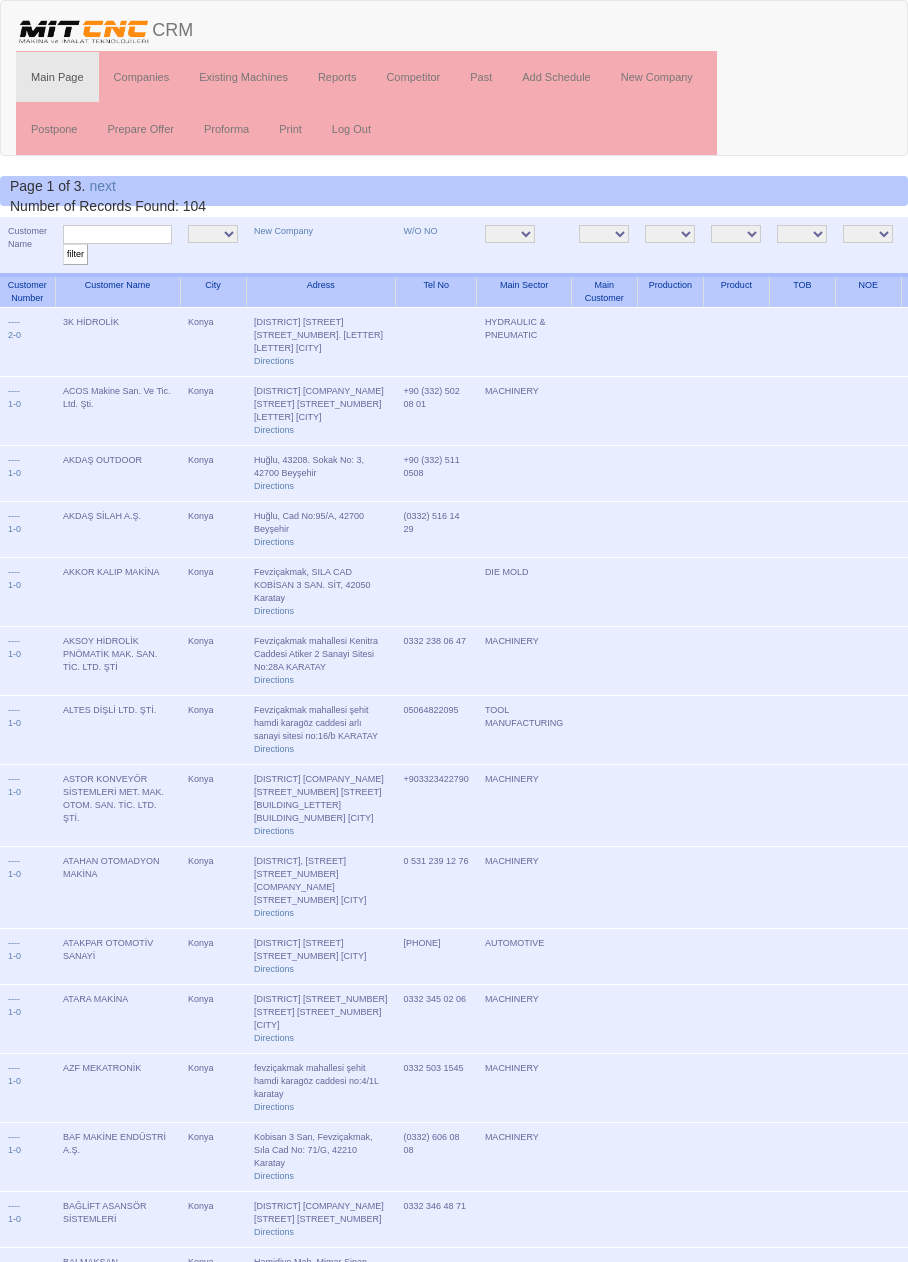 scroll, scrollTop: 0, scrollLeft: 0, axis: both 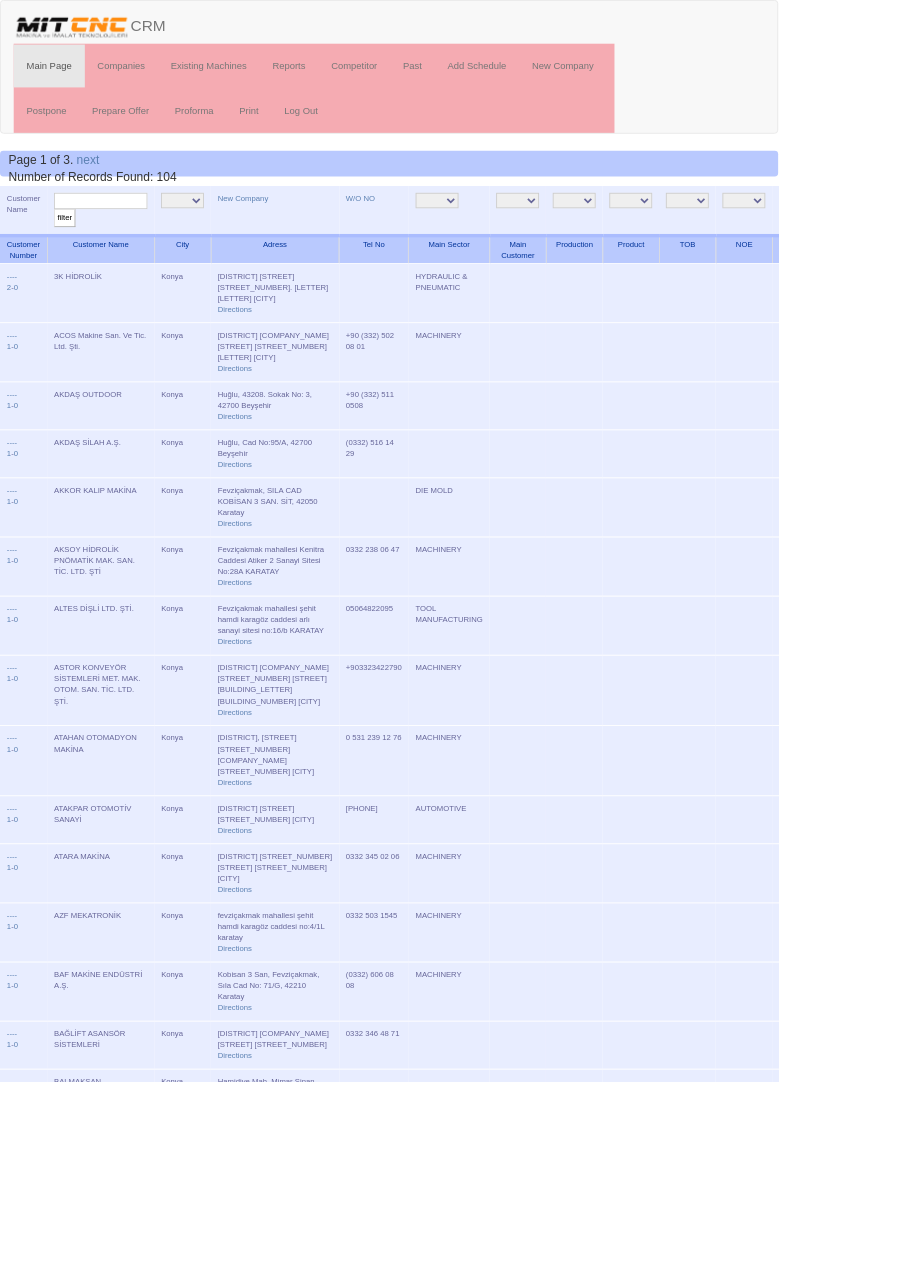 click at bounding box center [117, 234] 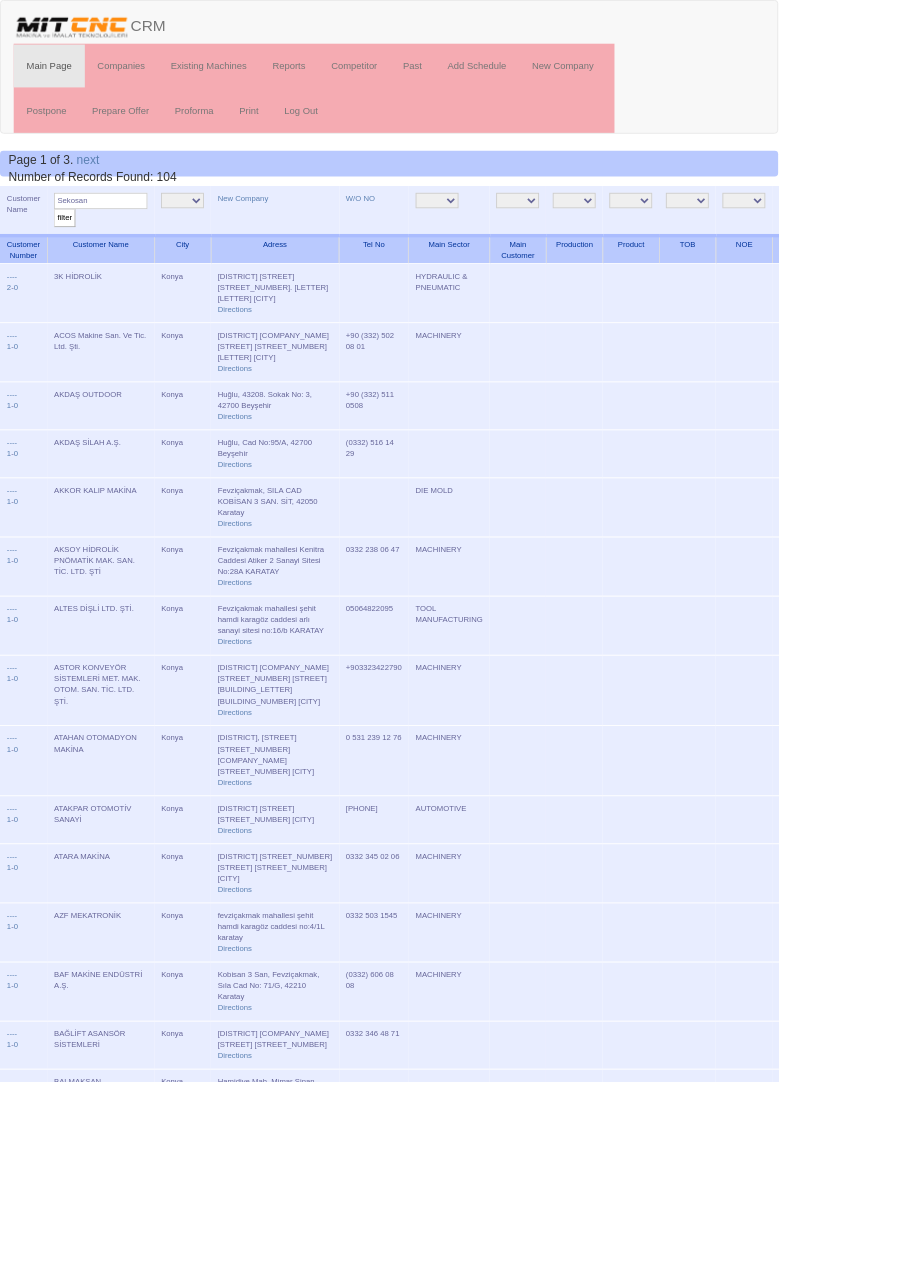type on "Sekosan" 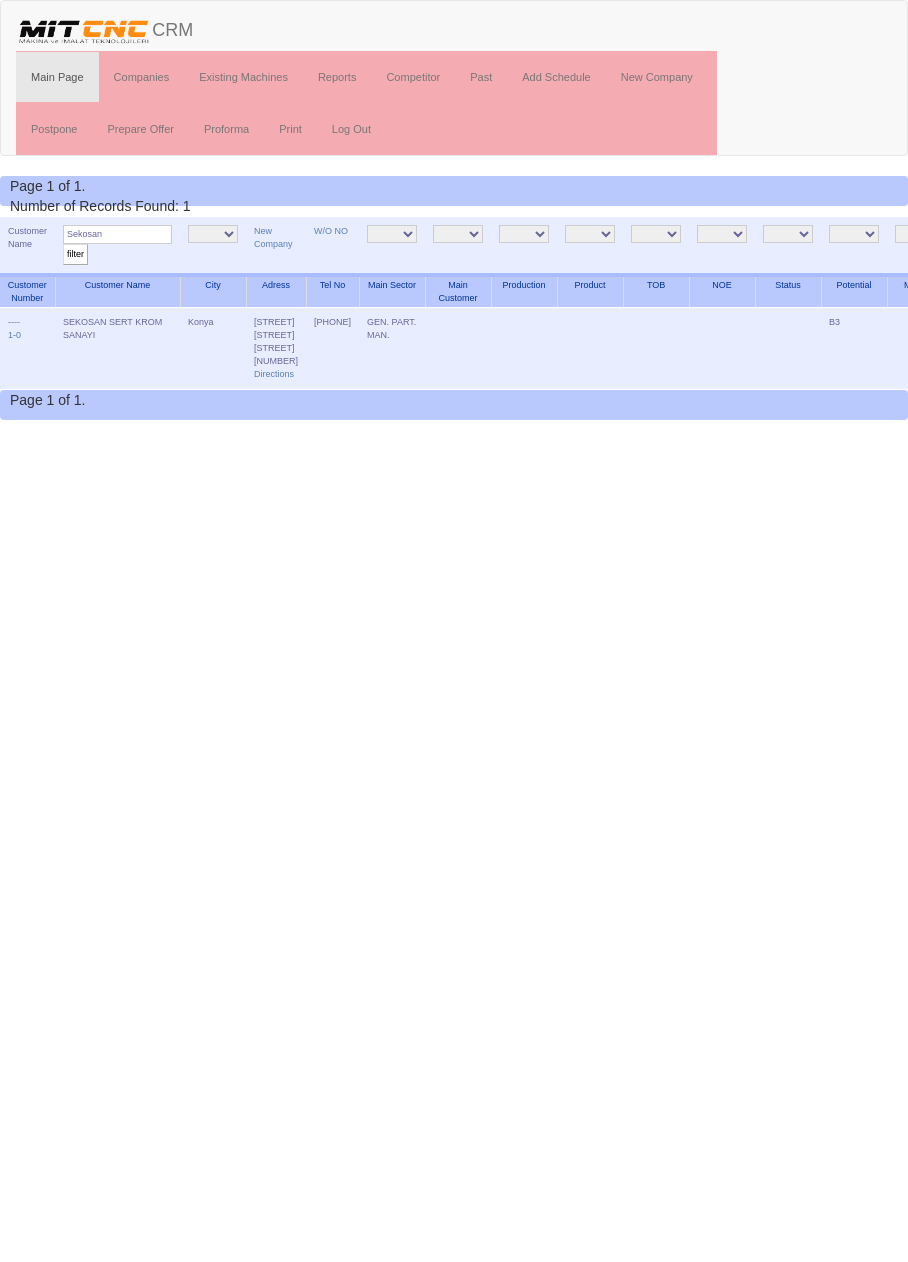 scroll, scrollTop: 0, scrollLeft: 0, axis: both 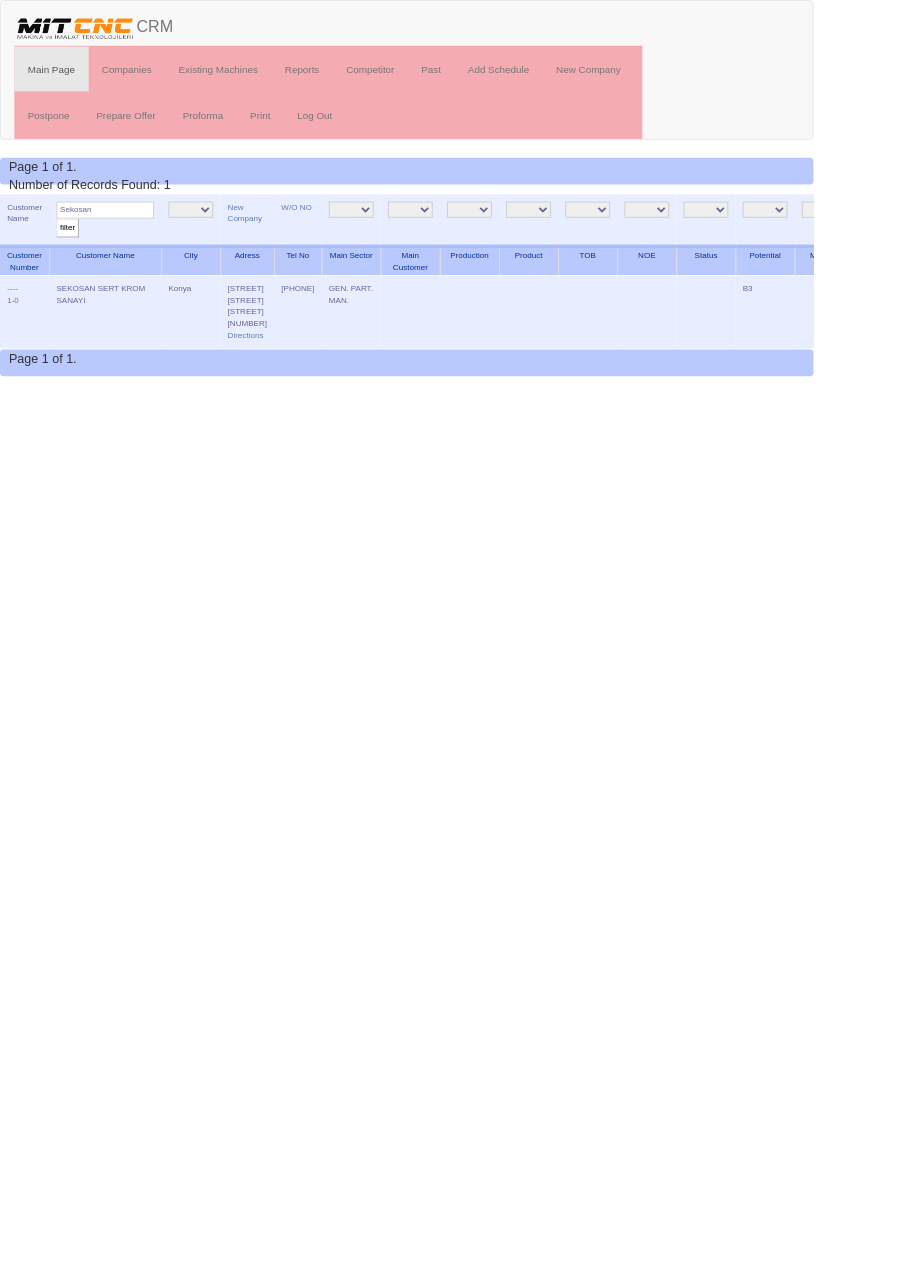 click on "Edit" at bounding box center (969, 322) 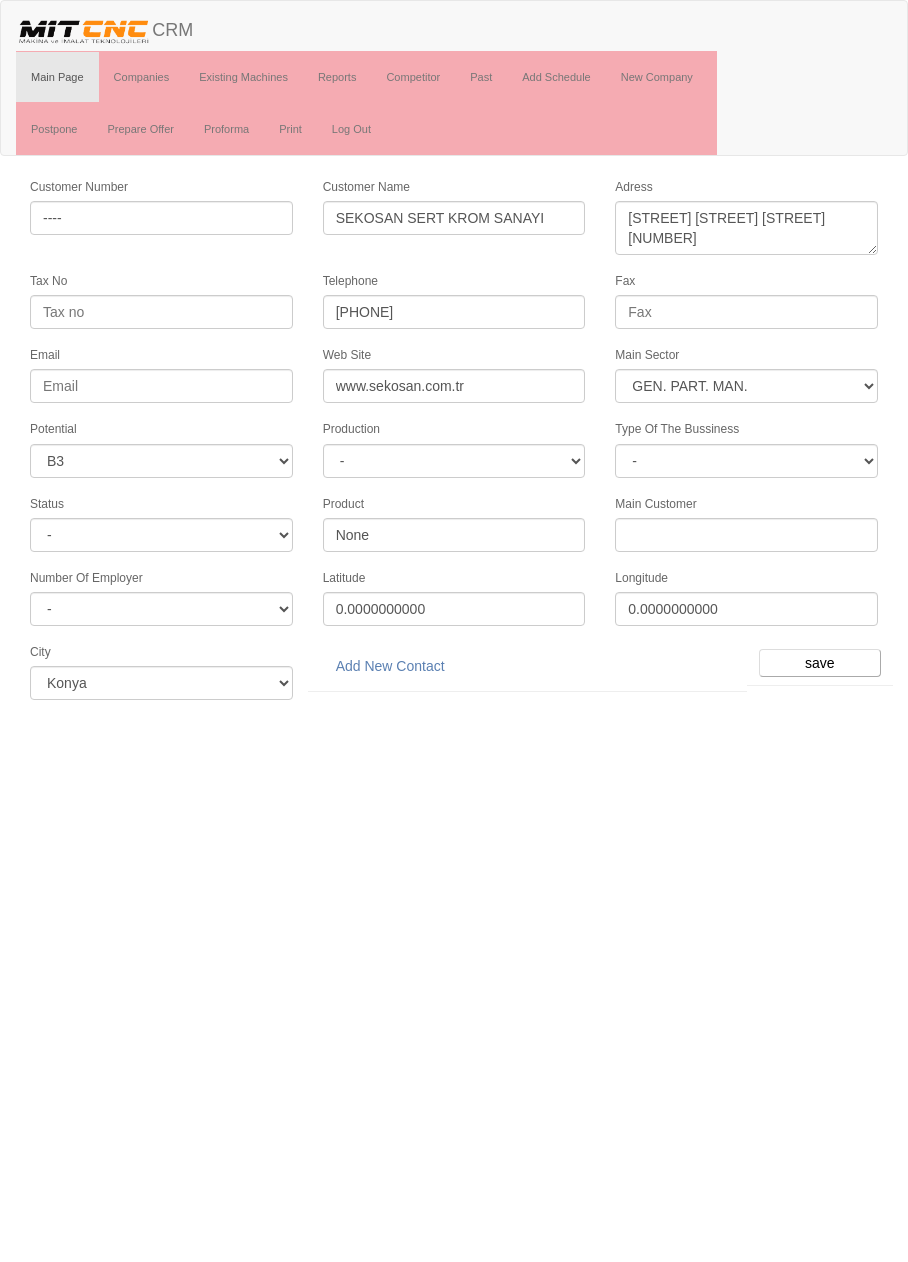 select on "377" 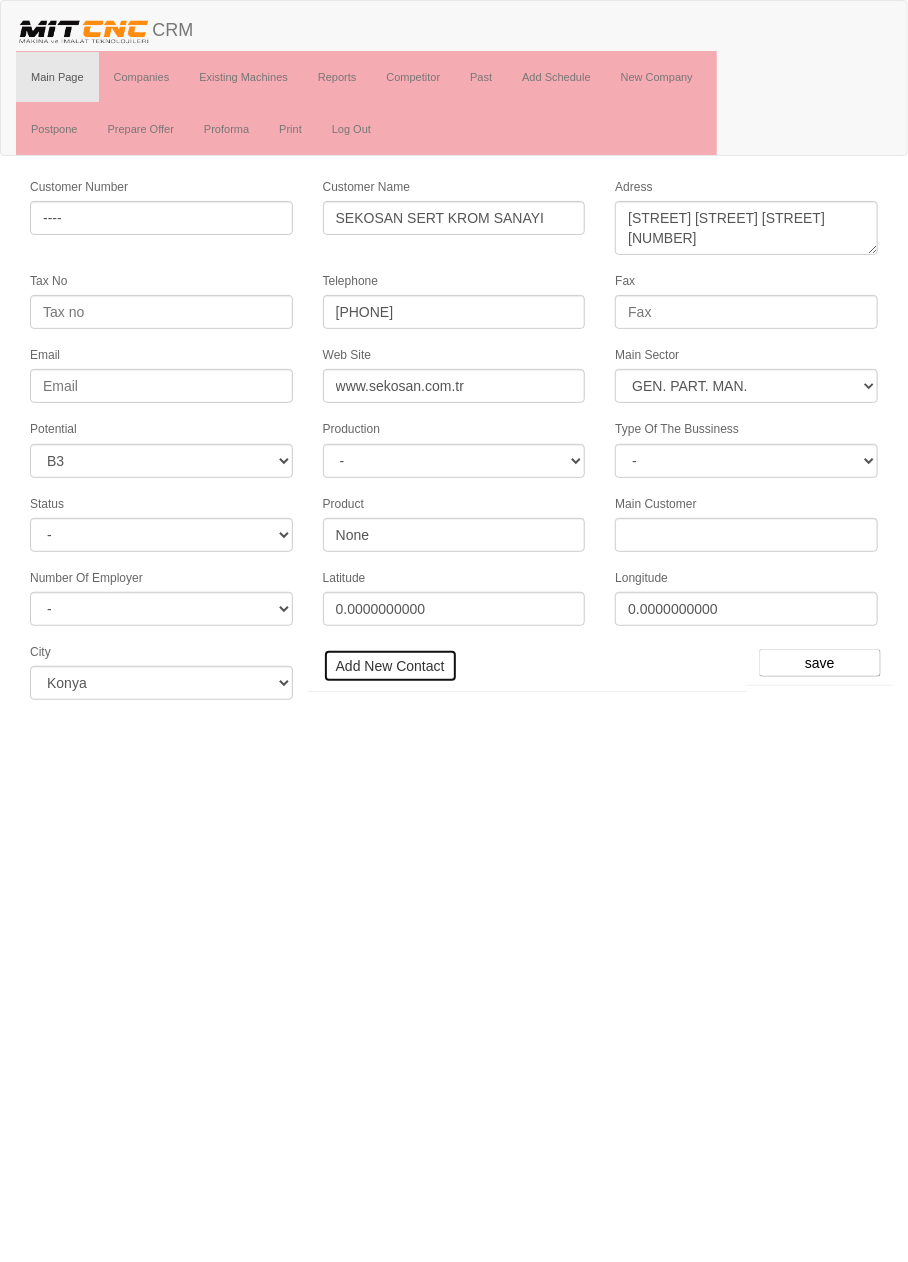 click on "Add New Contact" at bounding box center [390, 666] 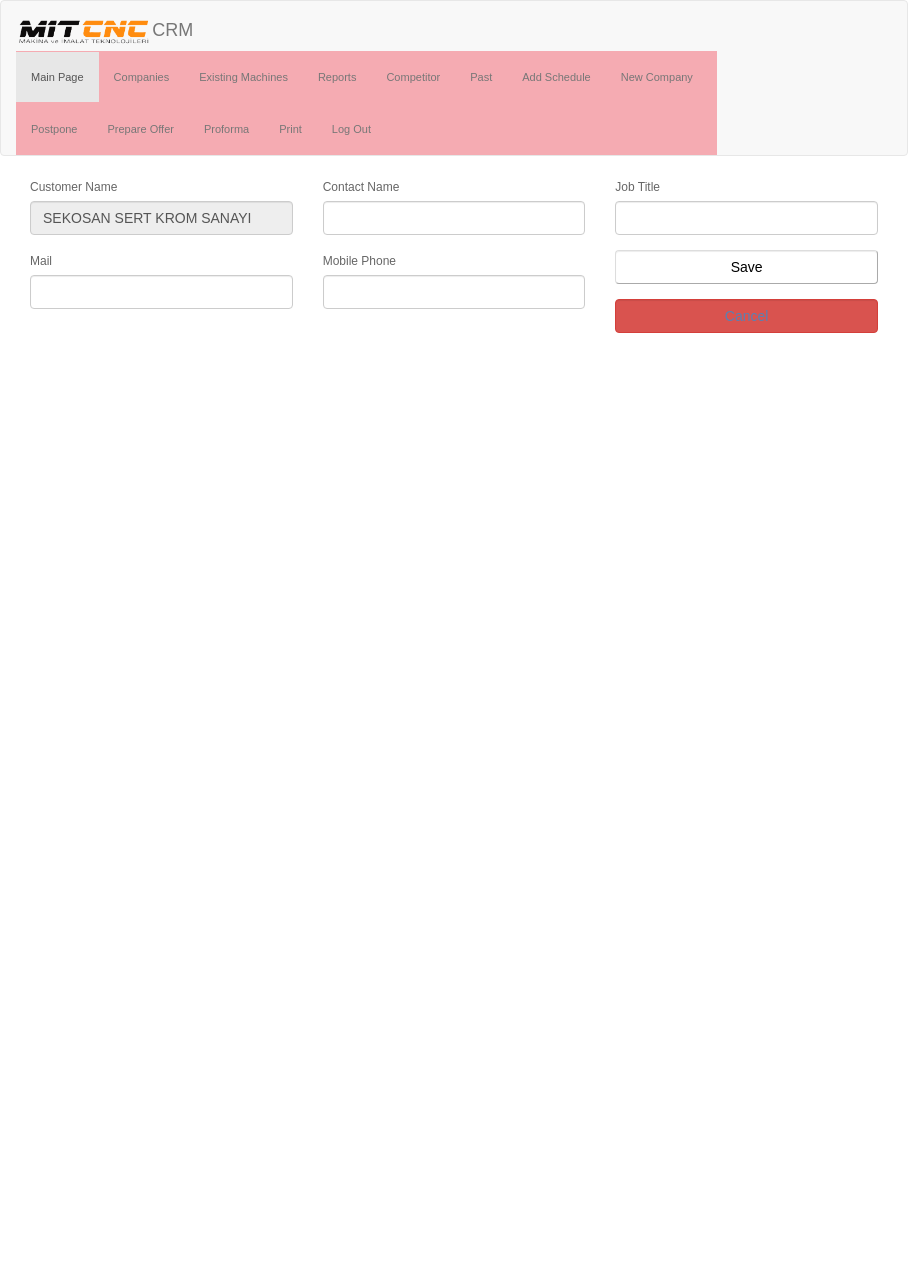scroll, scrollTop: 0, scrollLeft: 0, axis: both 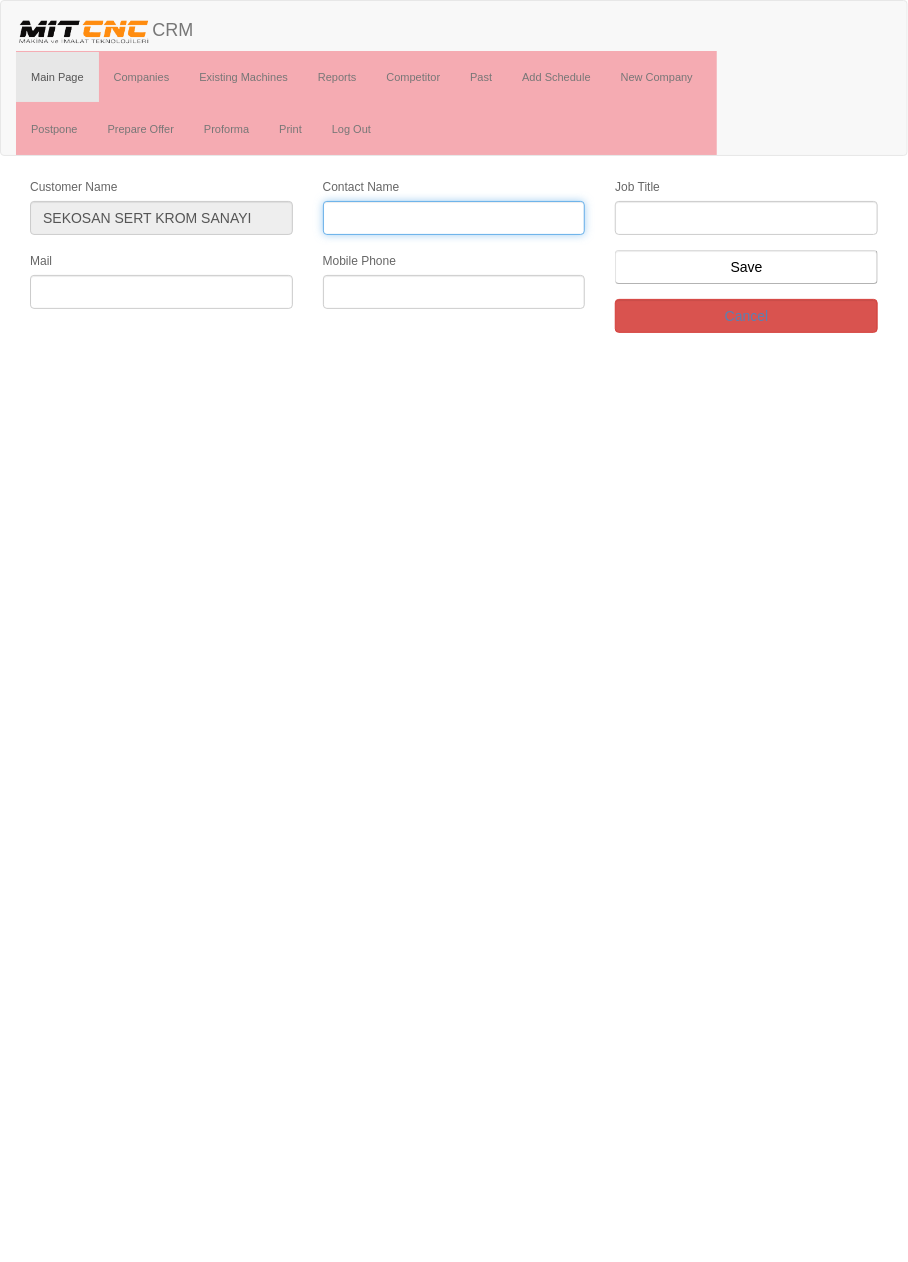 click on "Contact Name" at bounding box center [454, 218] 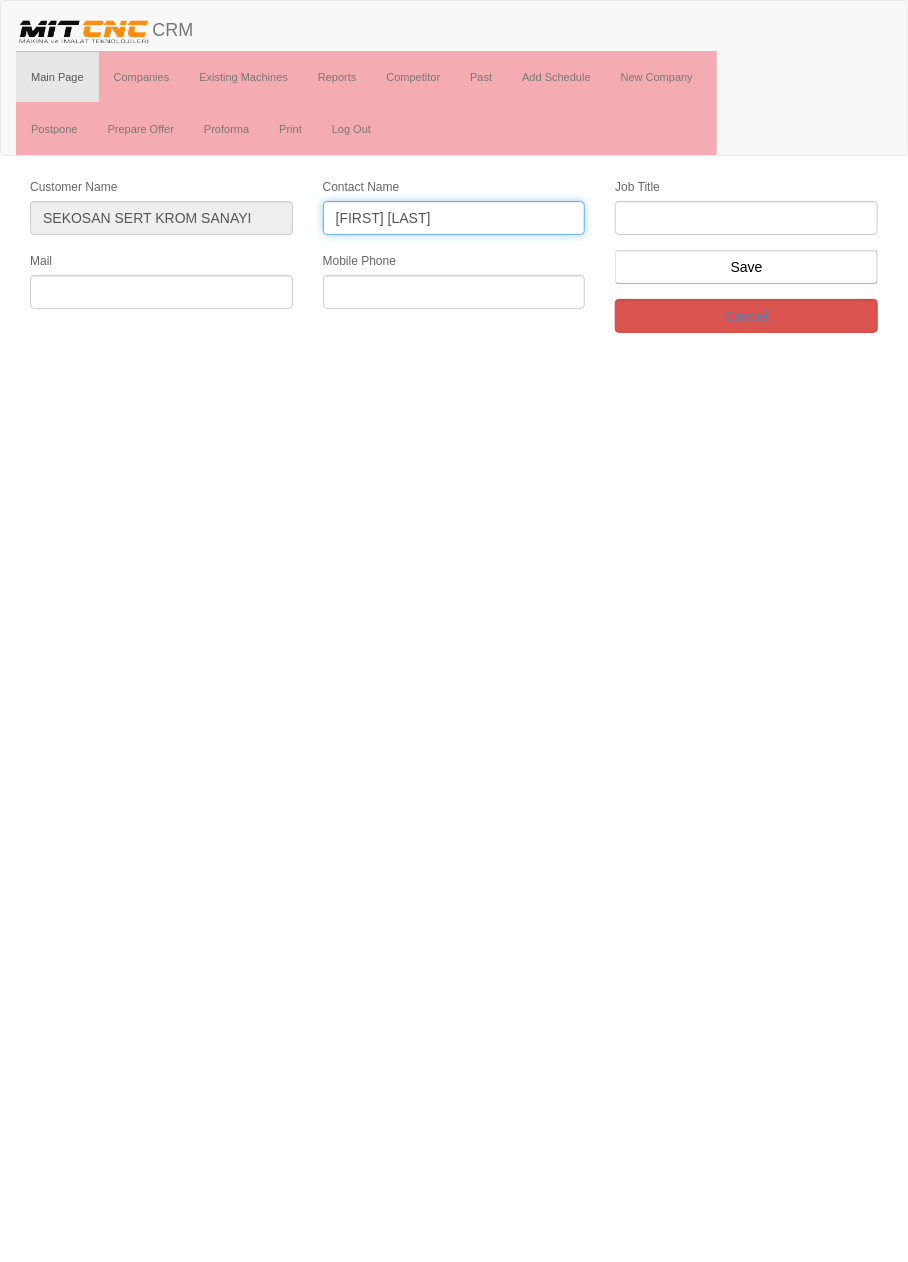 type on "[FIRST] [LAST]" 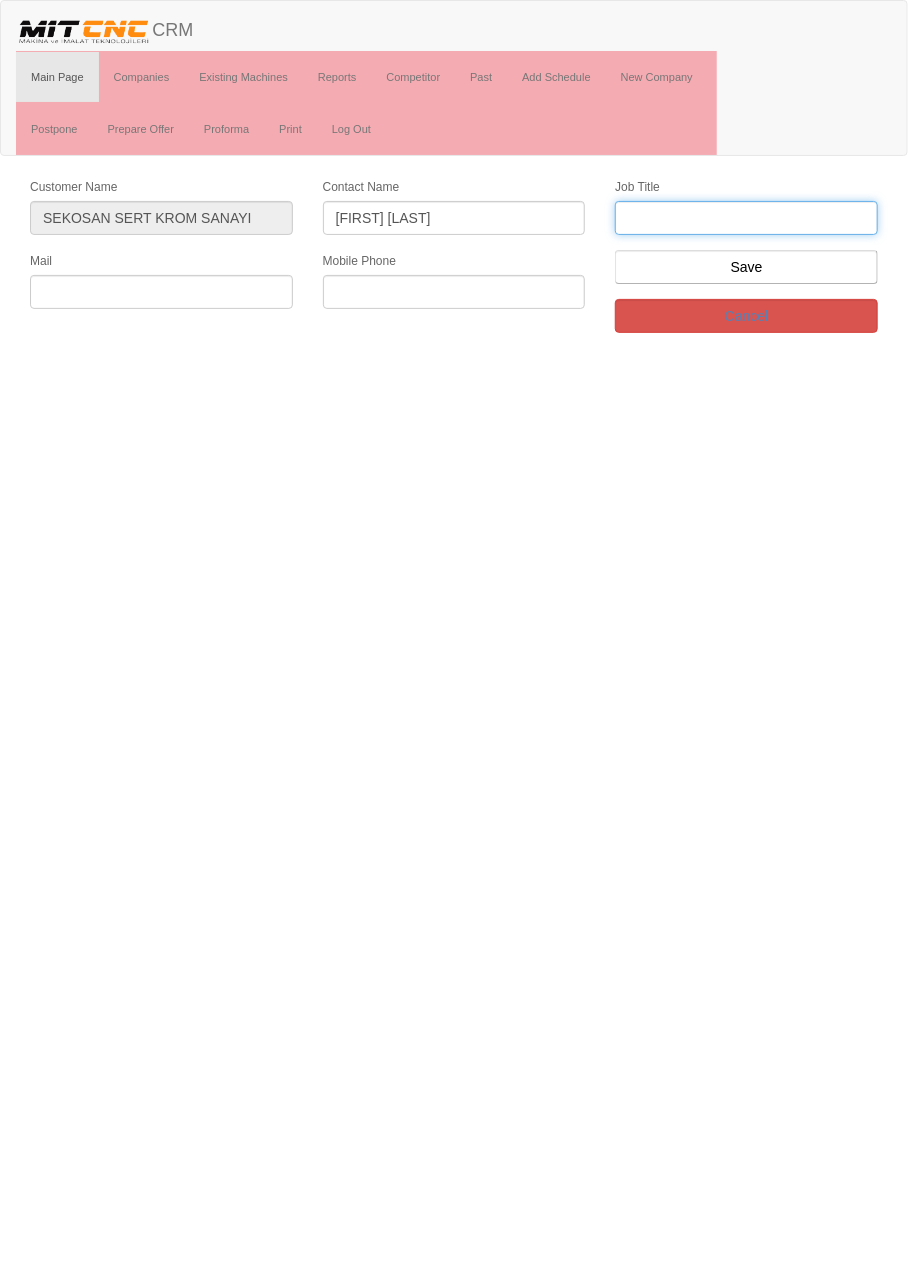 click at bounding box center (746, 218) 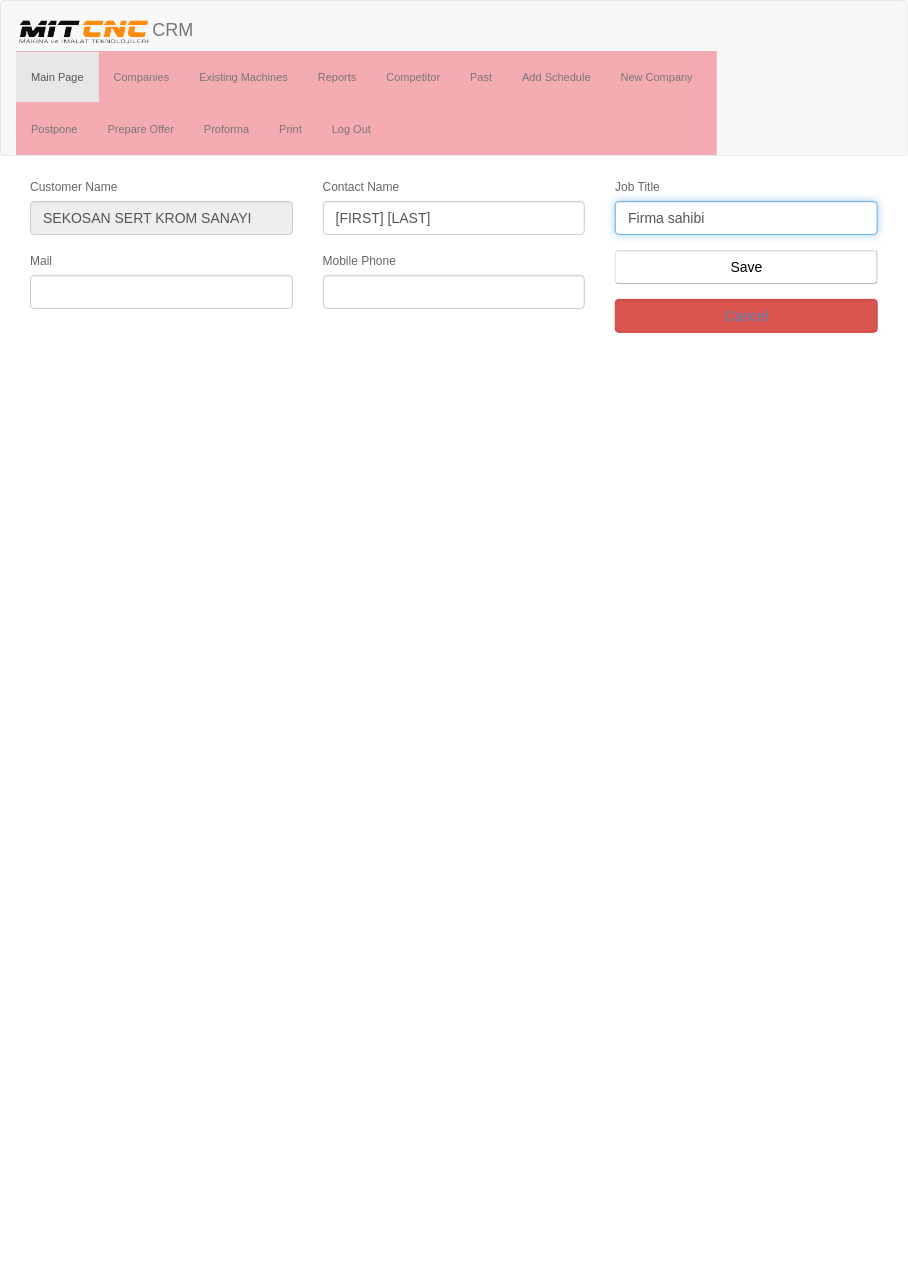 type on "Firma sahibi" 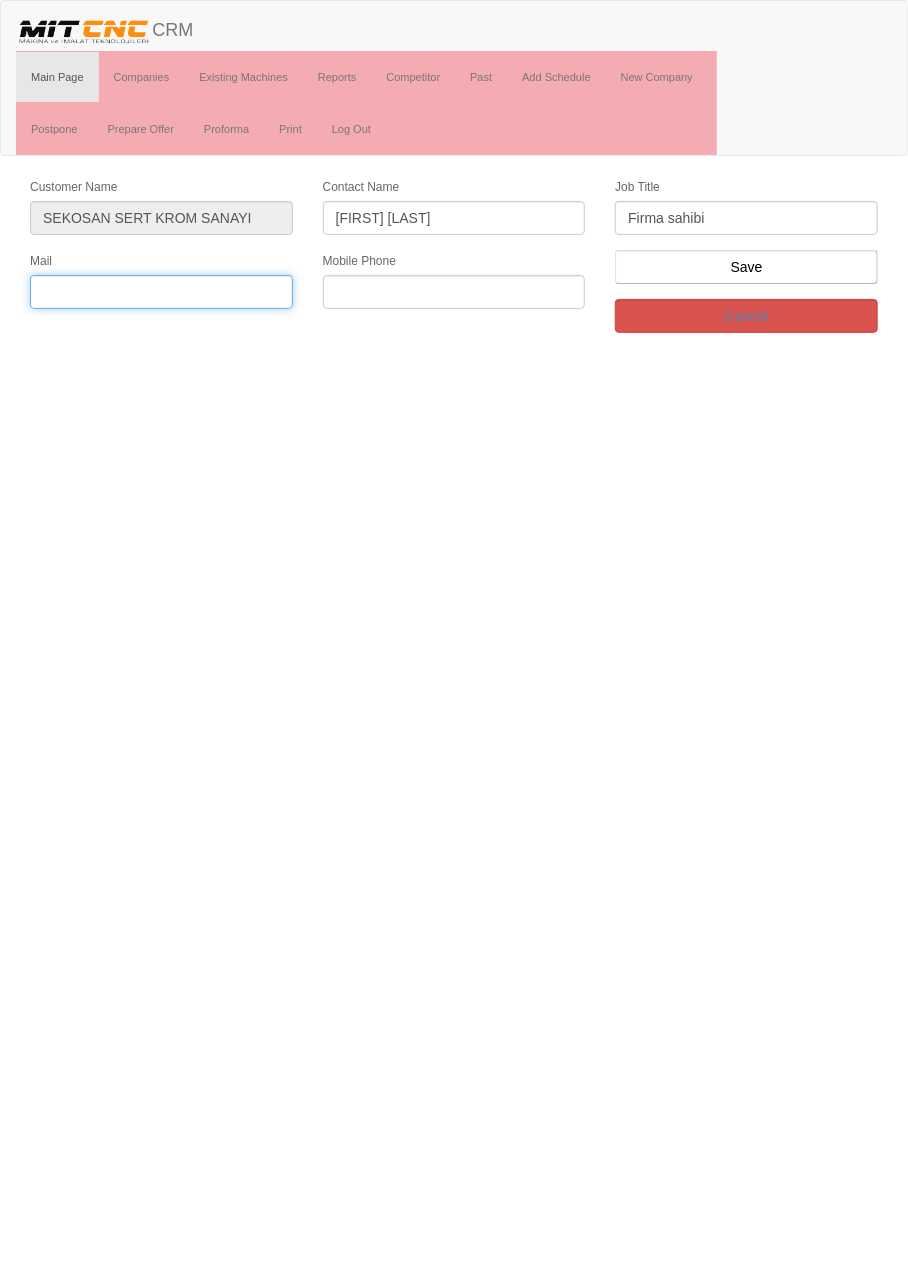 click at bounding box center (161, 292) 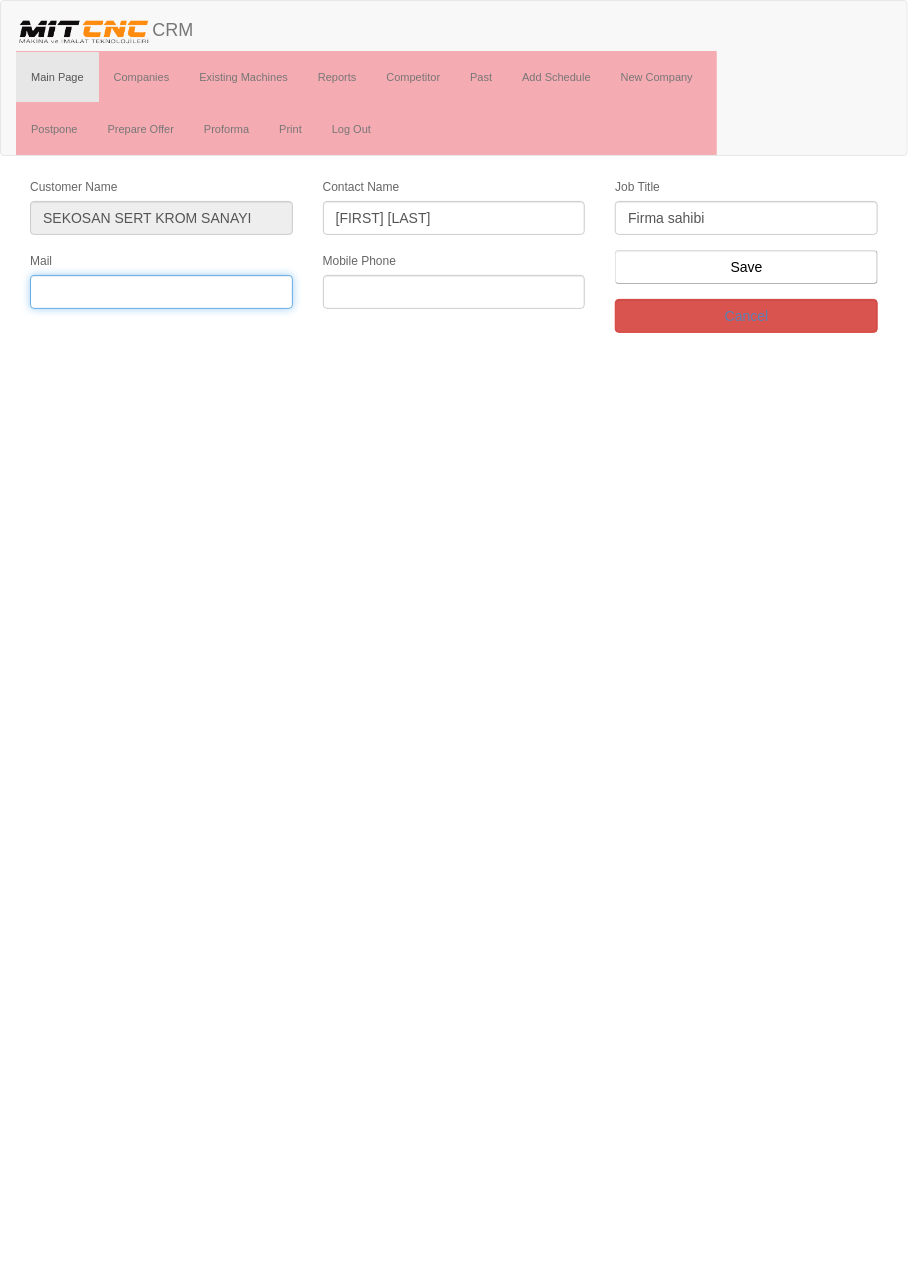 click at bounding box center (161, 292) 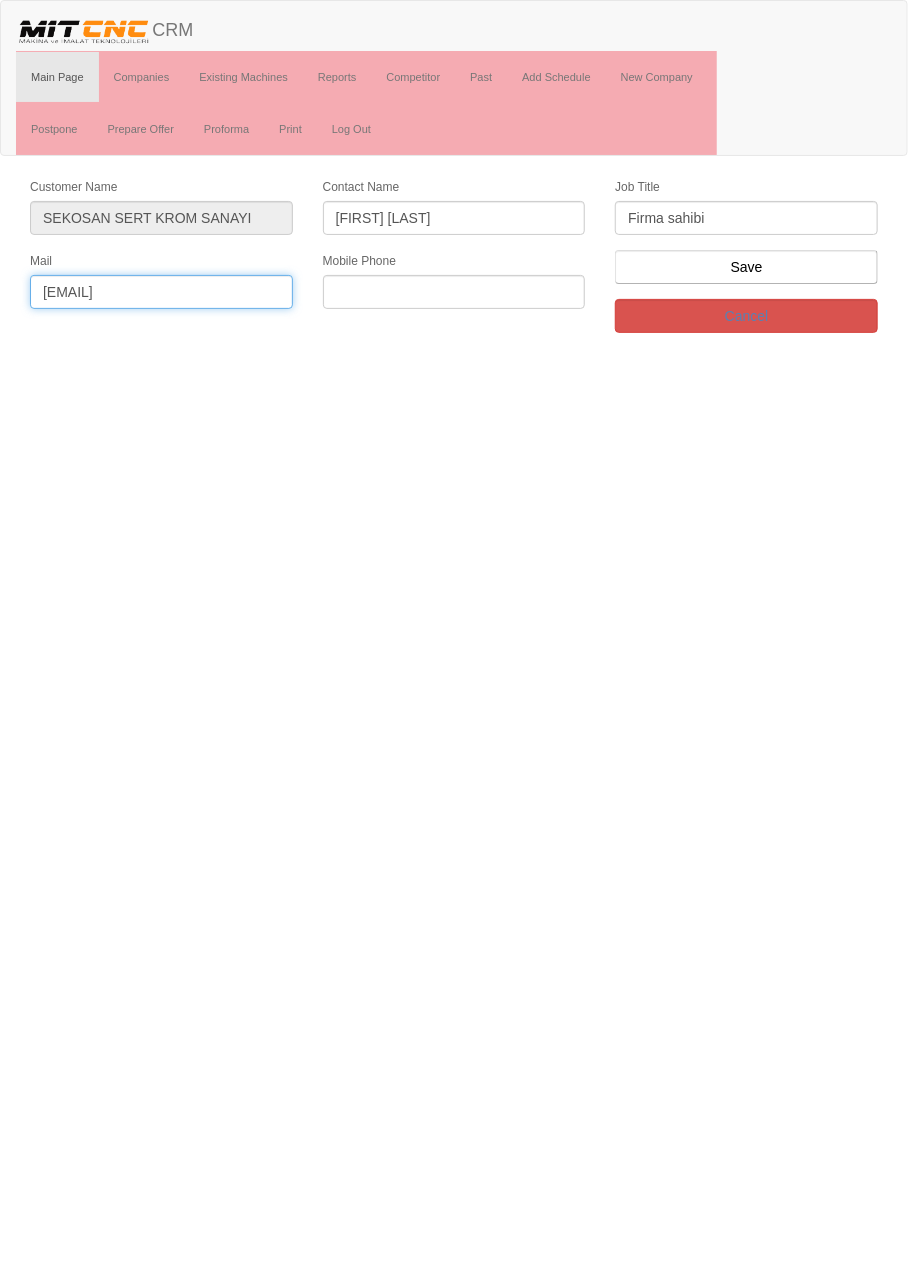 click on "Sekosan@sekosan.com" at bounding box center [161, 292] 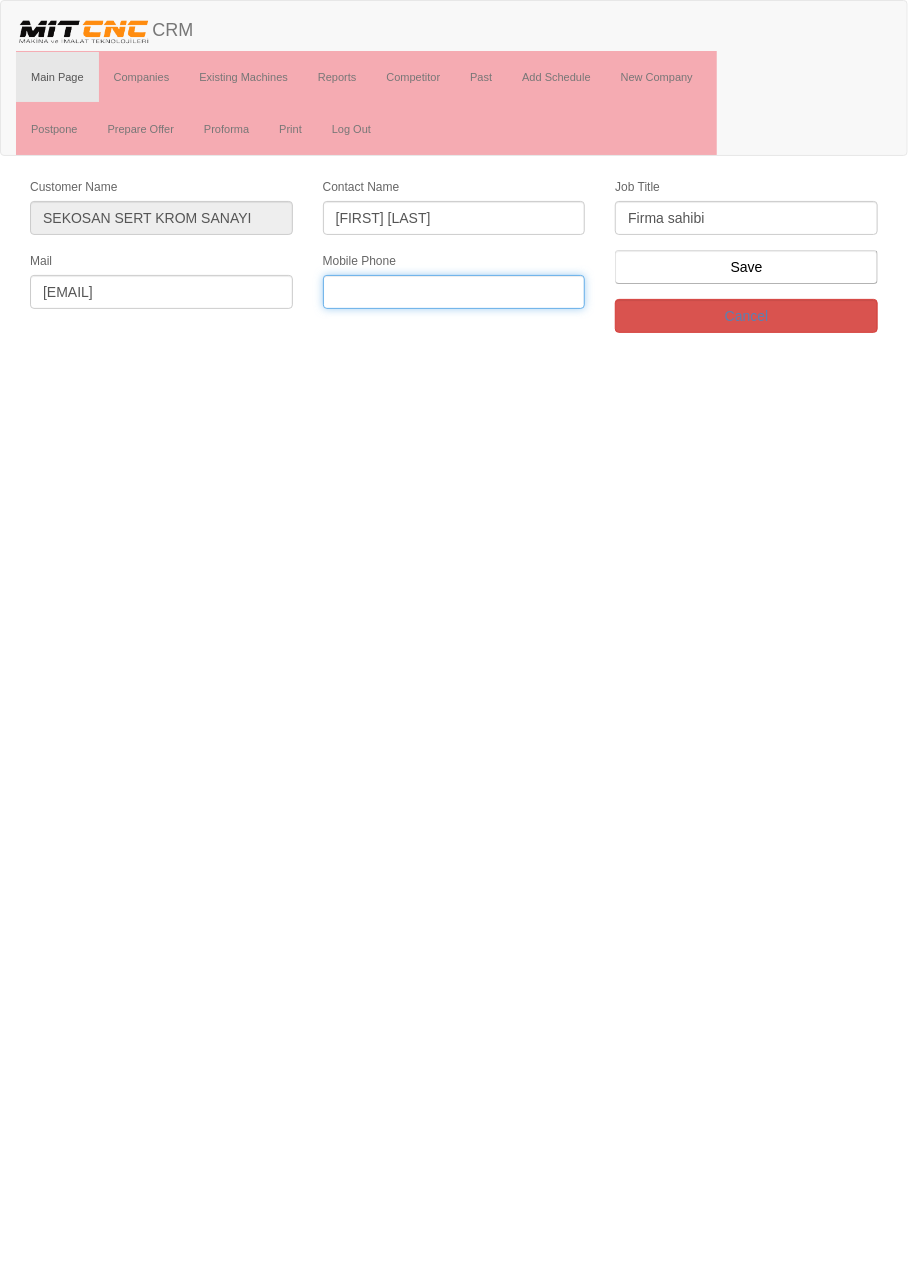 click at bounding box center (454, 292) 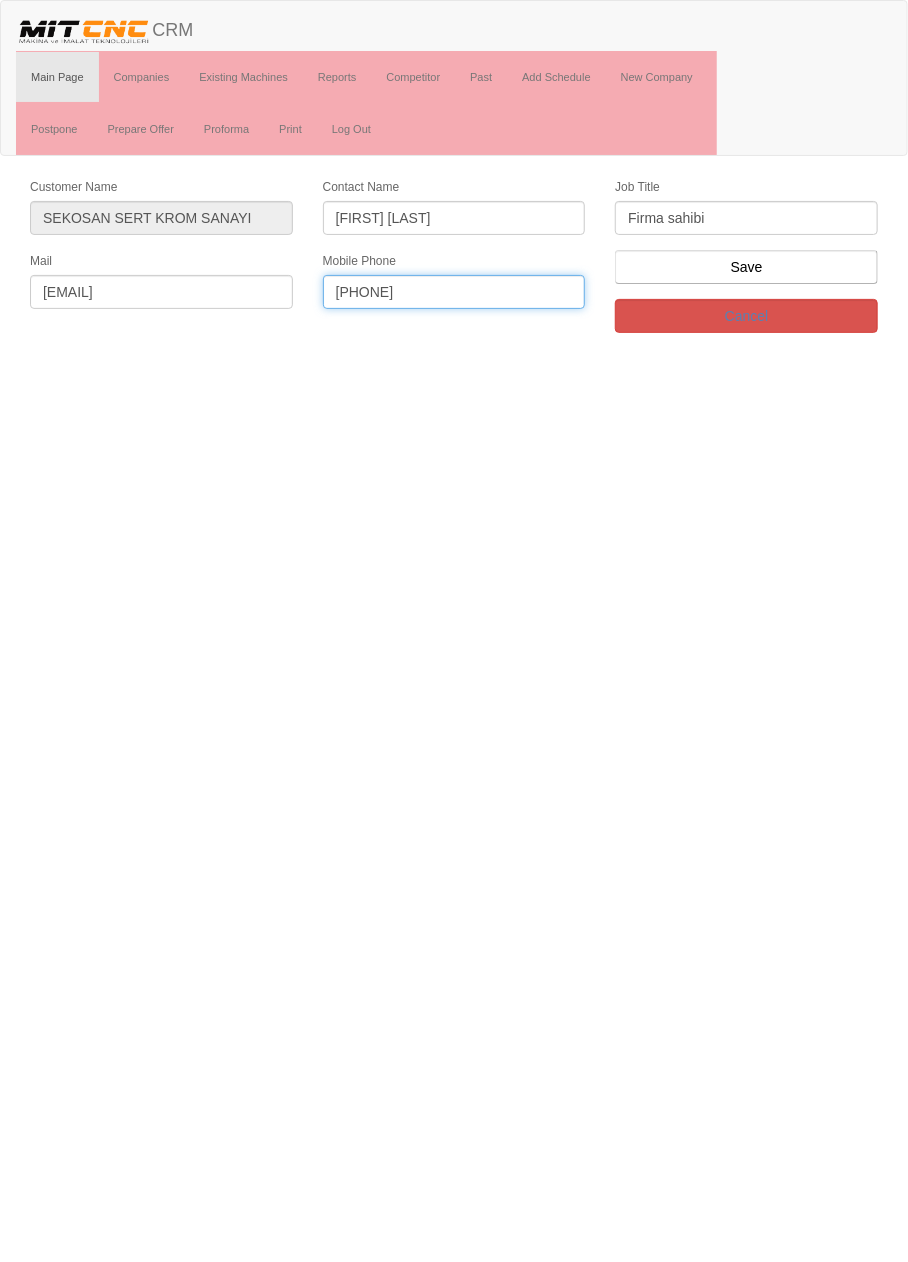 click on "+905326808686" at bounding box center [454, 292] 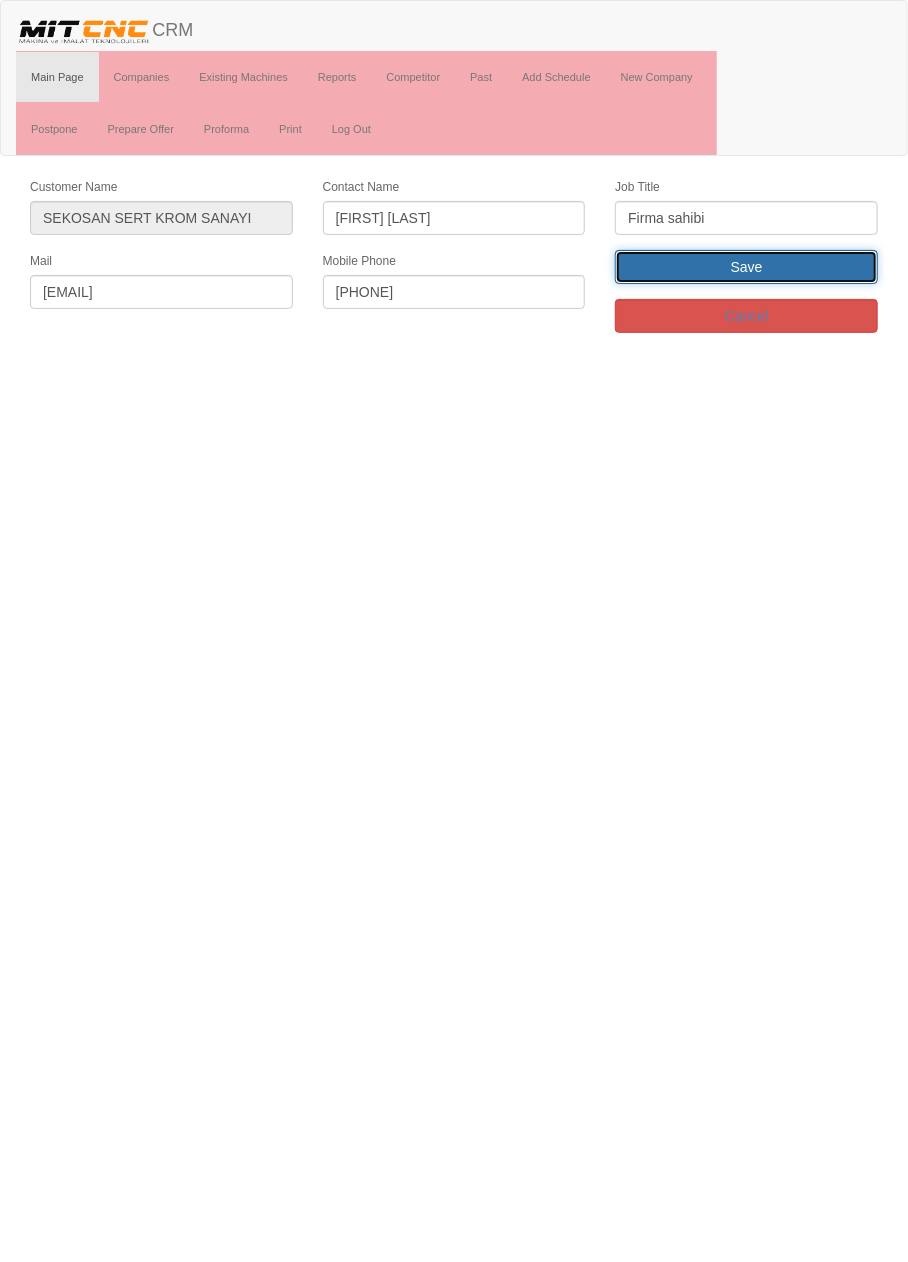 click on "Save" at bounding box center (746, 267) 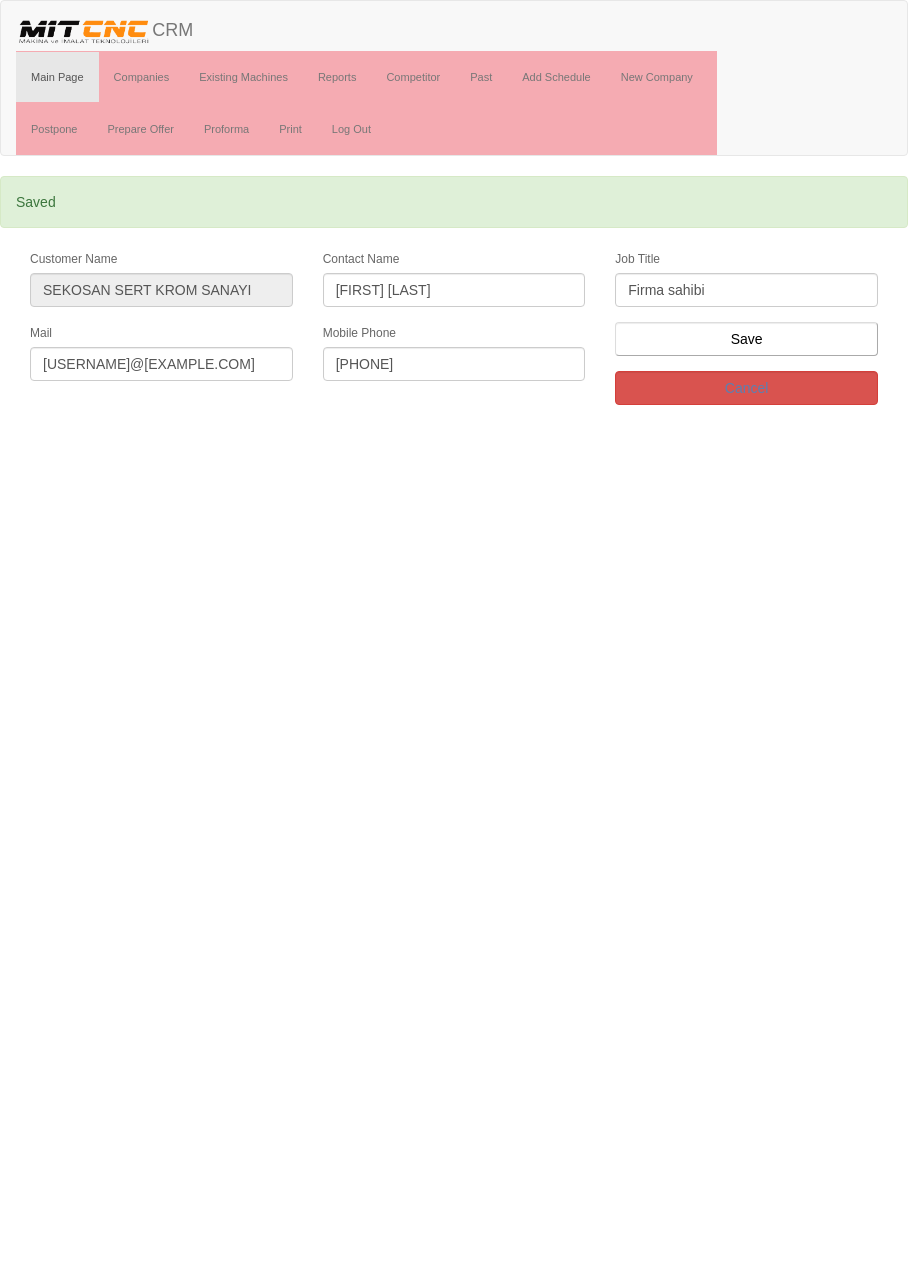 scroll, scrollTop: 0, scrollLeft: 0, axis: both 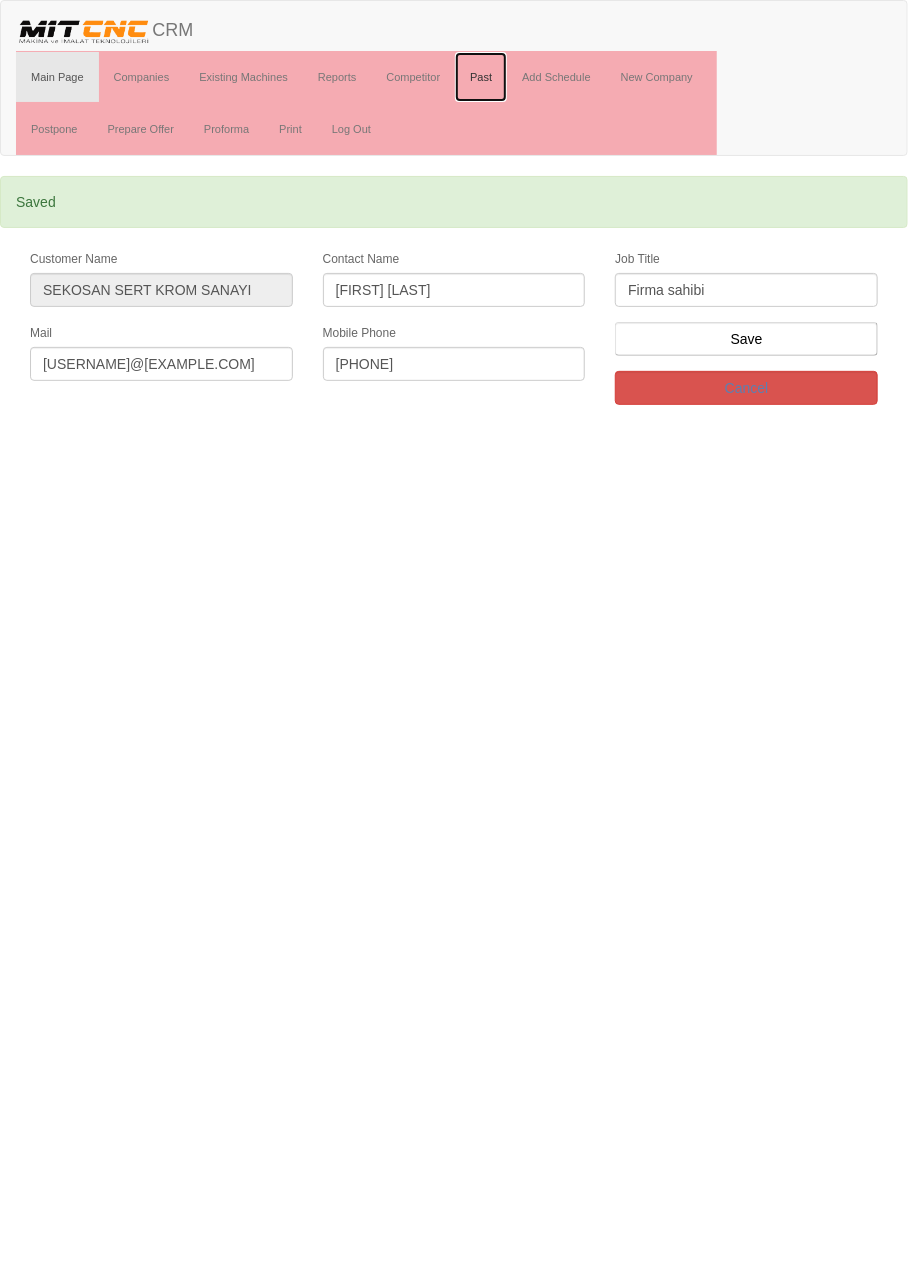 click on "Past" at bounding box center [481, 77] 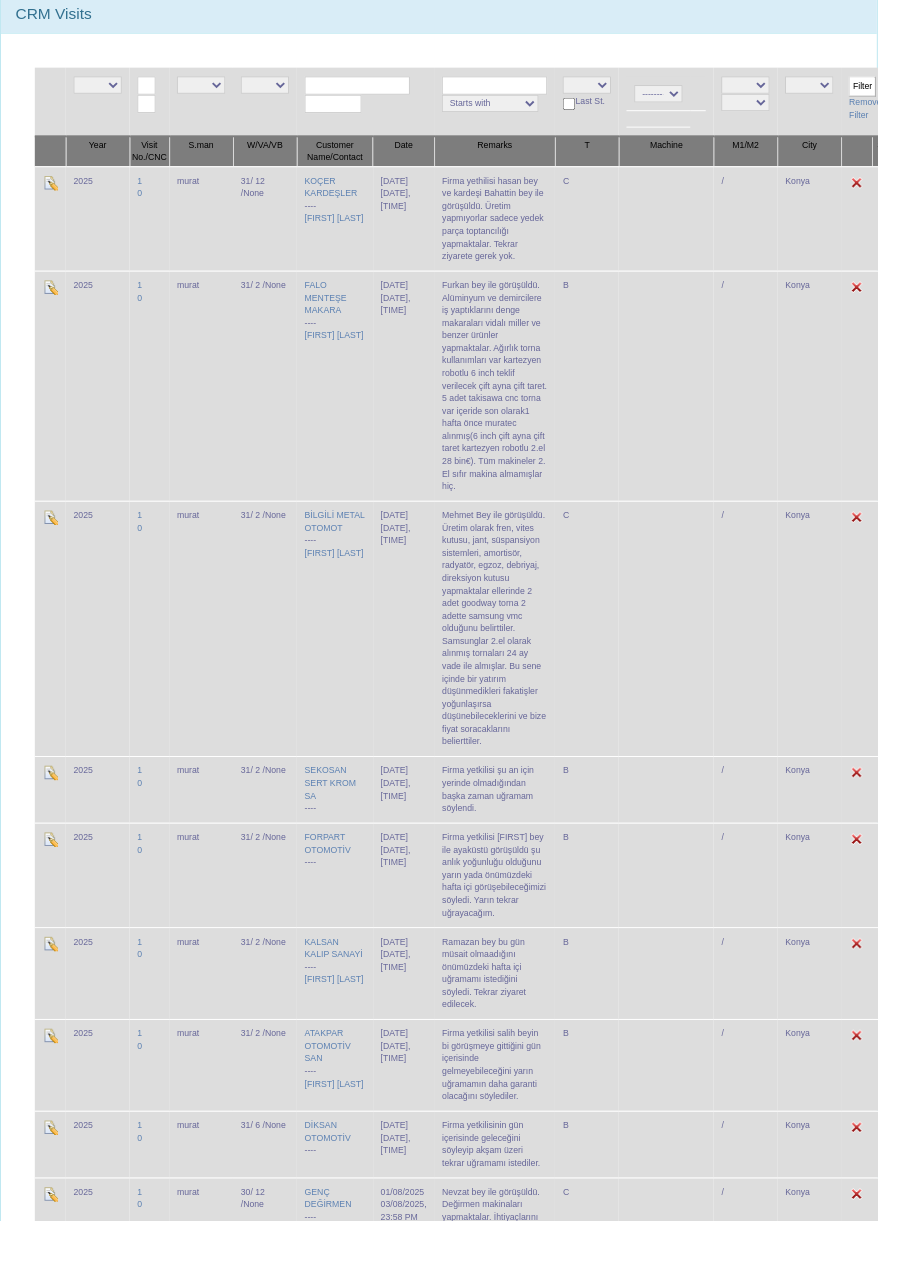 scroll, scrollTop: 224, scrollLeft: 0, axis: vertical 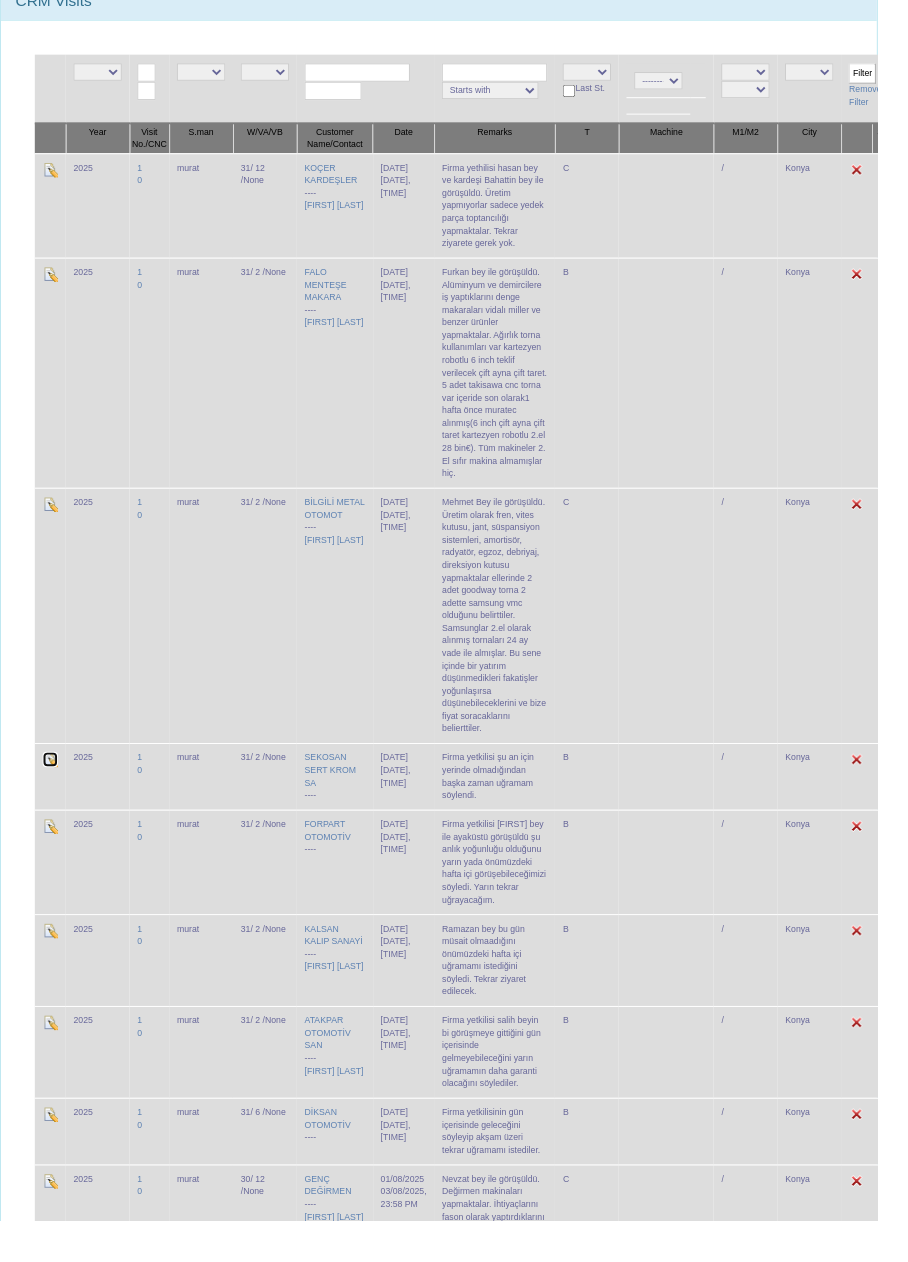 click at bounding box center (52, 786) 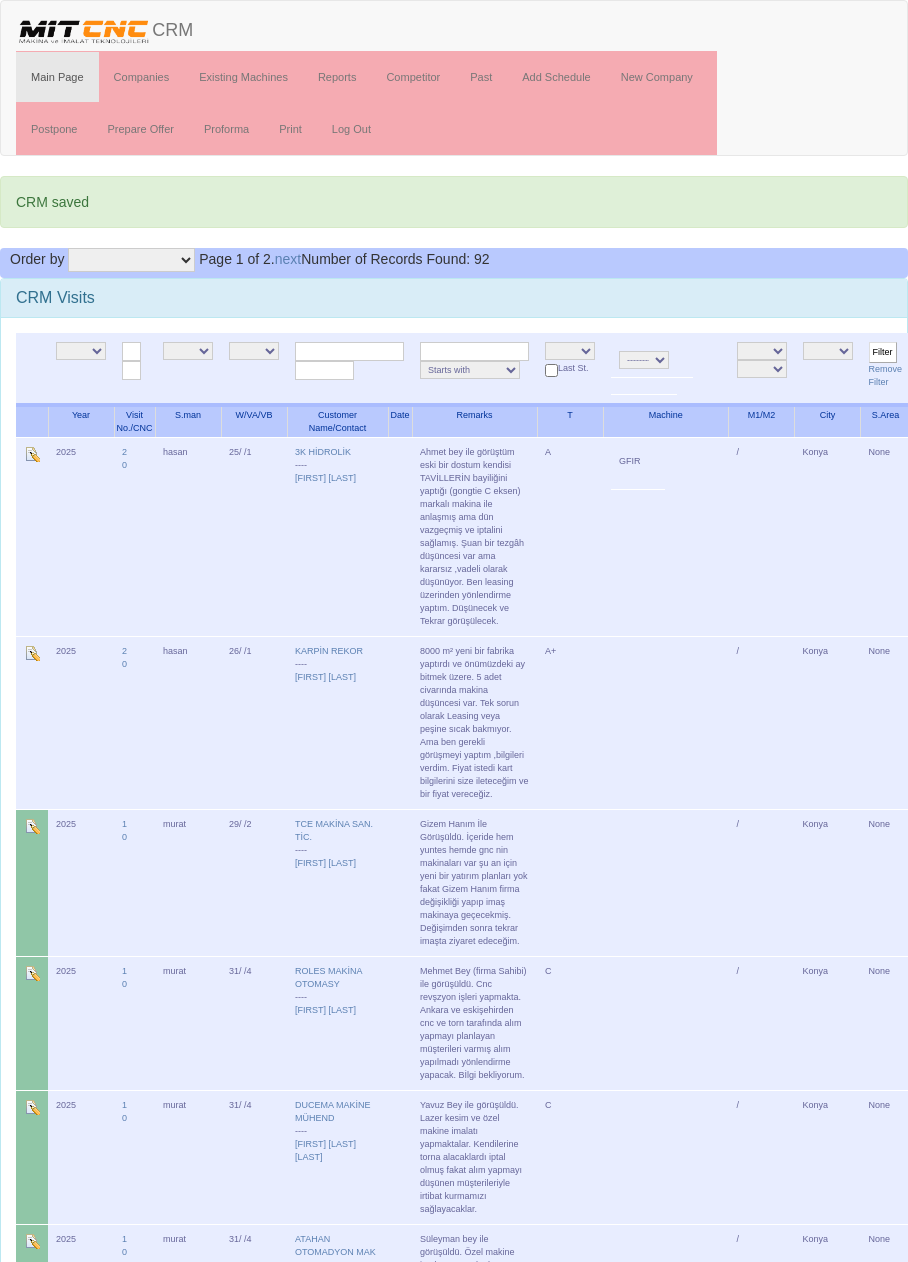 scroll, scrollTop: 0, scrollLeft: 0, axis: both 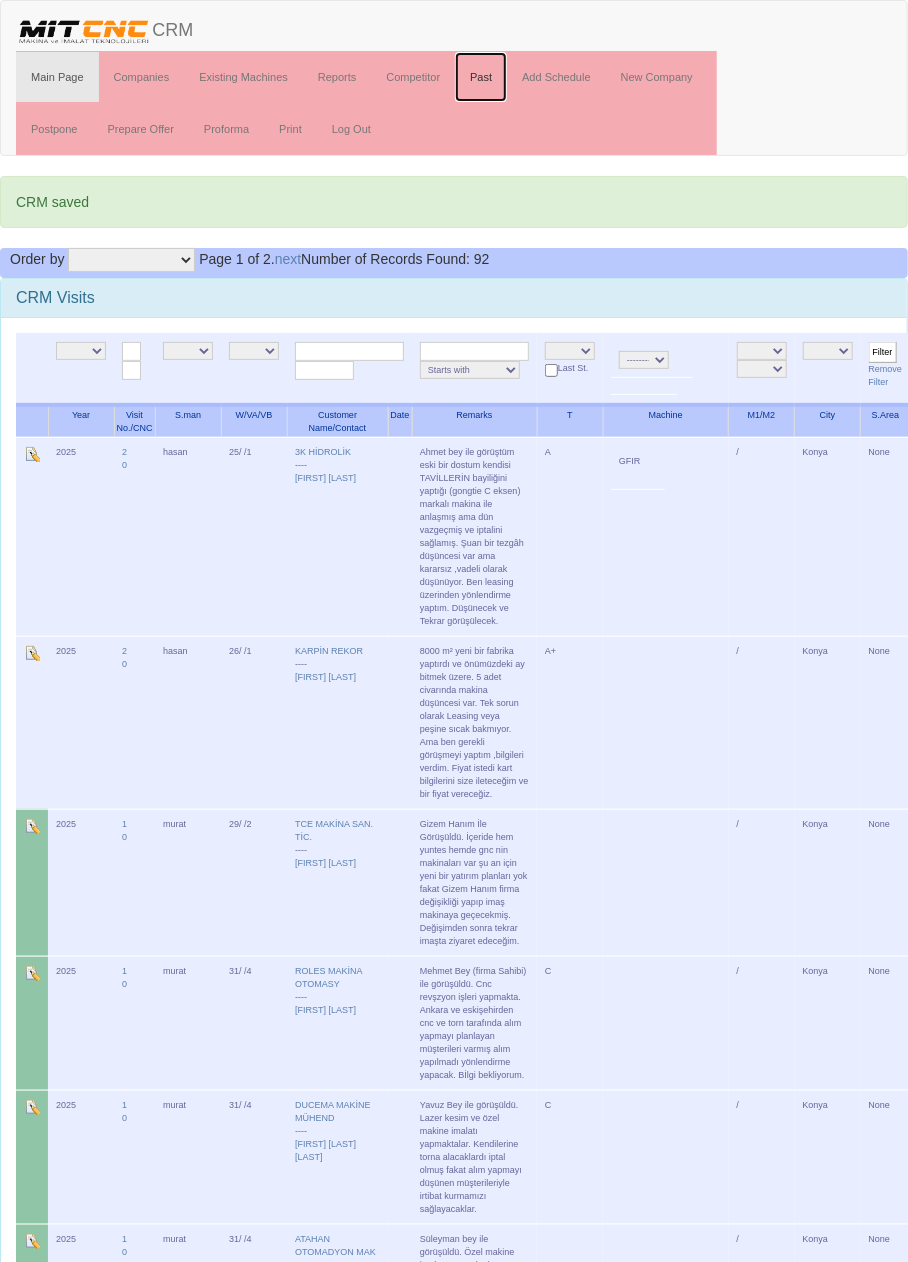 click on "Past" at bounding box center [481, 77] 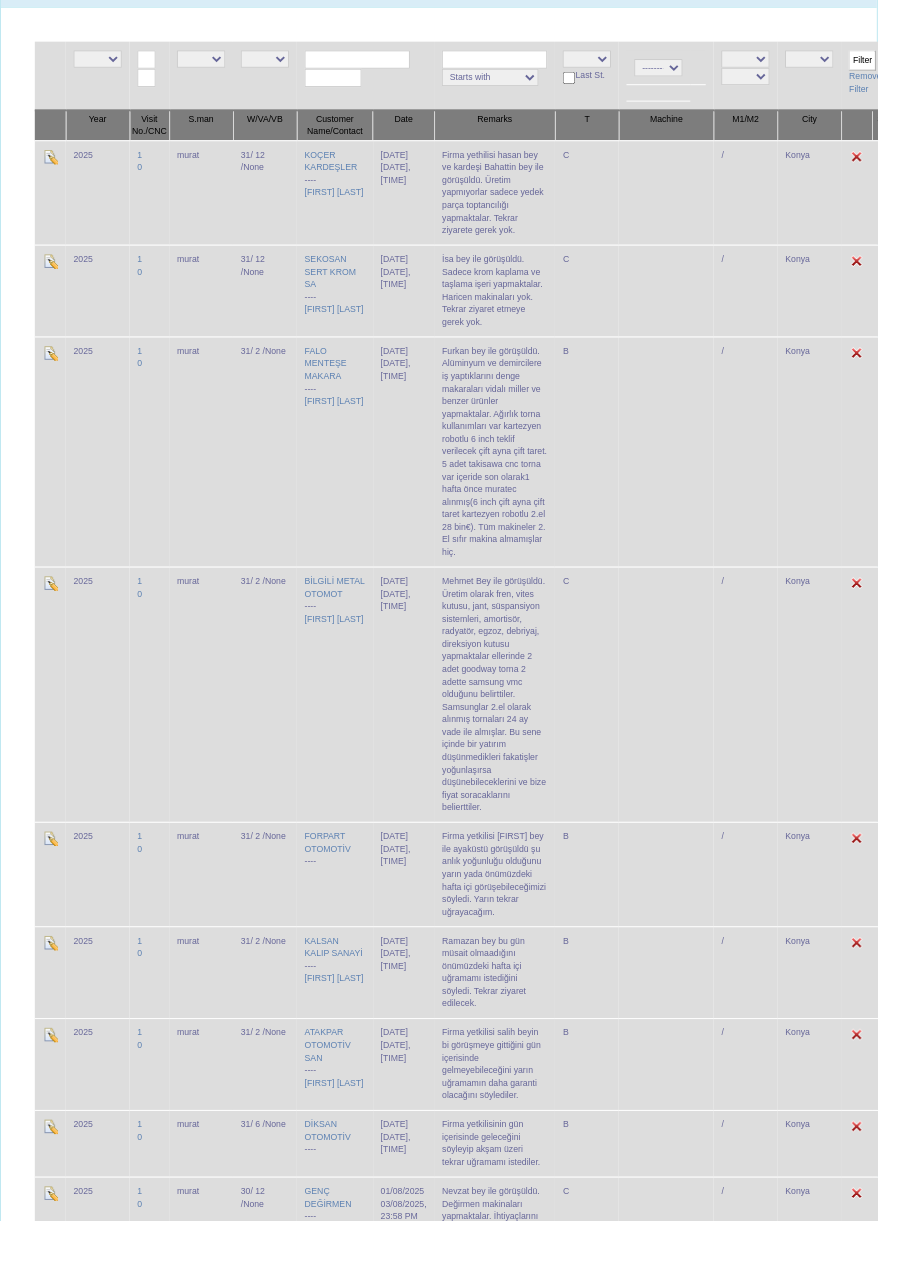 scroll, scrollTop: 0, scrollLeft: 0, axis: both 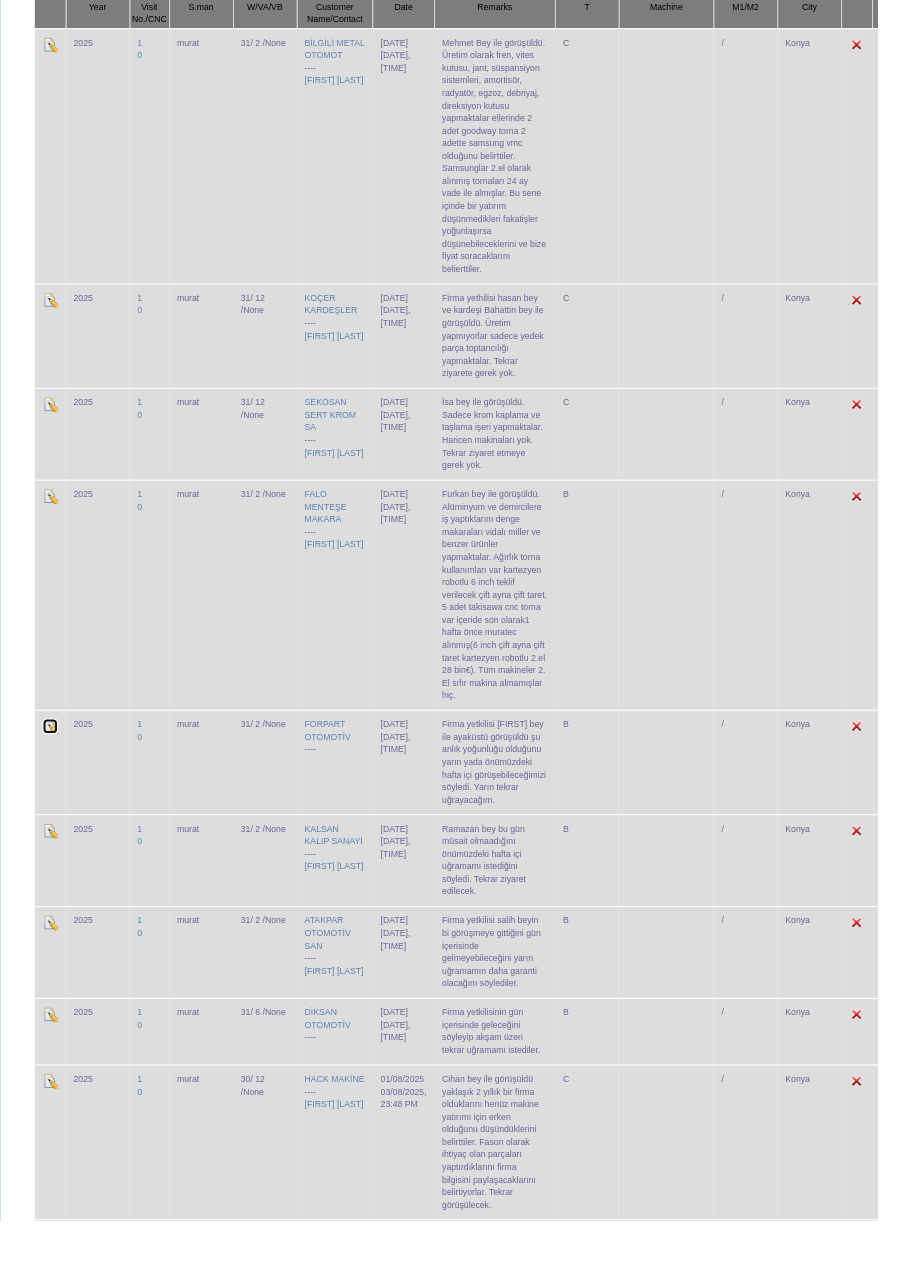 click at bounding box center [52, 751] 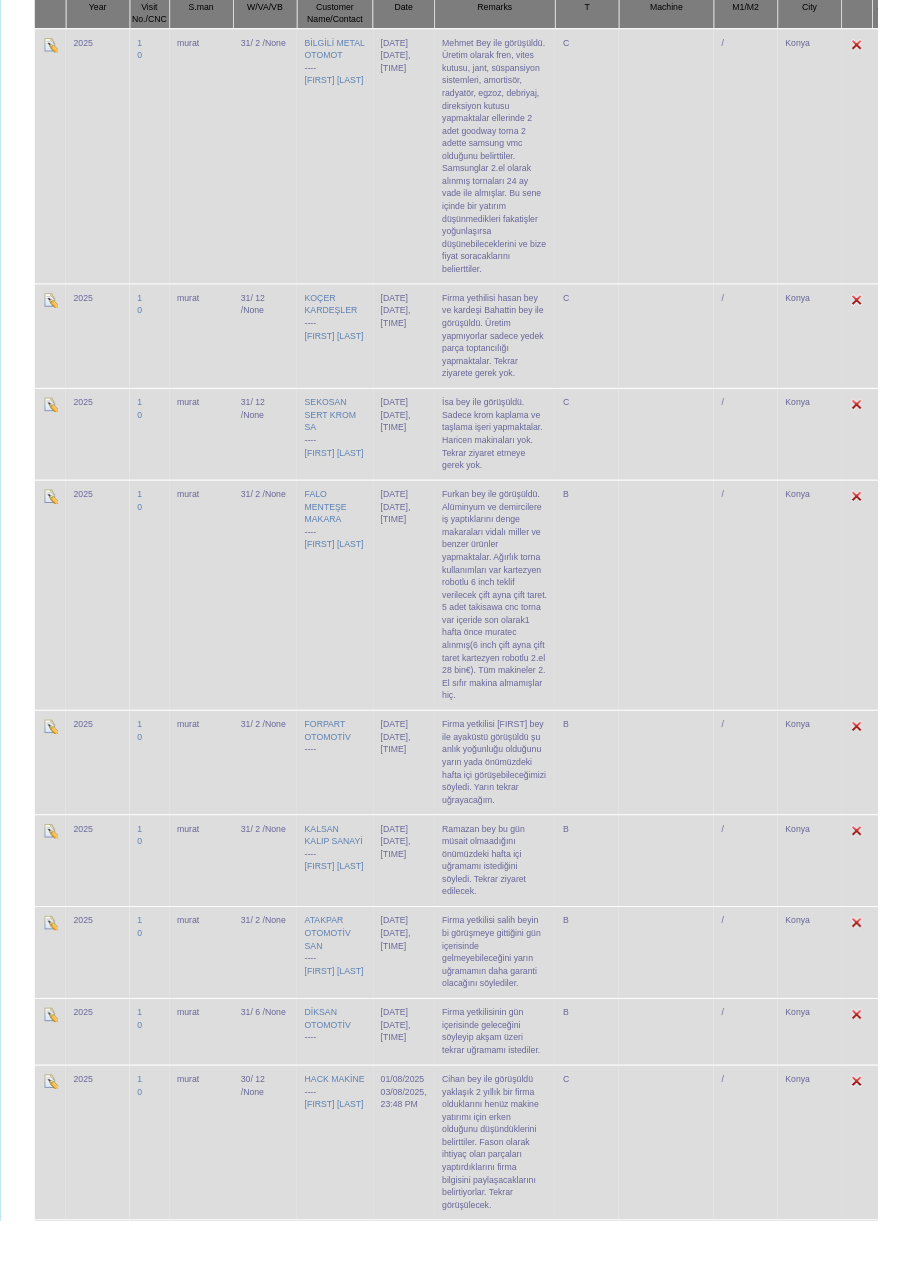 scroll, scrollTop: 0, scrollLeft: 0, axis: both 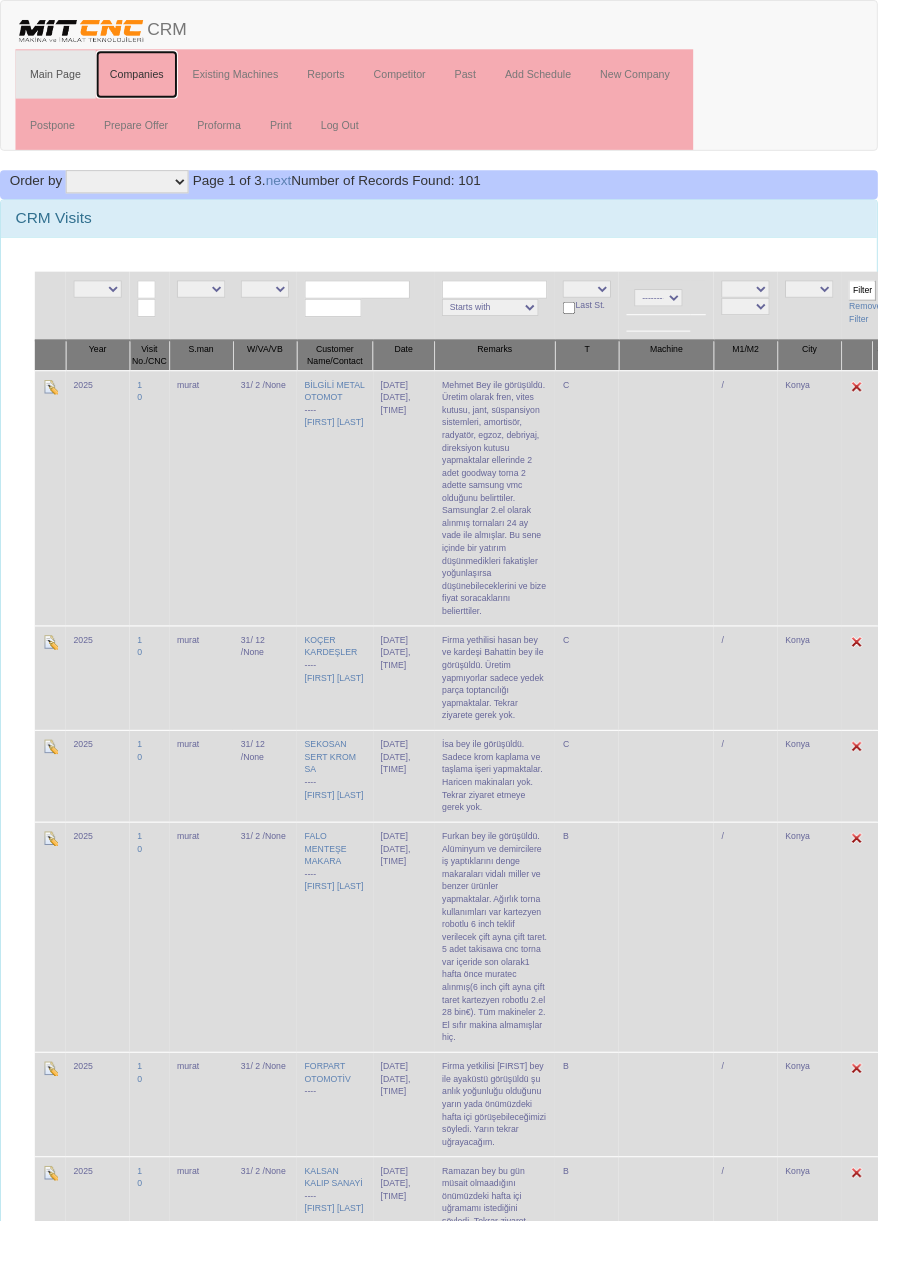 click on "Companies" at bounding box center (142, 77) 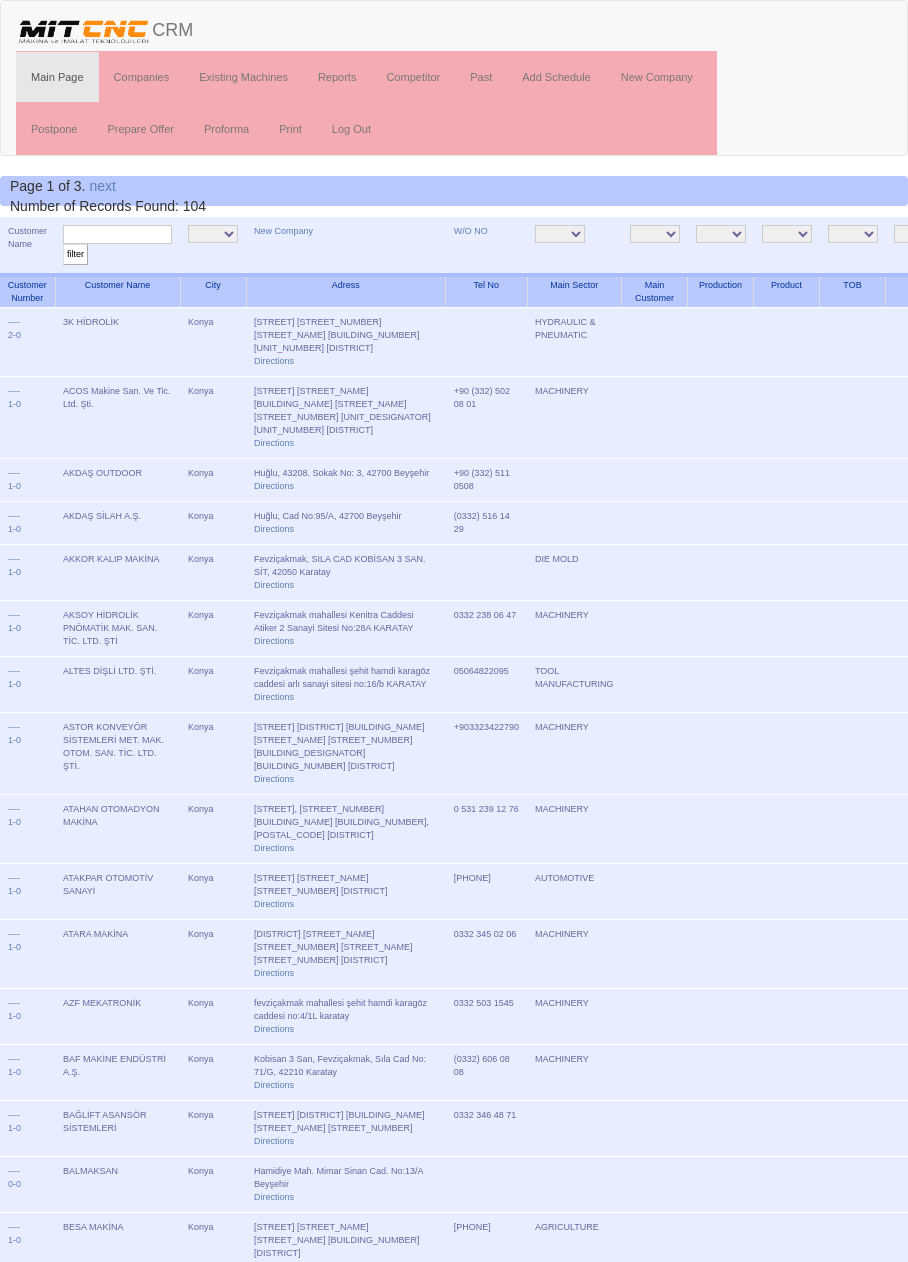 scroll, scrollTop: 0, scrollLeft: 0, axis: both 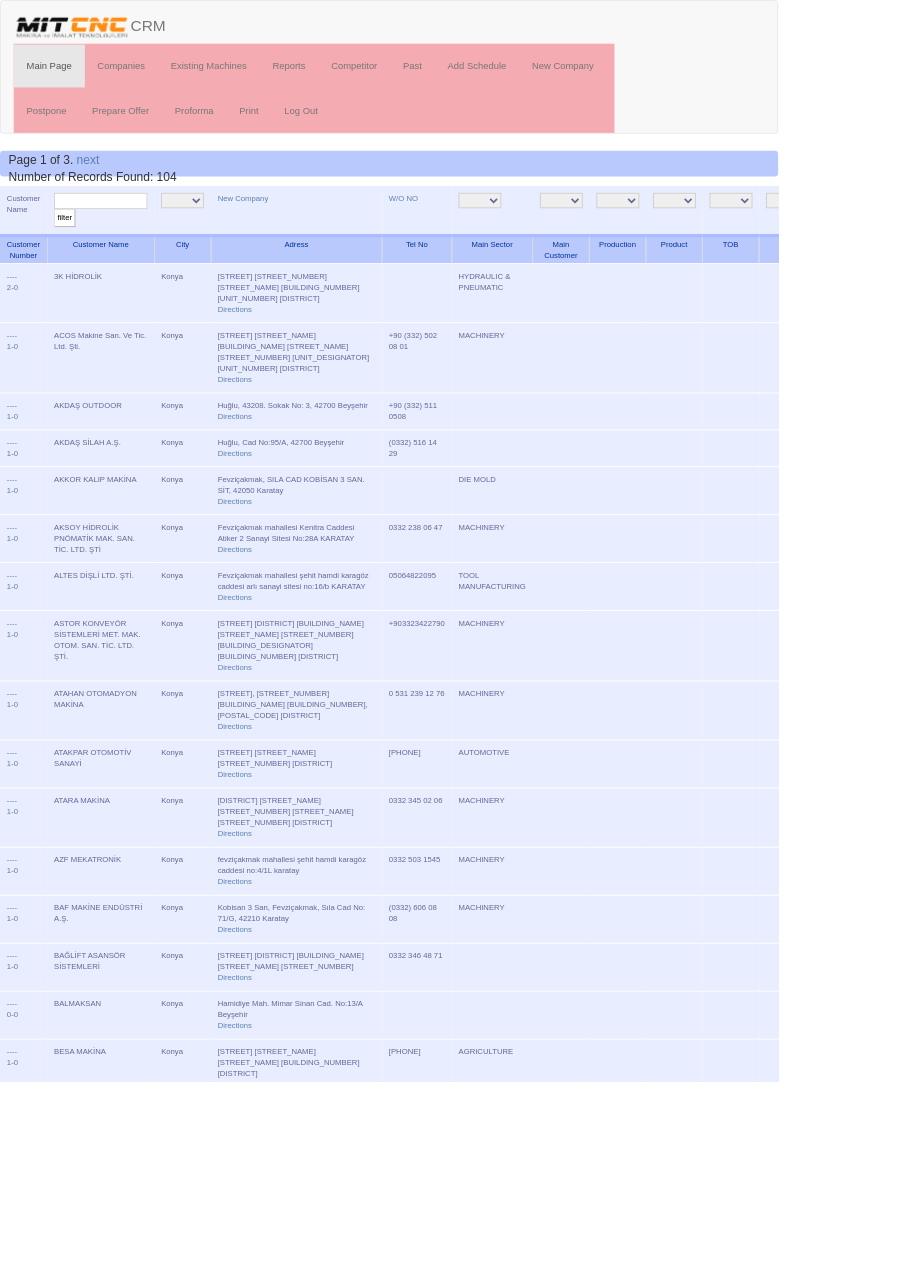 click at bounding box center (117, 234) 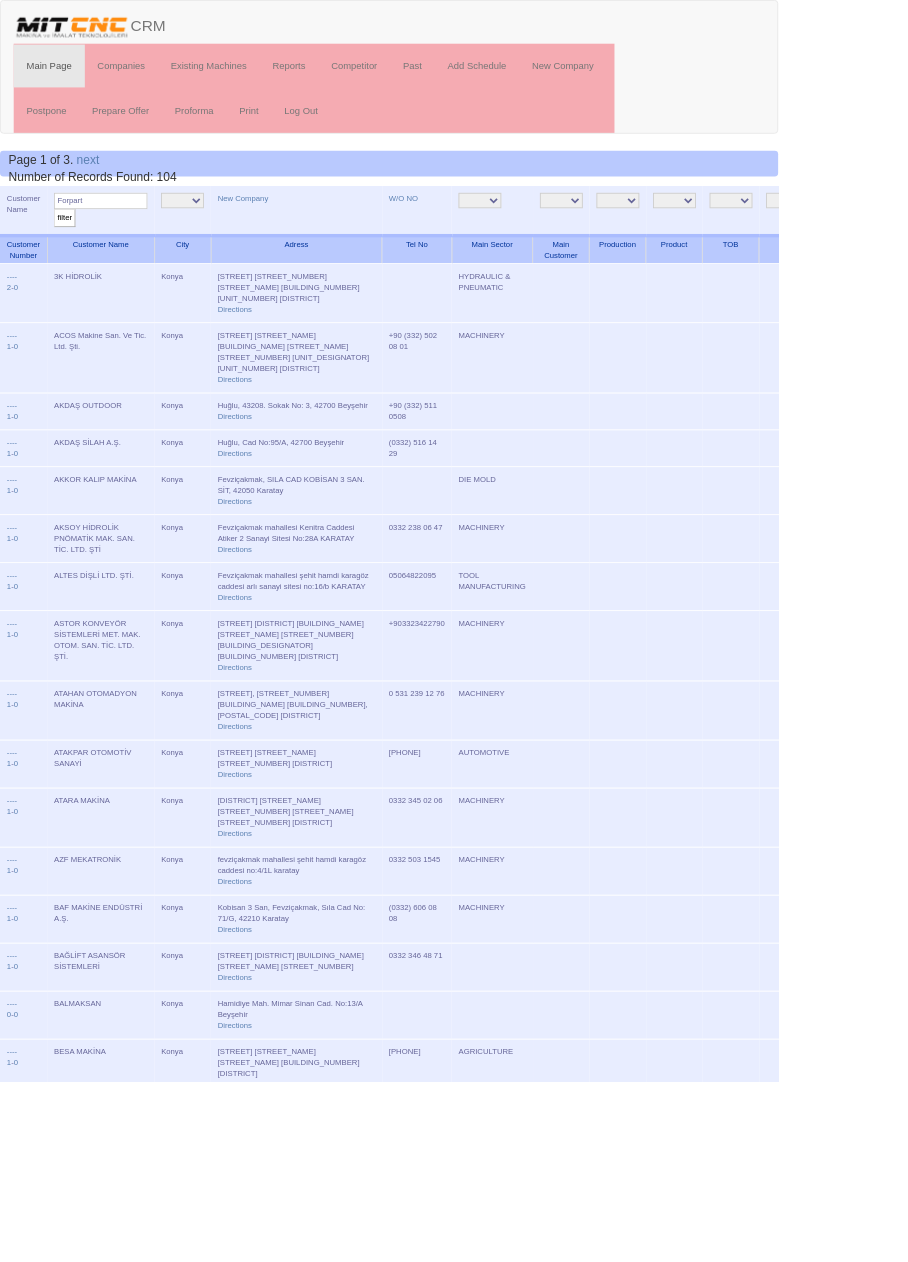 type on "Forpart" 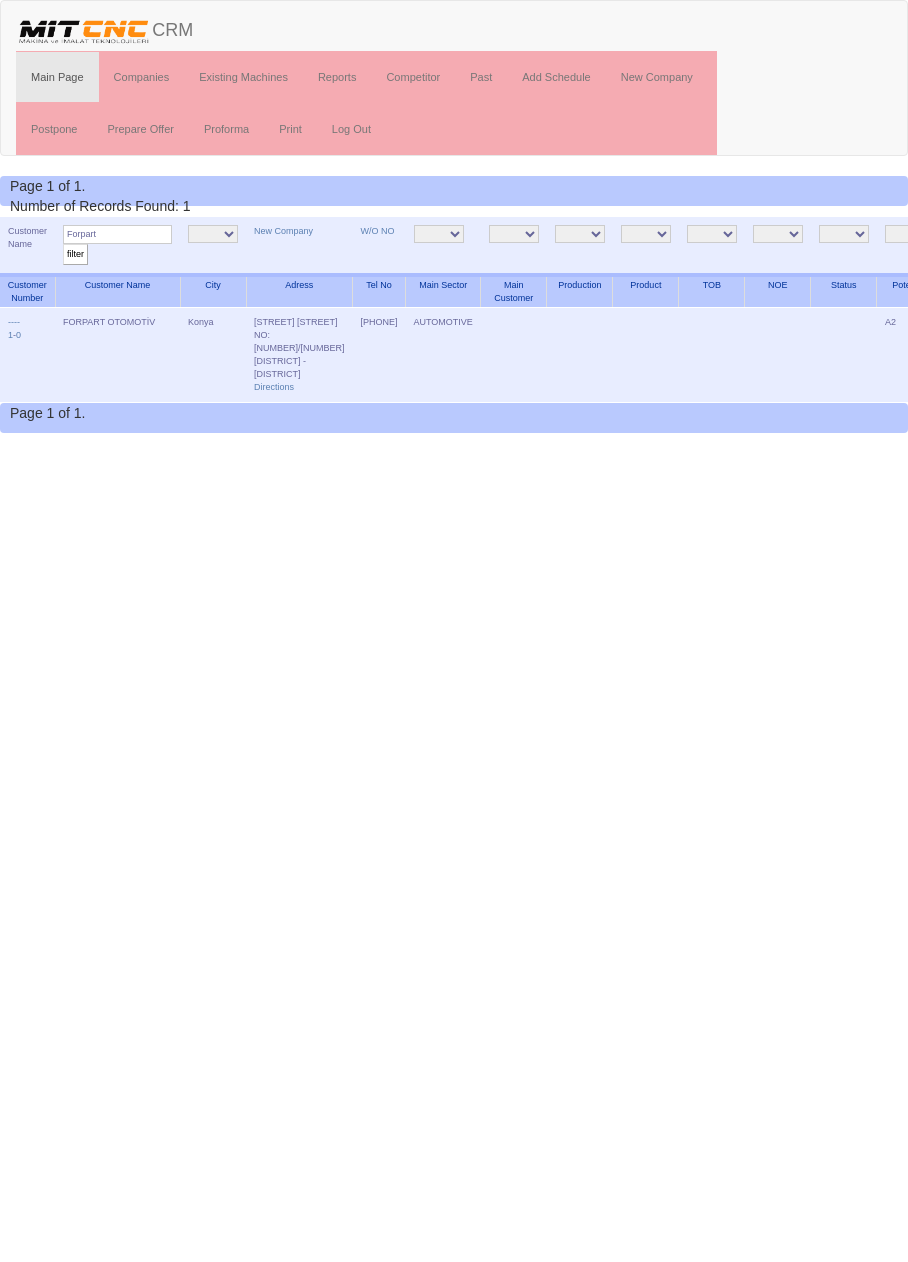 scroll, scrollTop: 0, scrollLeft: 0, axis: both 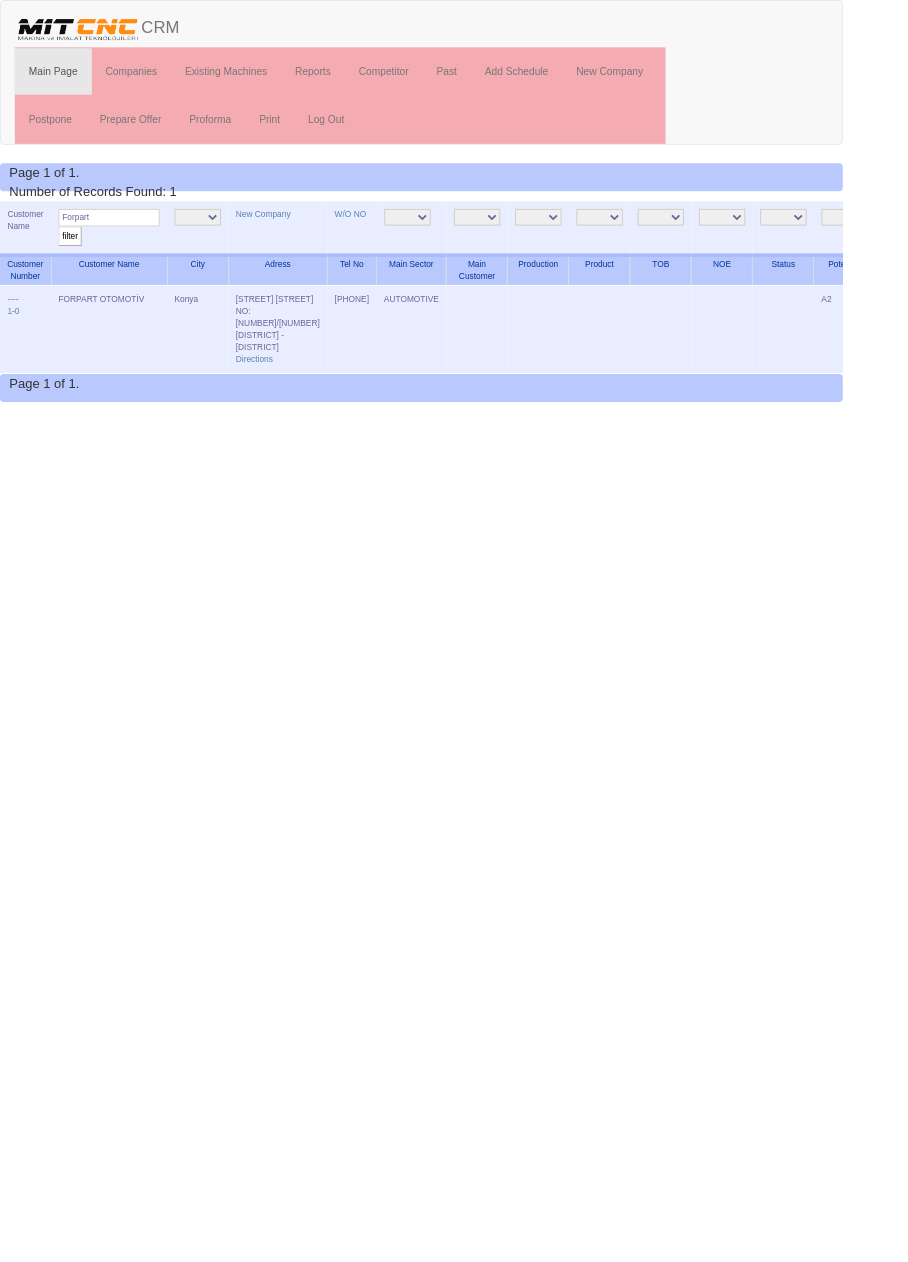 click on "Edit" at bounding box center (1025, 322) 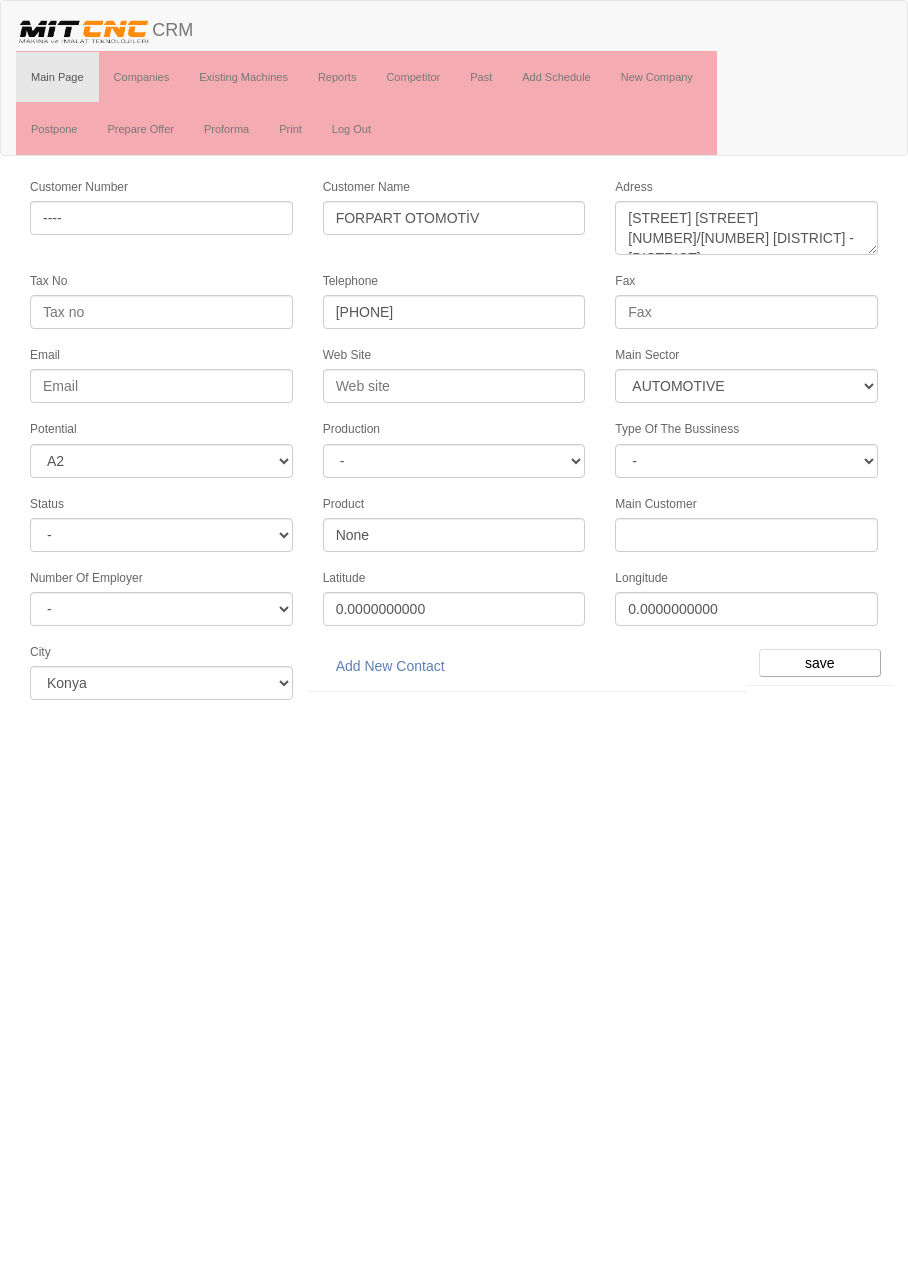 select on "370" 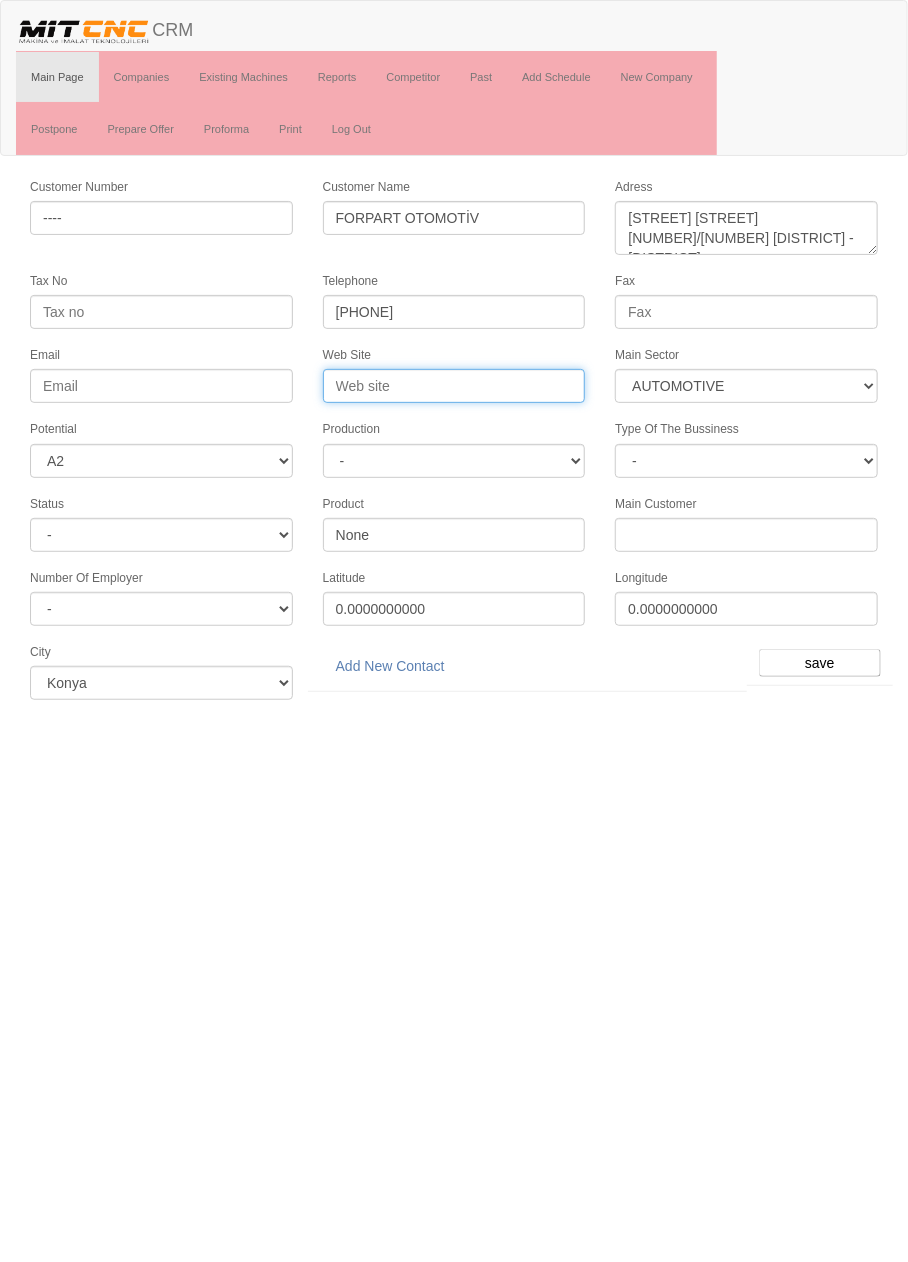click on "Web Site" at bounding box center (454, 386) 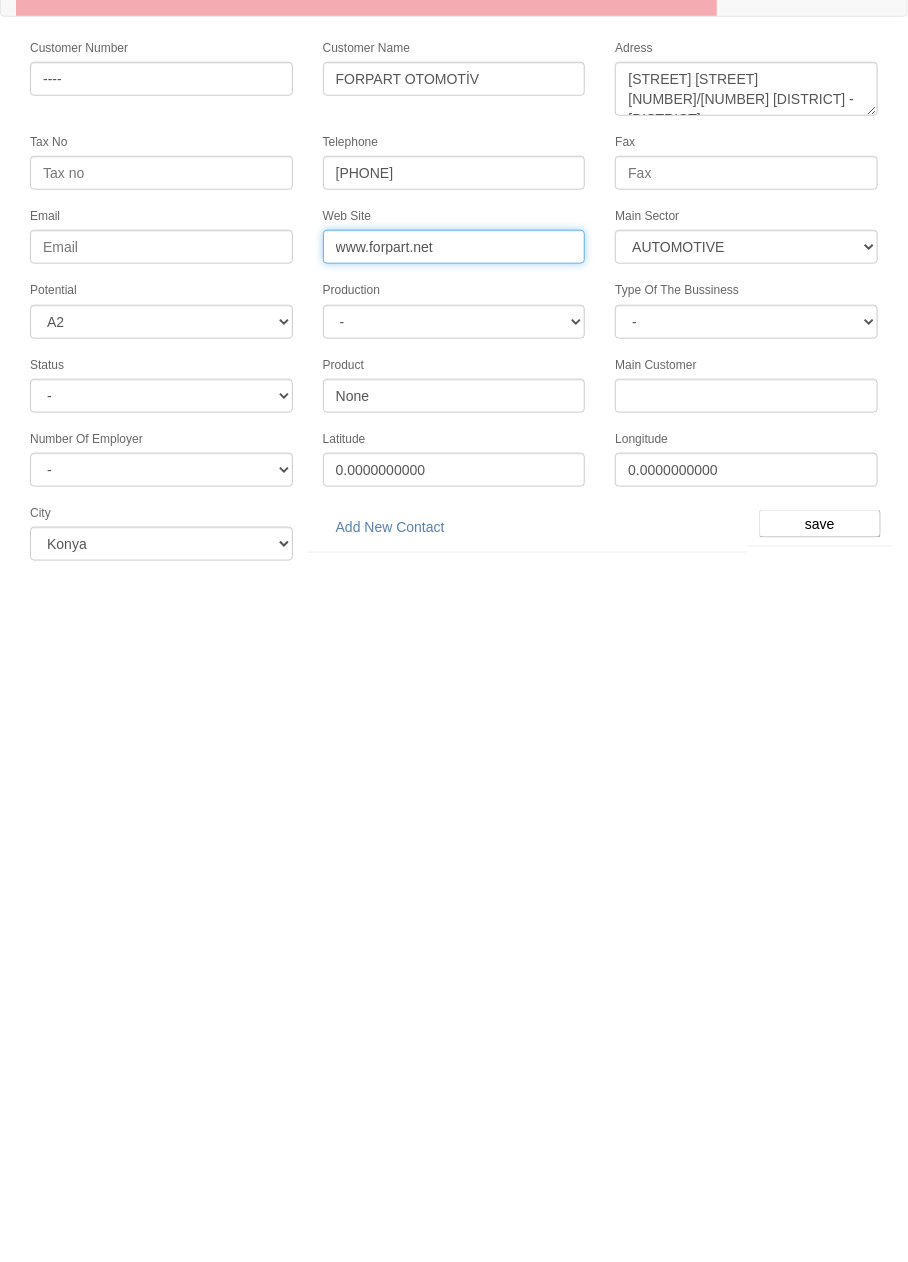 type on "www.forpart.net" 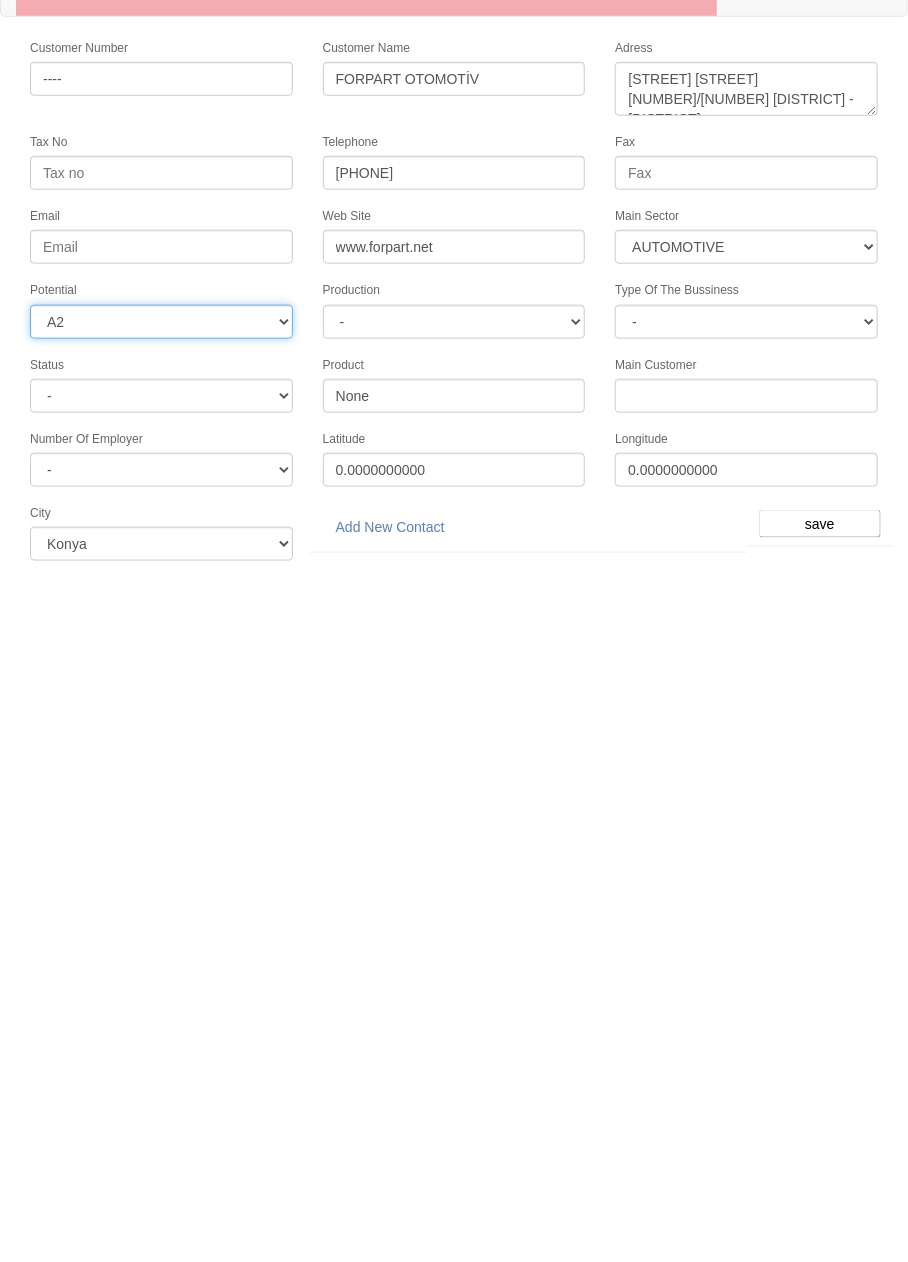 click on "-
A1
A2
A3
B1
B2
B3
C1
C2
C3" at bounding box center (161, 461) 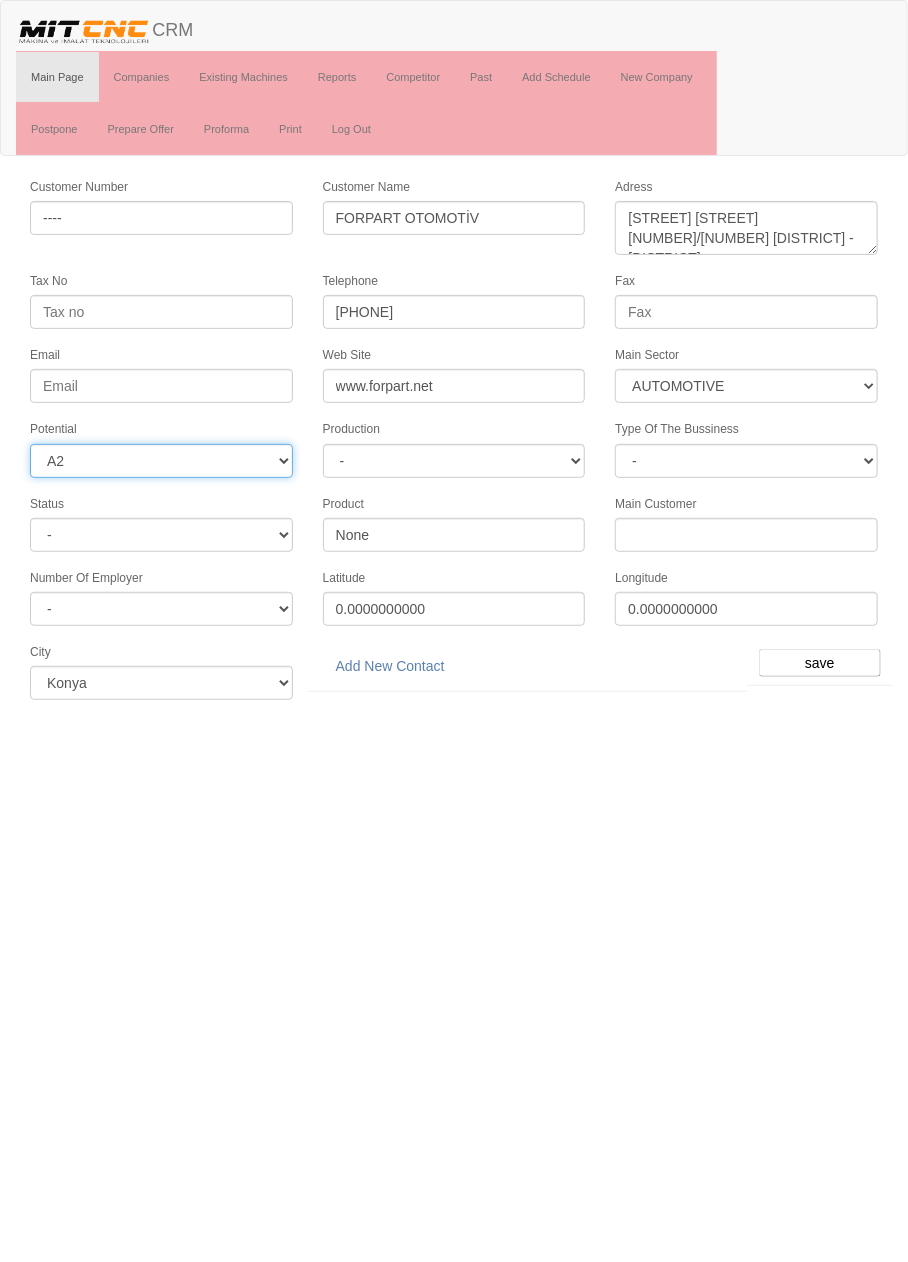 select on "6" 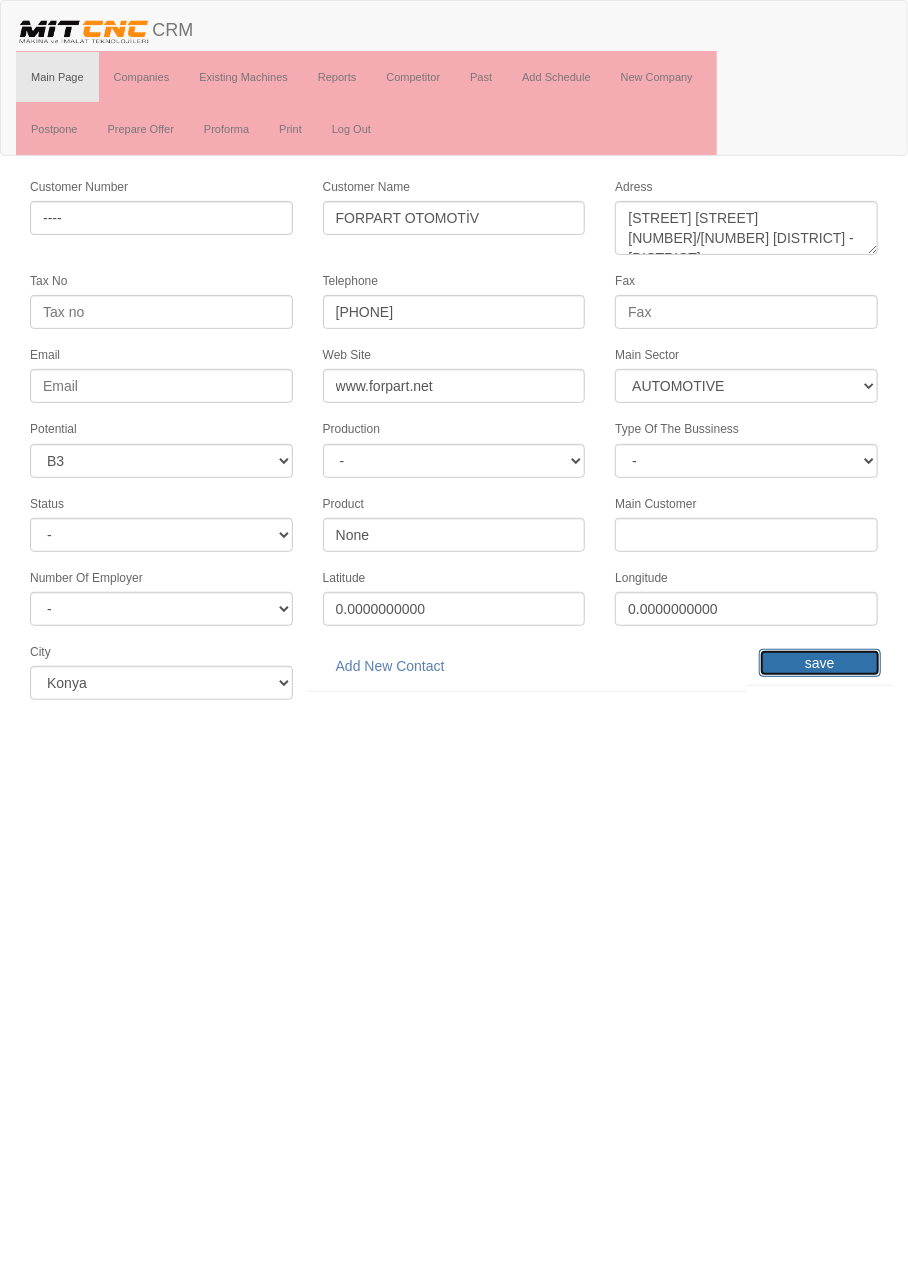 click on "save" at bounding box center [820, 663] 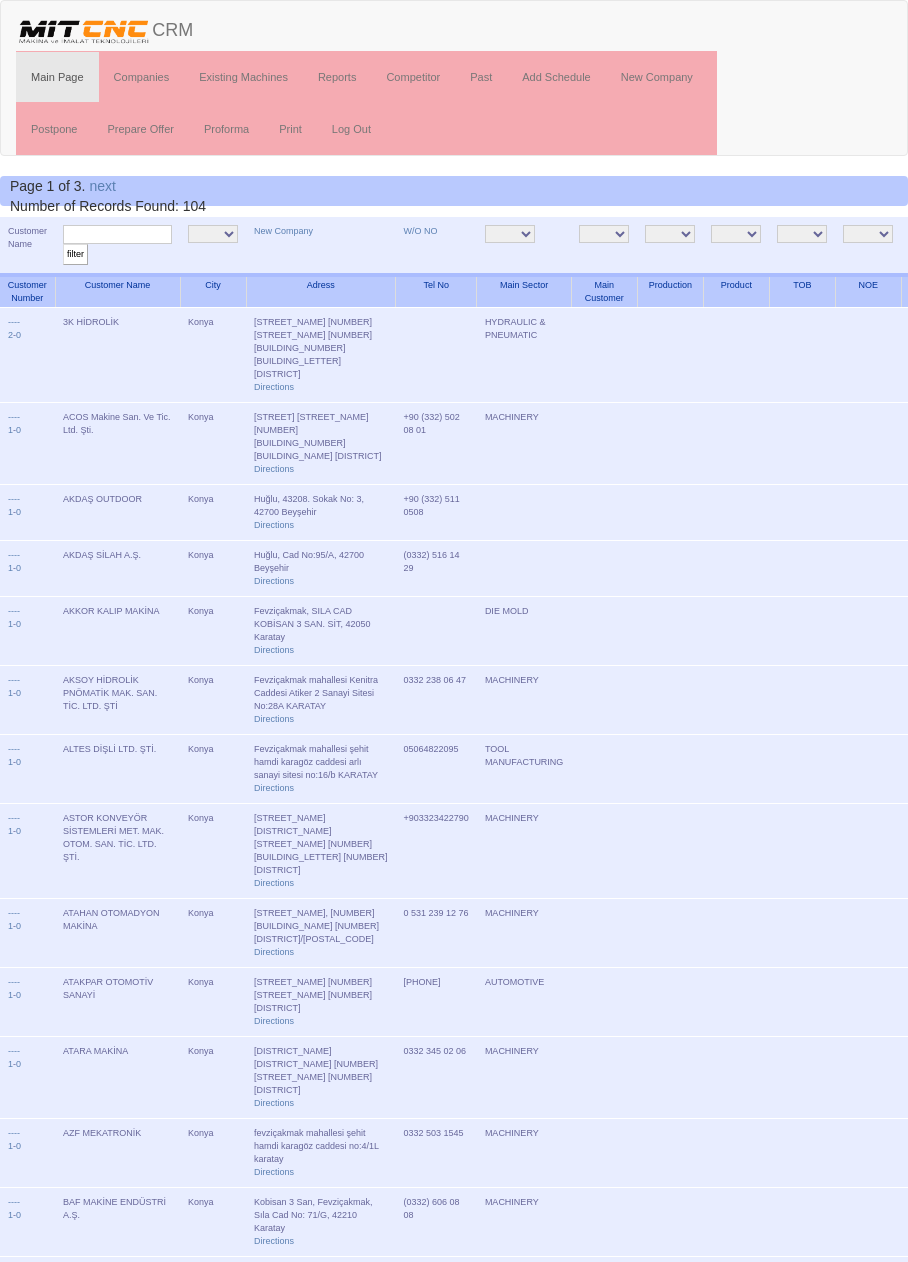 scroll, scrollTop: 0, scrollLeft: 0, axis: both 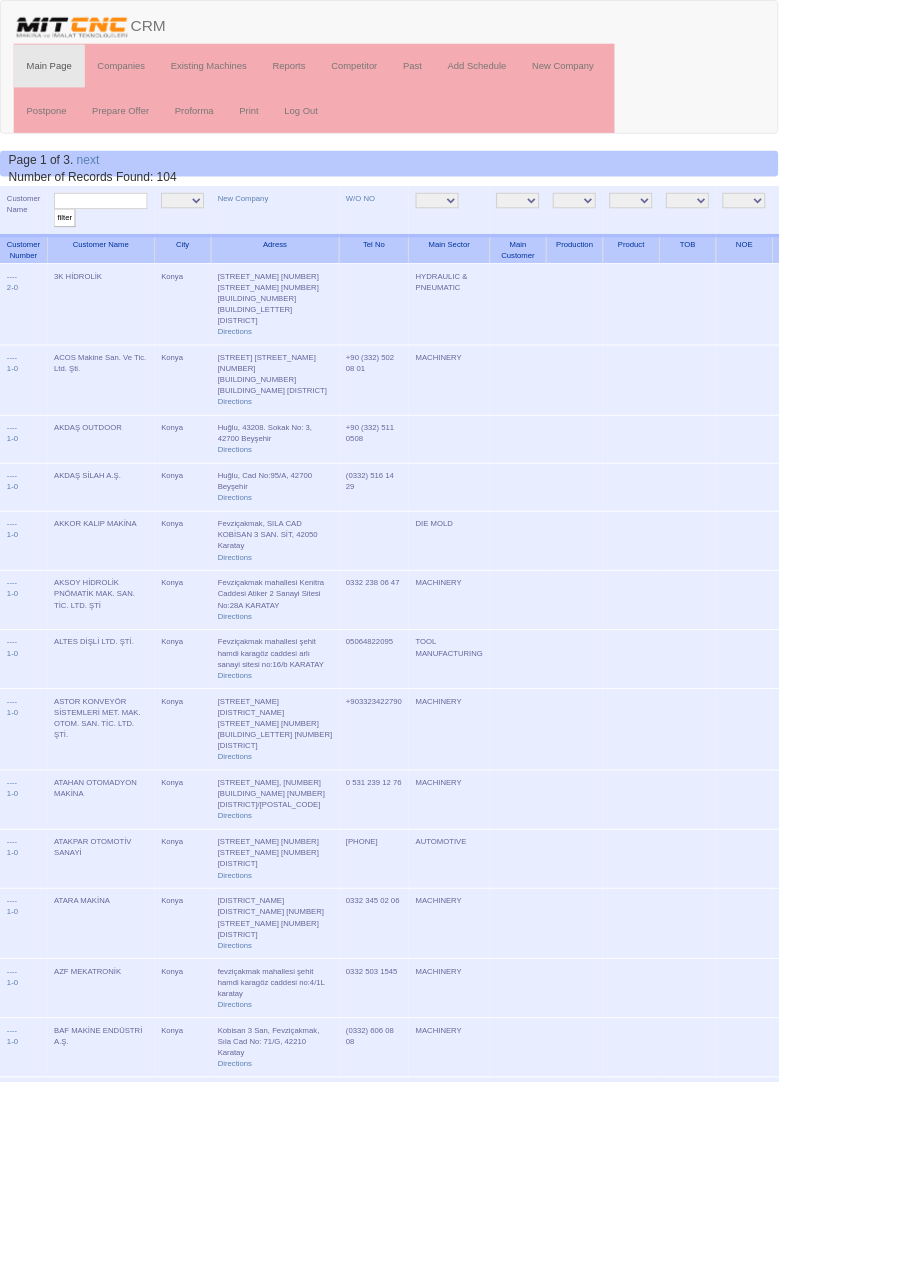 click at bounding box center (117, 234) 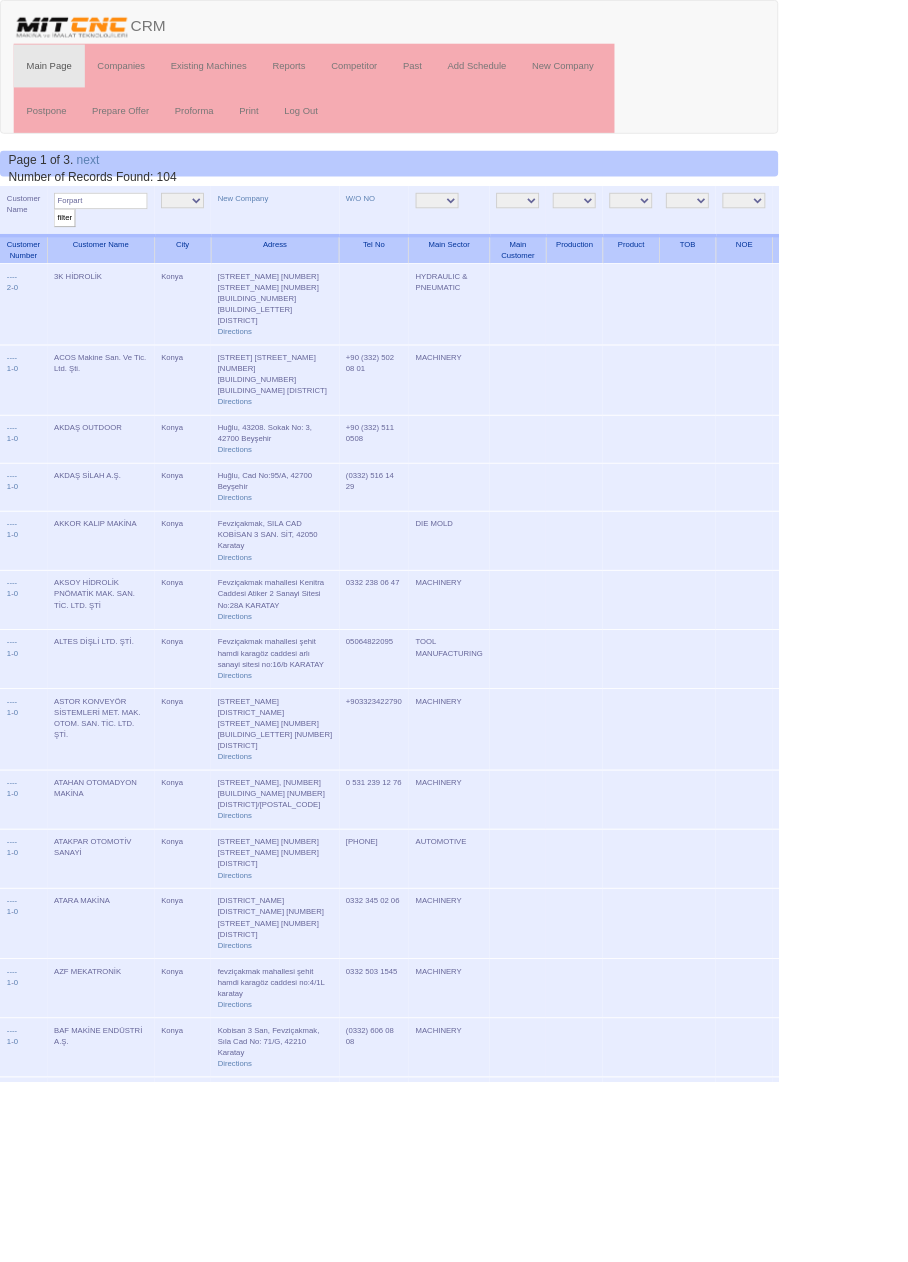 type on "Forpart" 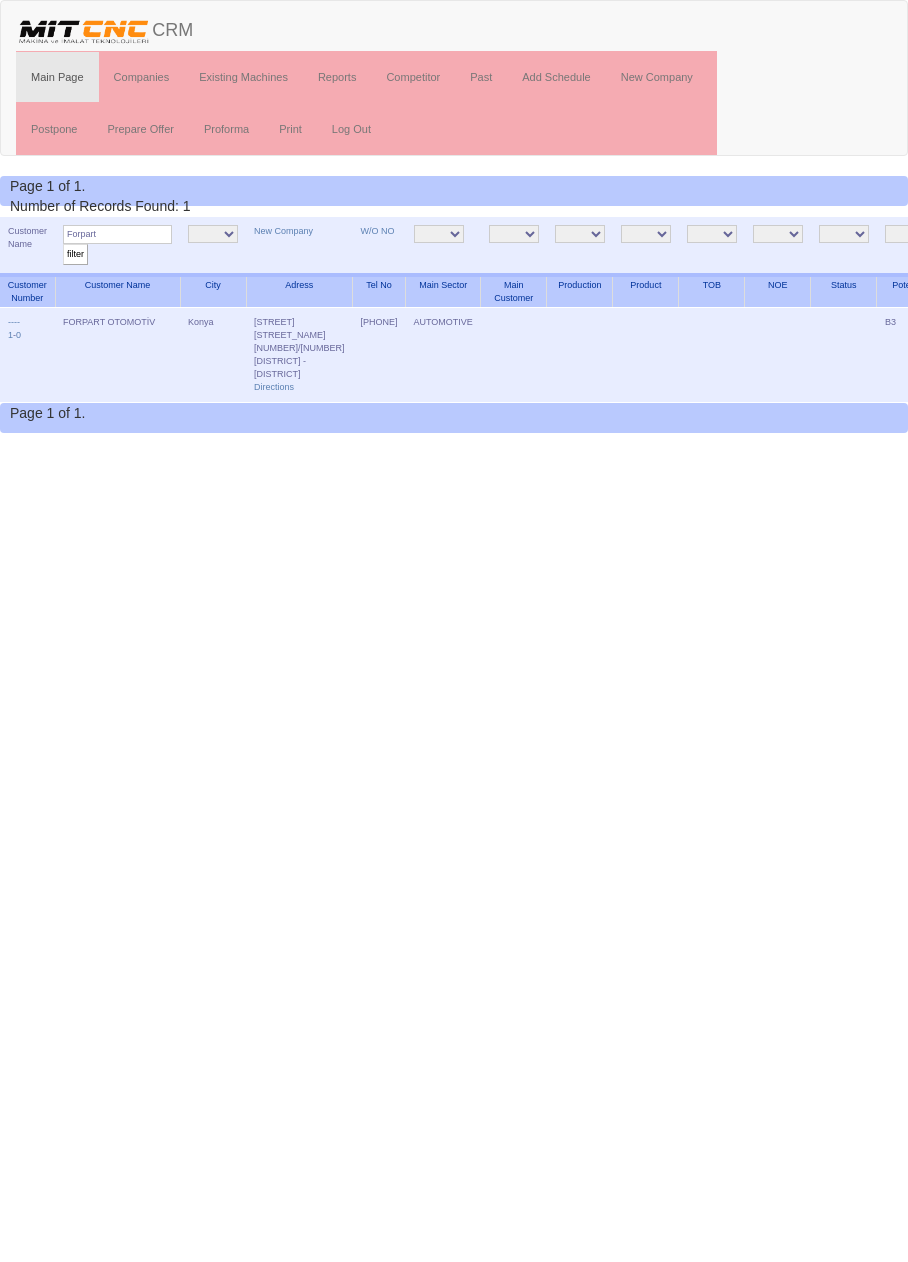 scroll, scrollTop: 0, scrollLeft: 0, axis: both 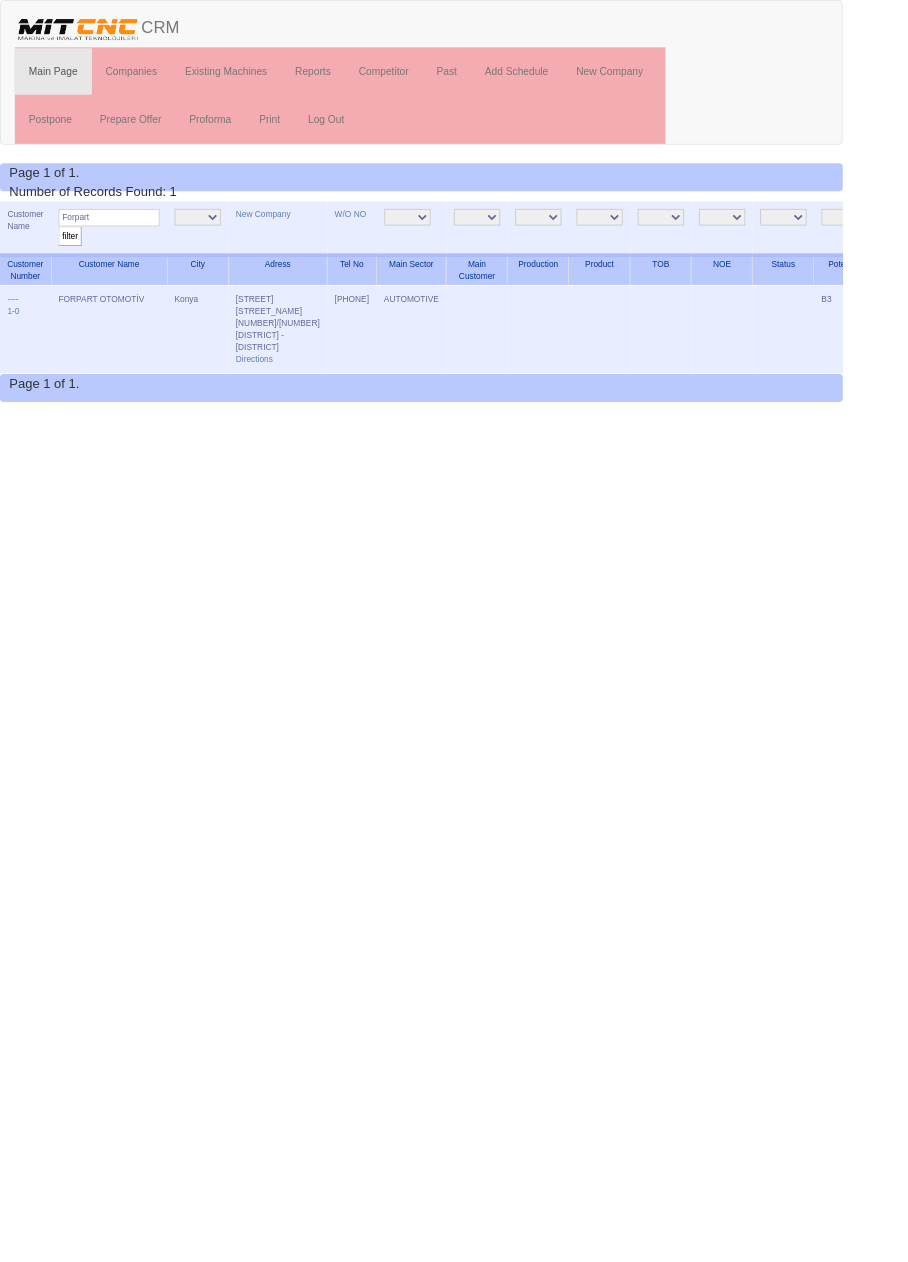 click on "Edit" at bounding box center [1025, 322] 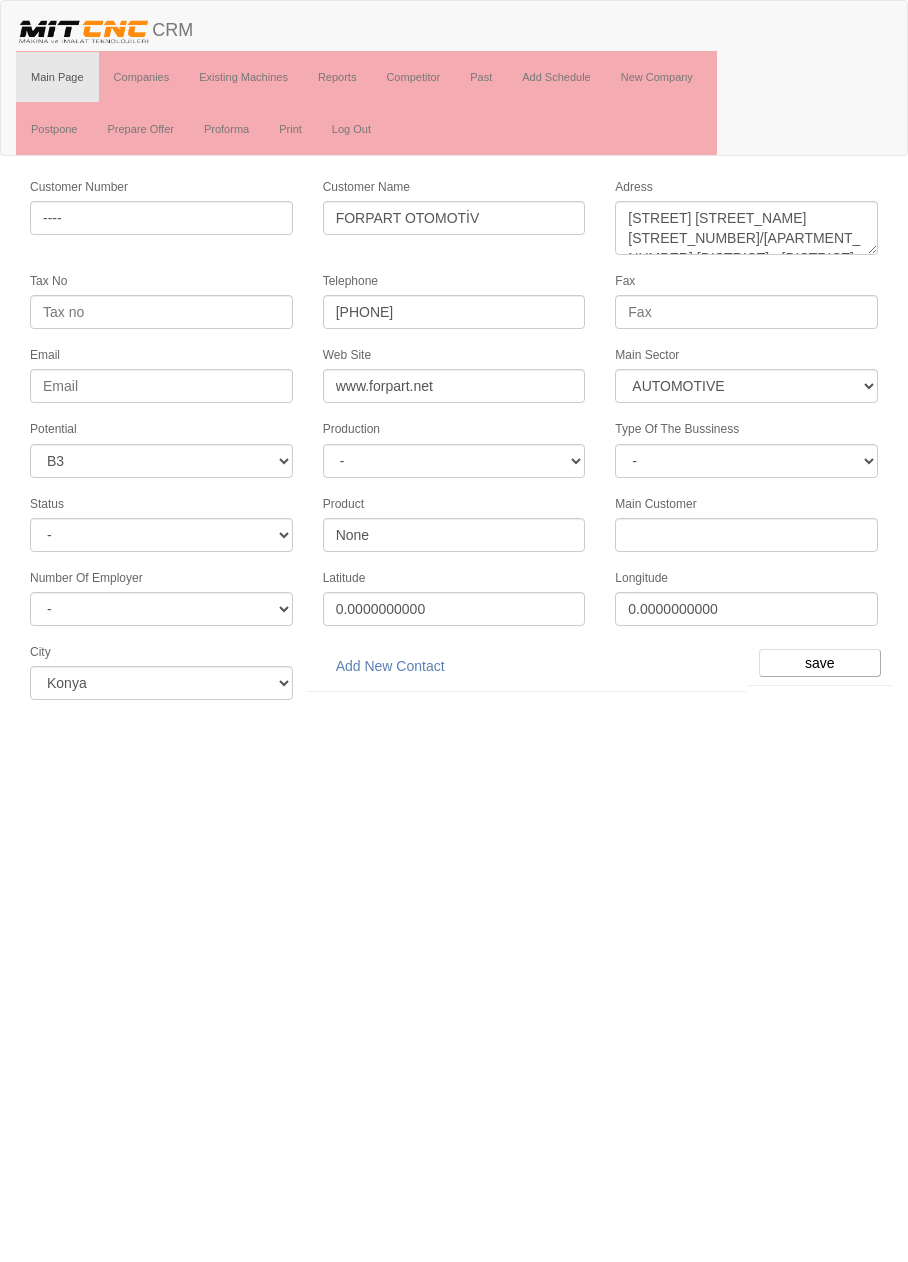 select on "370" 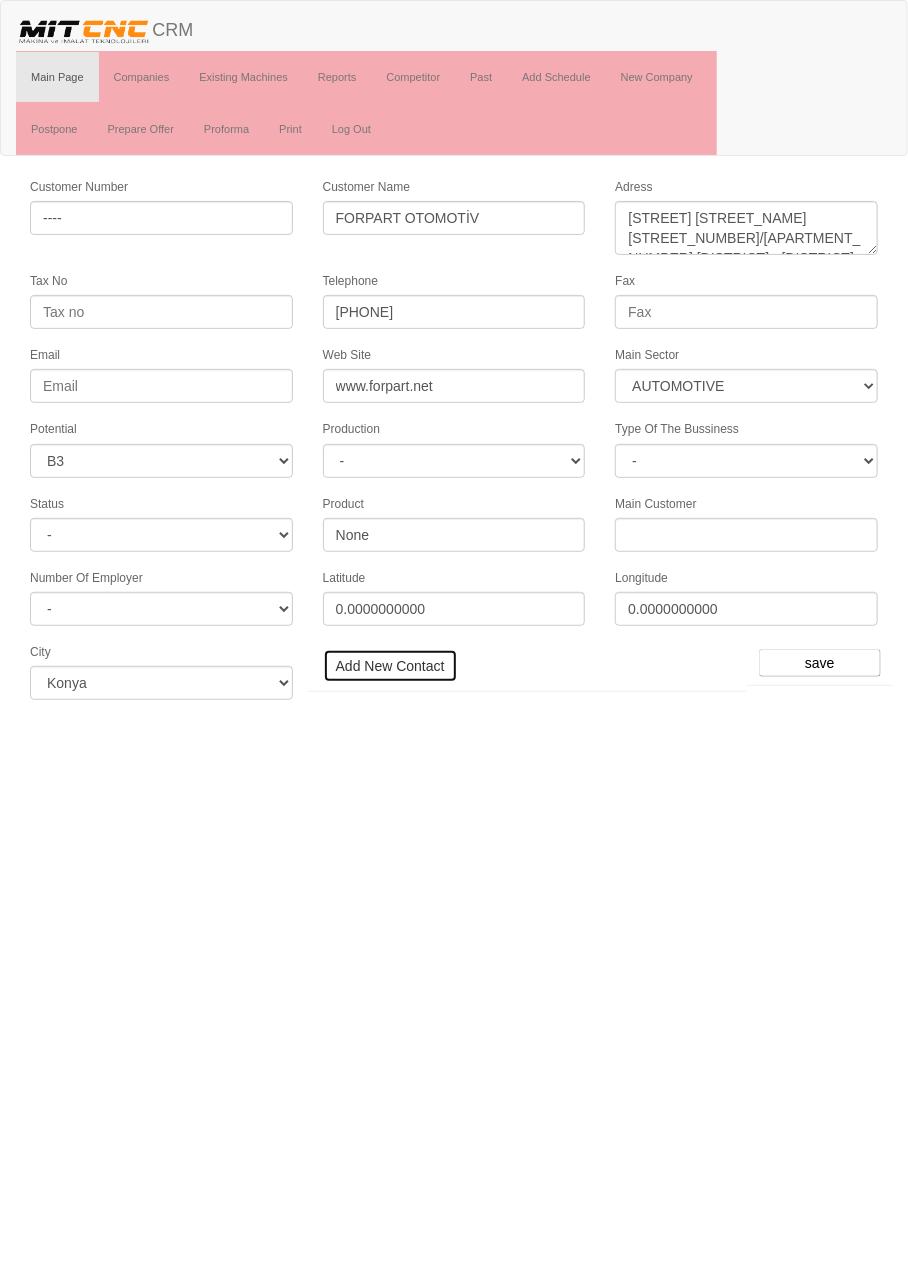 click on "Add New Contact" at bounding box center (390, 666) 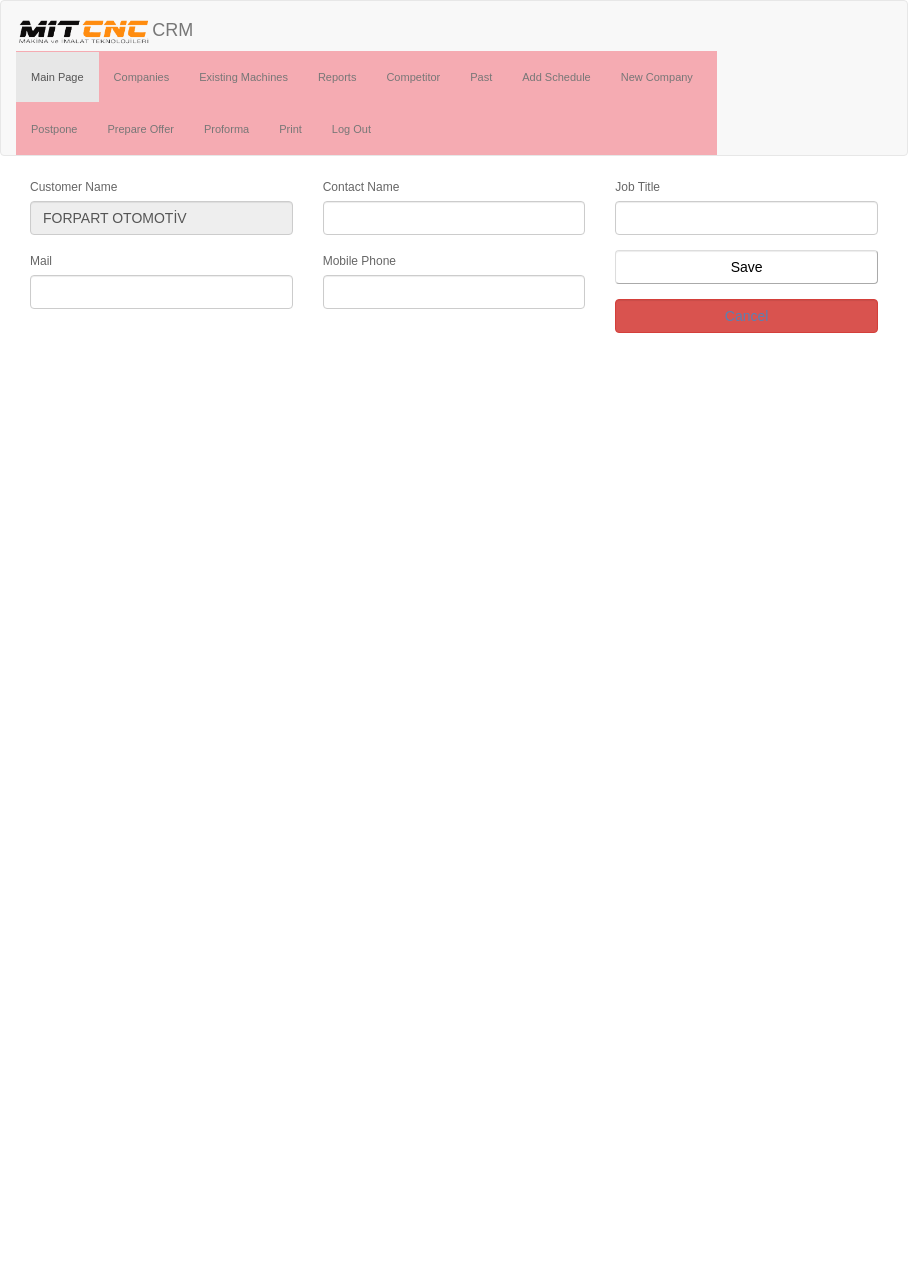 scroll, scrollTop: 0, scrollLeft: 0, axis: both 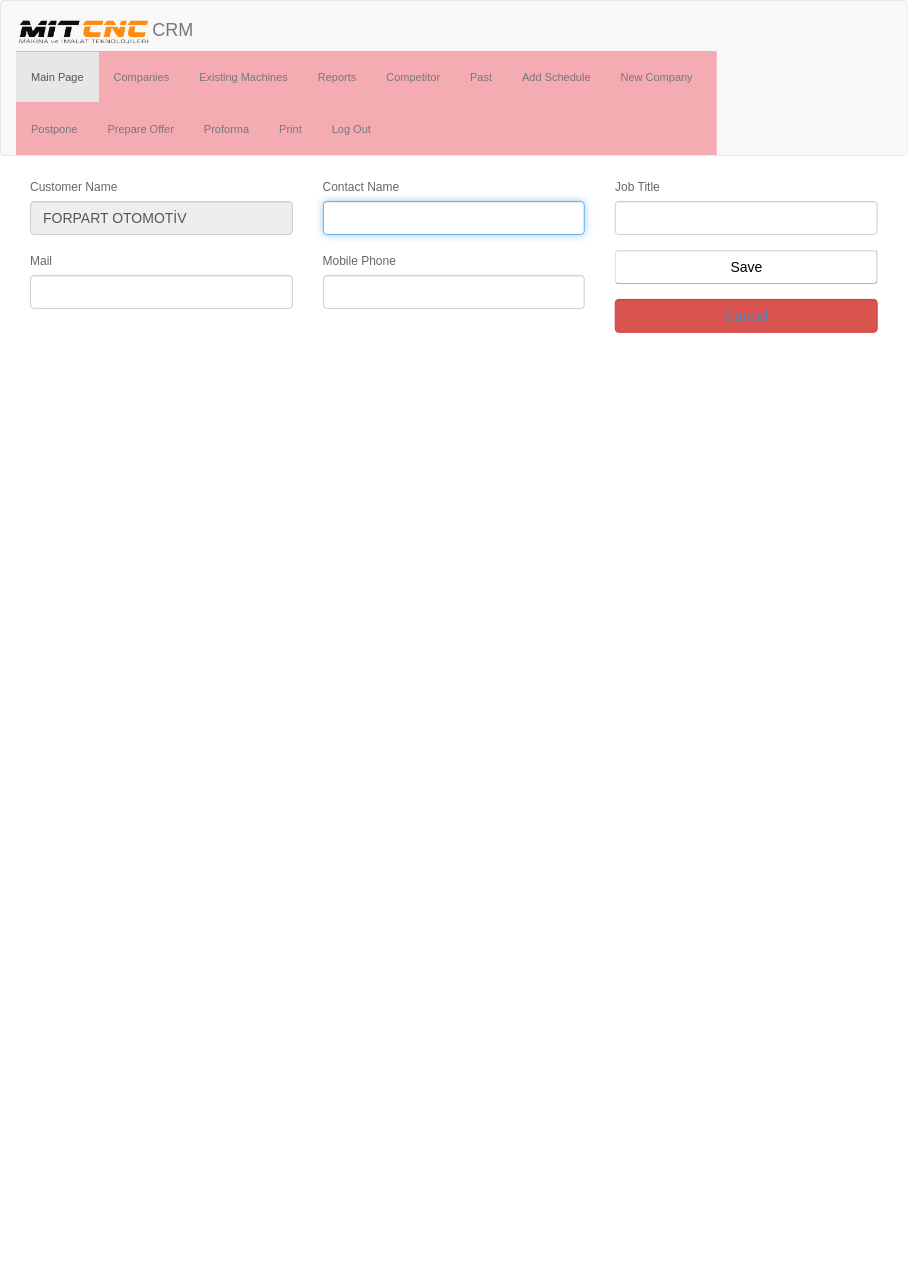 click on "Contact Name" at bounding box center (454, 218) 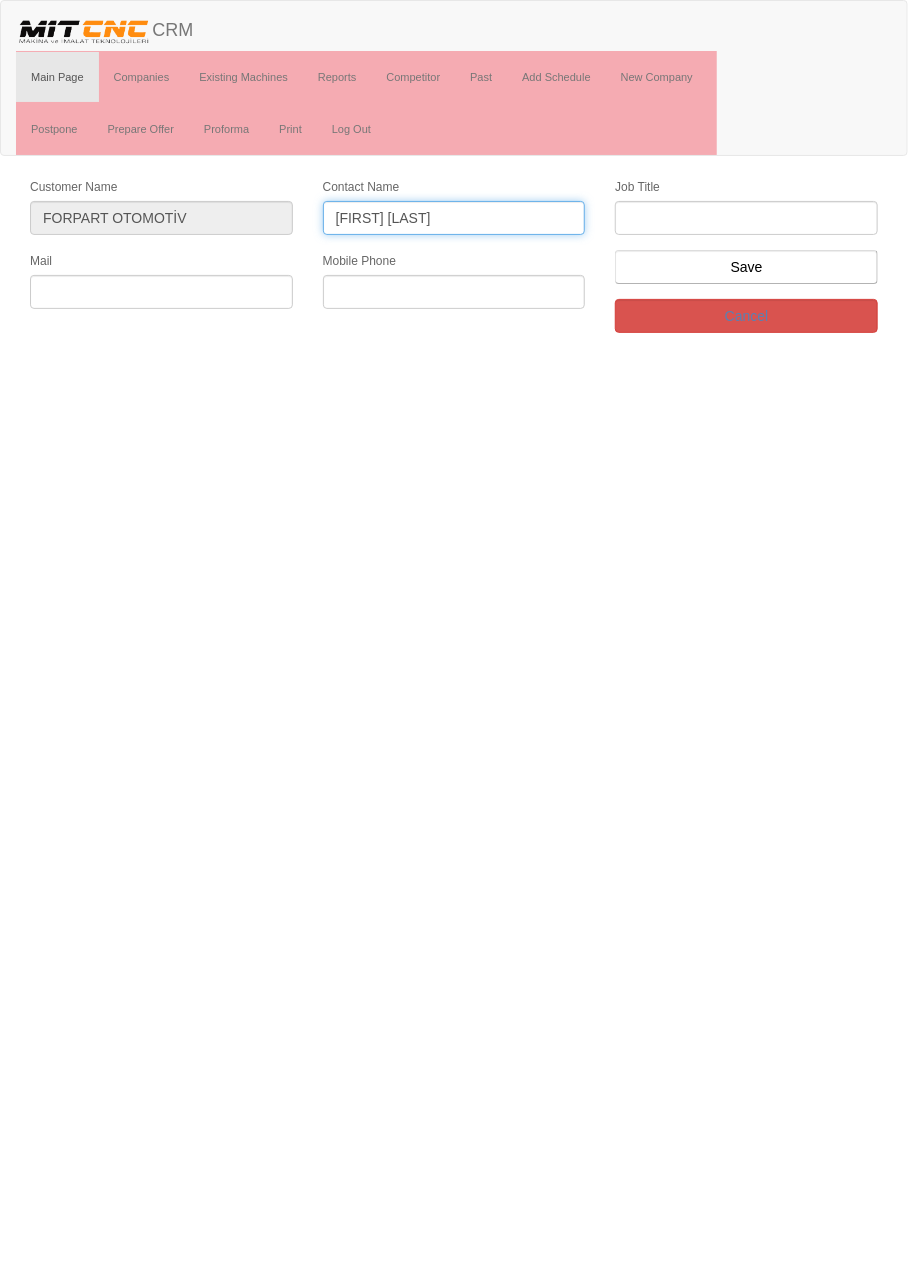 type on "[FIRST] [LAST]" 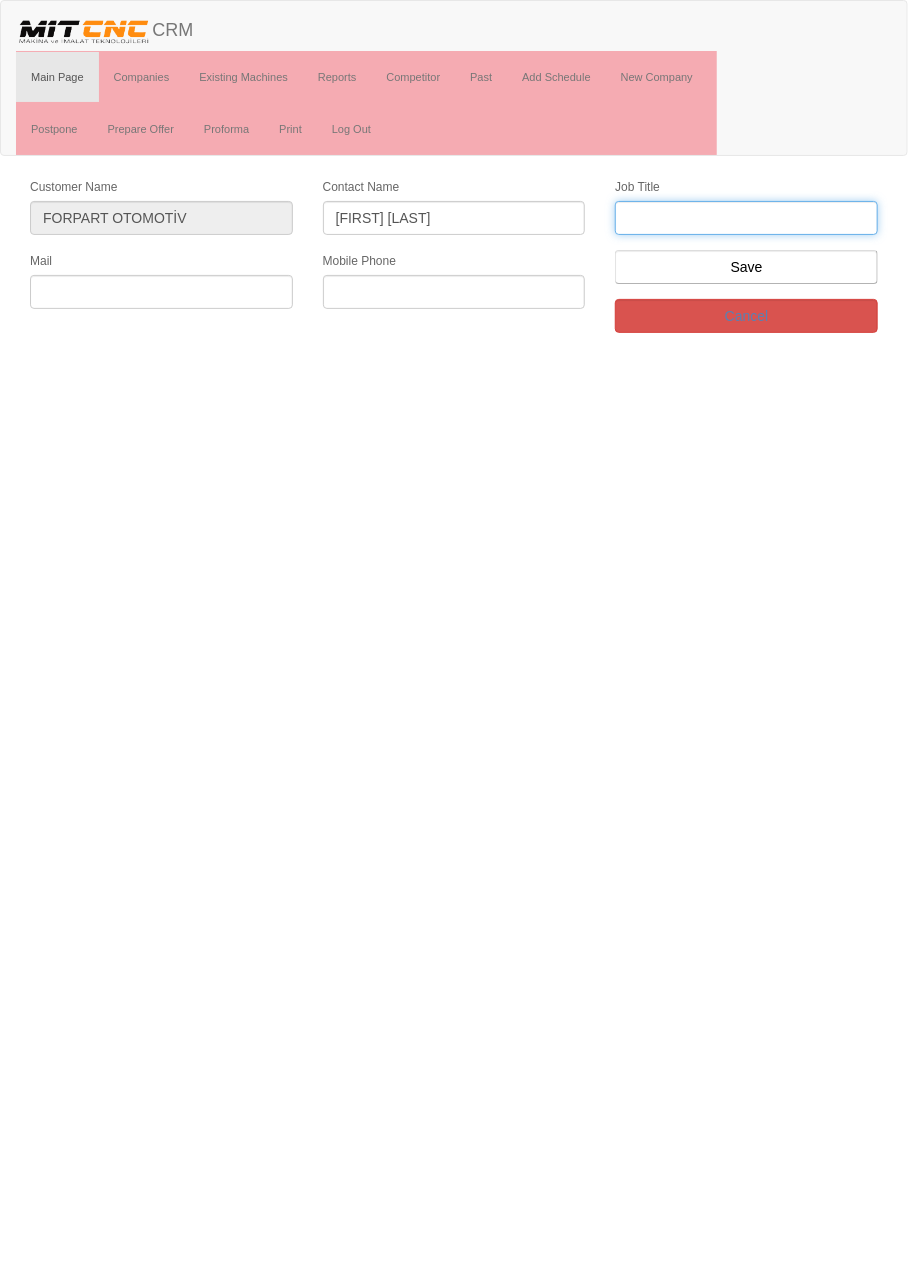 click at bounding box center [746, 218] 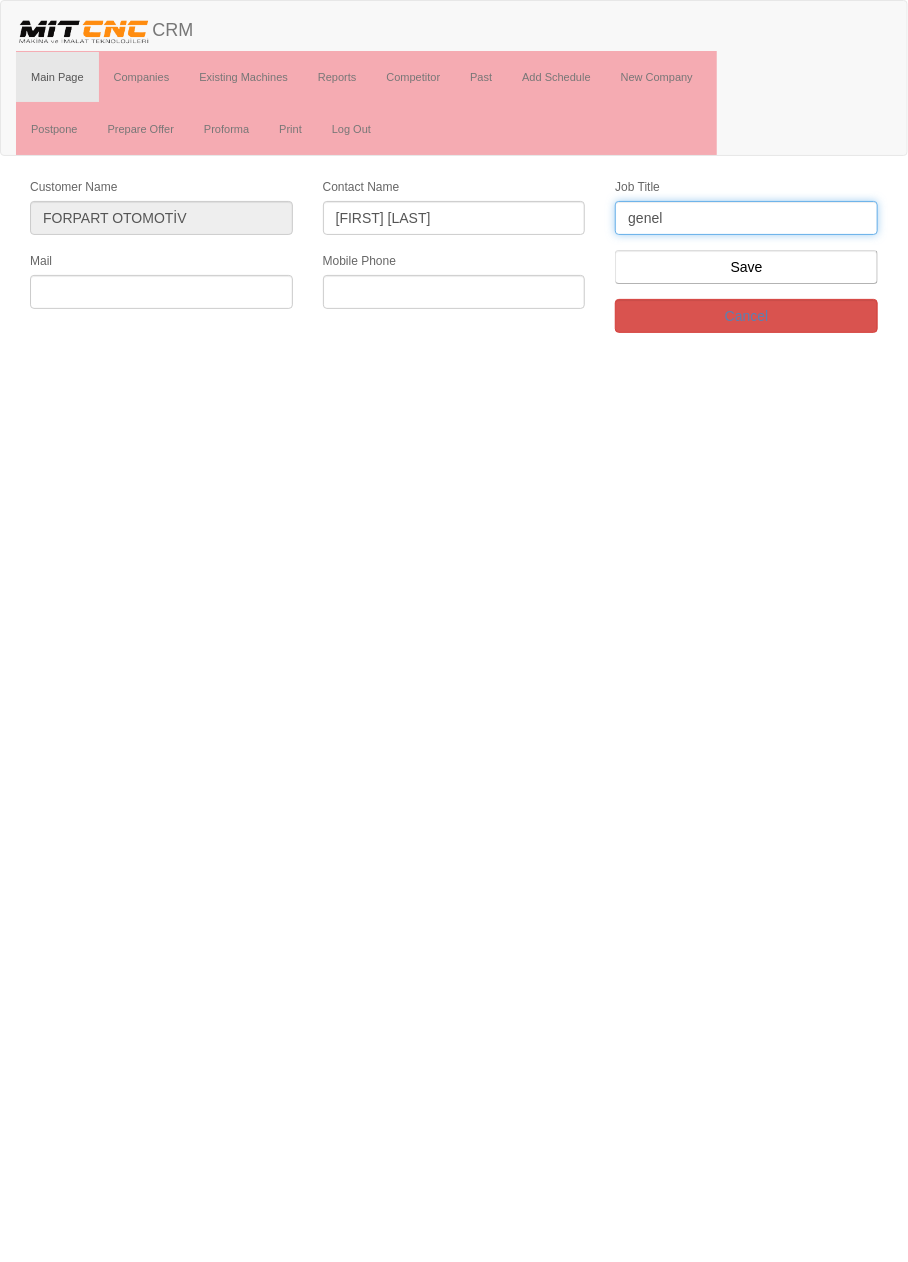 type on "gene" 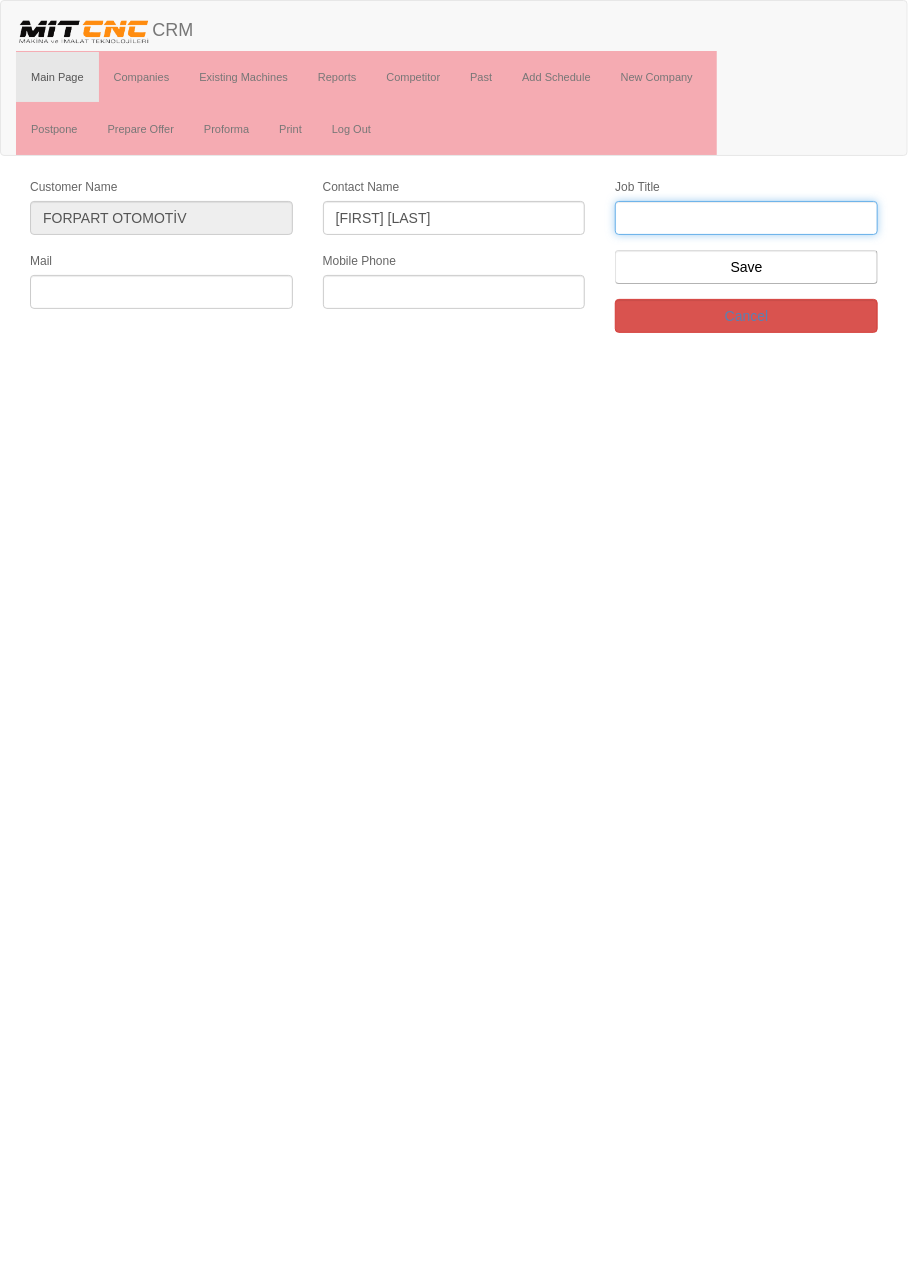 click at bounding box center (746, 218) 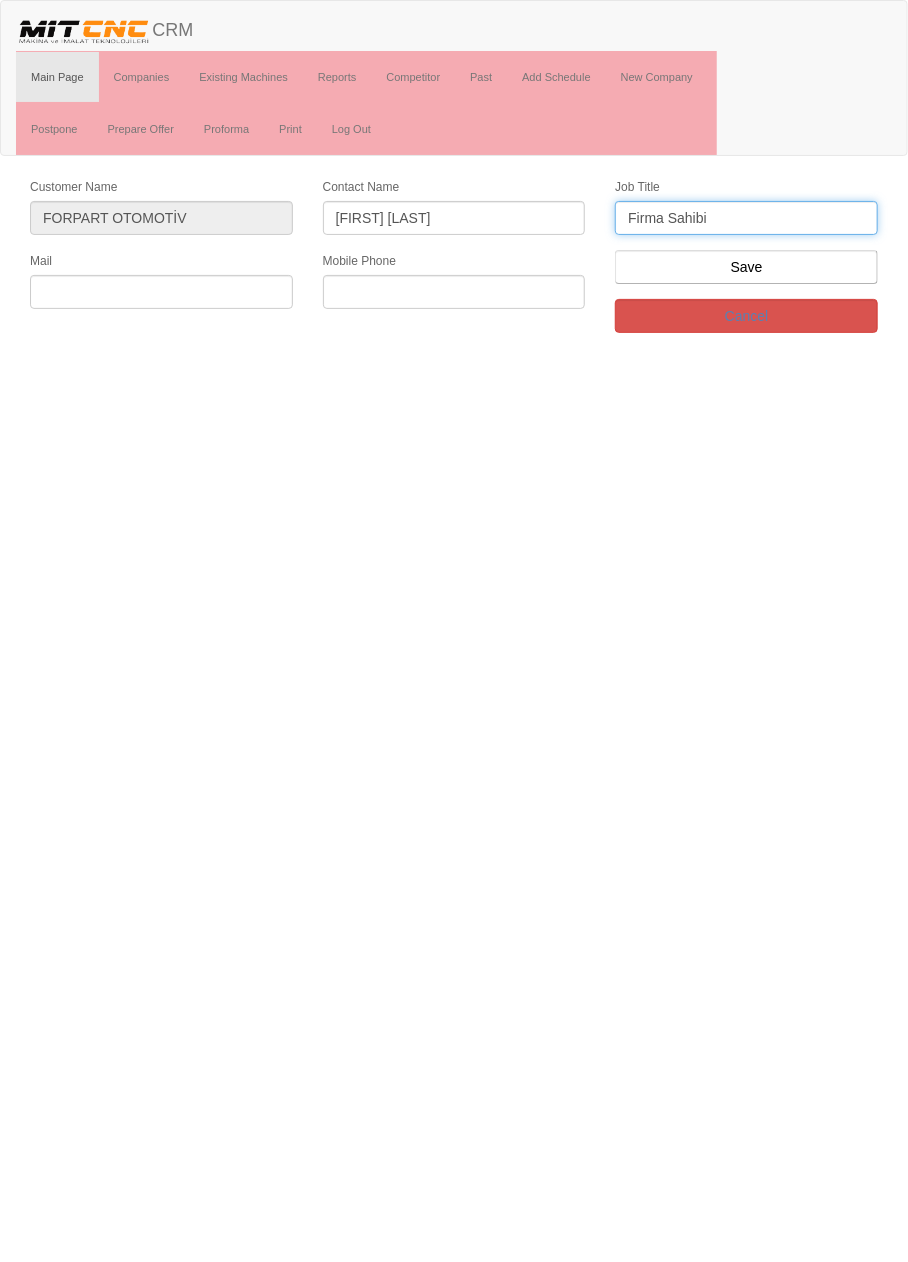 type on "Firma Sahibi" 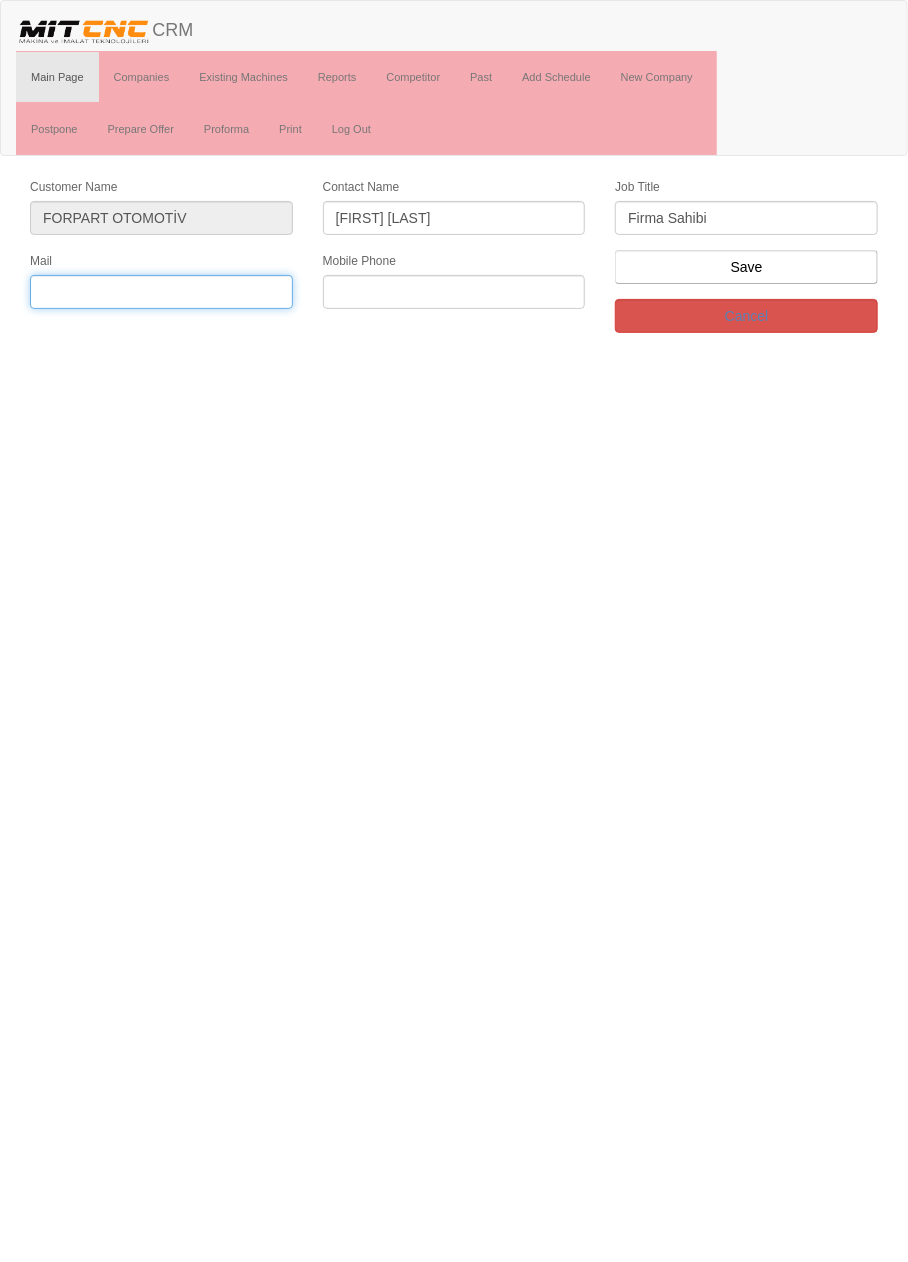 click at bounding box center [161, 292] 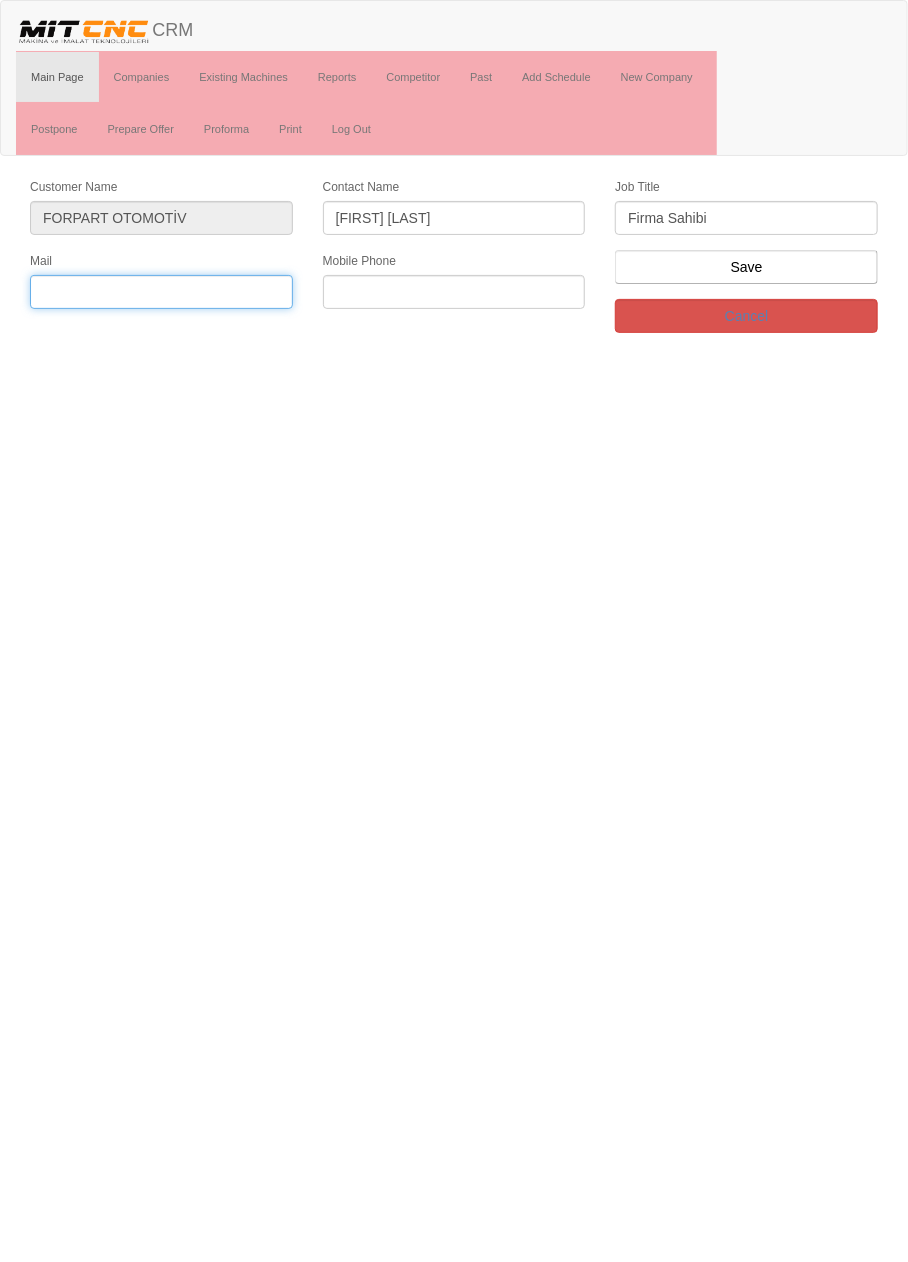 click at bounding box center (161, 292) 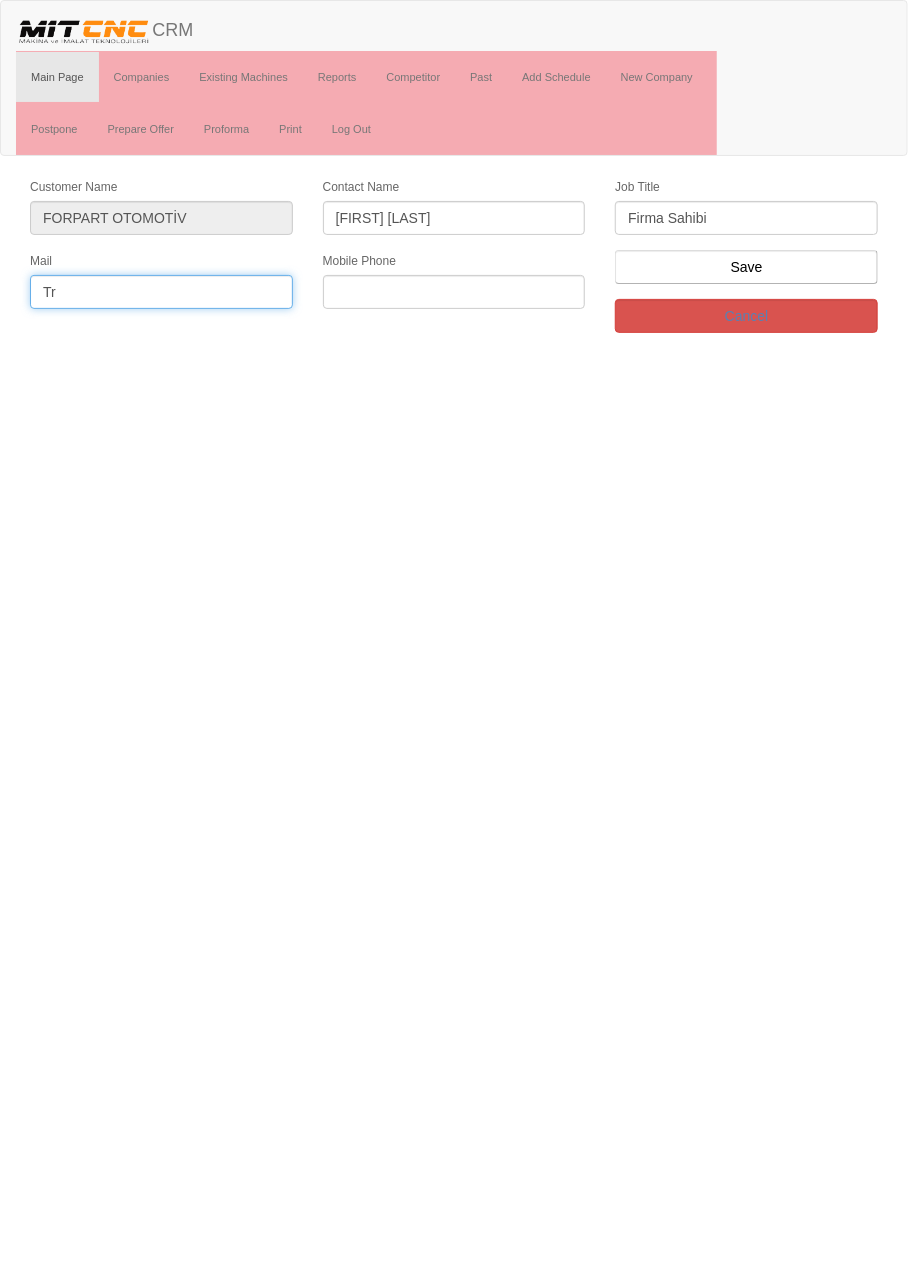 type on "T" 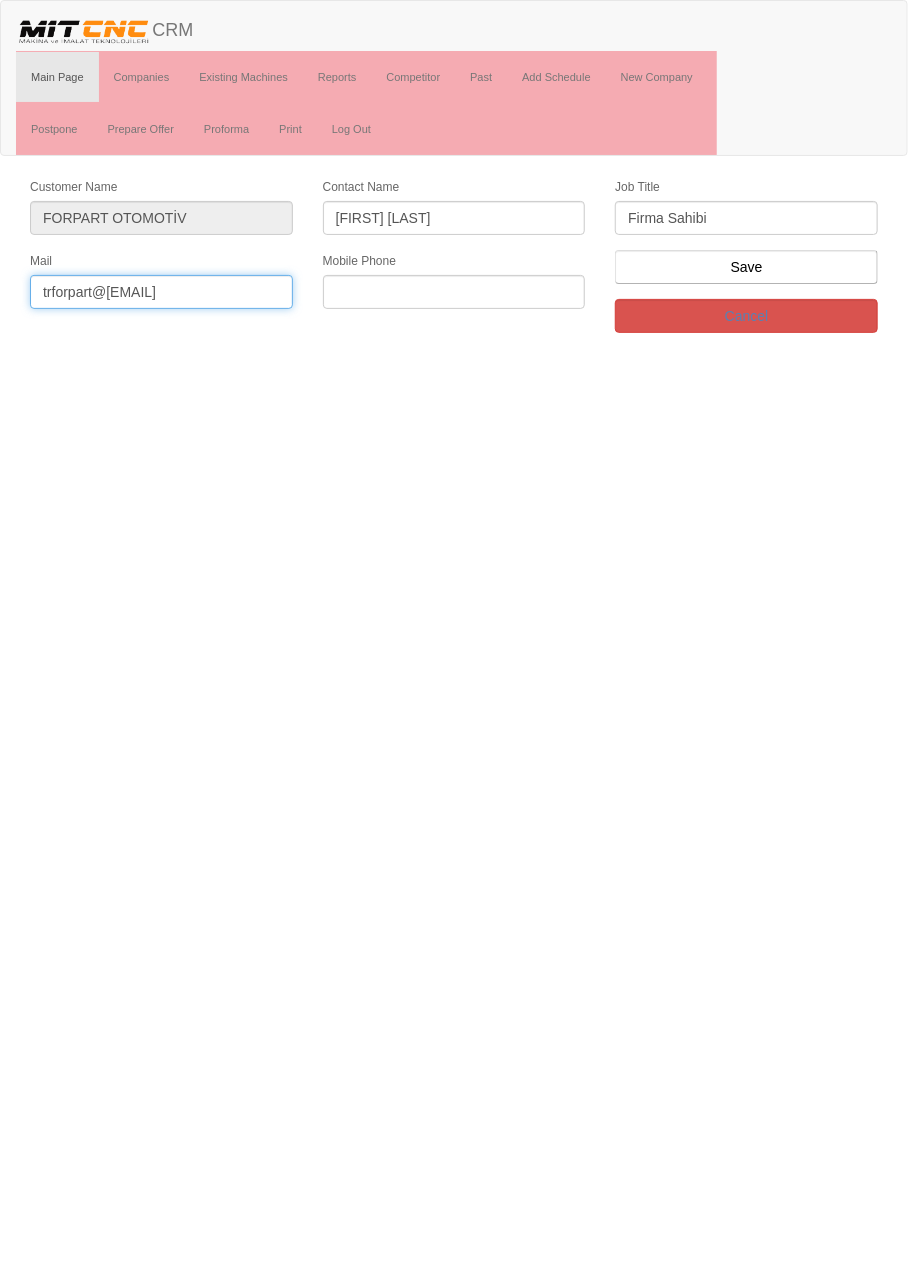 type on "trforpart@gmail.com" 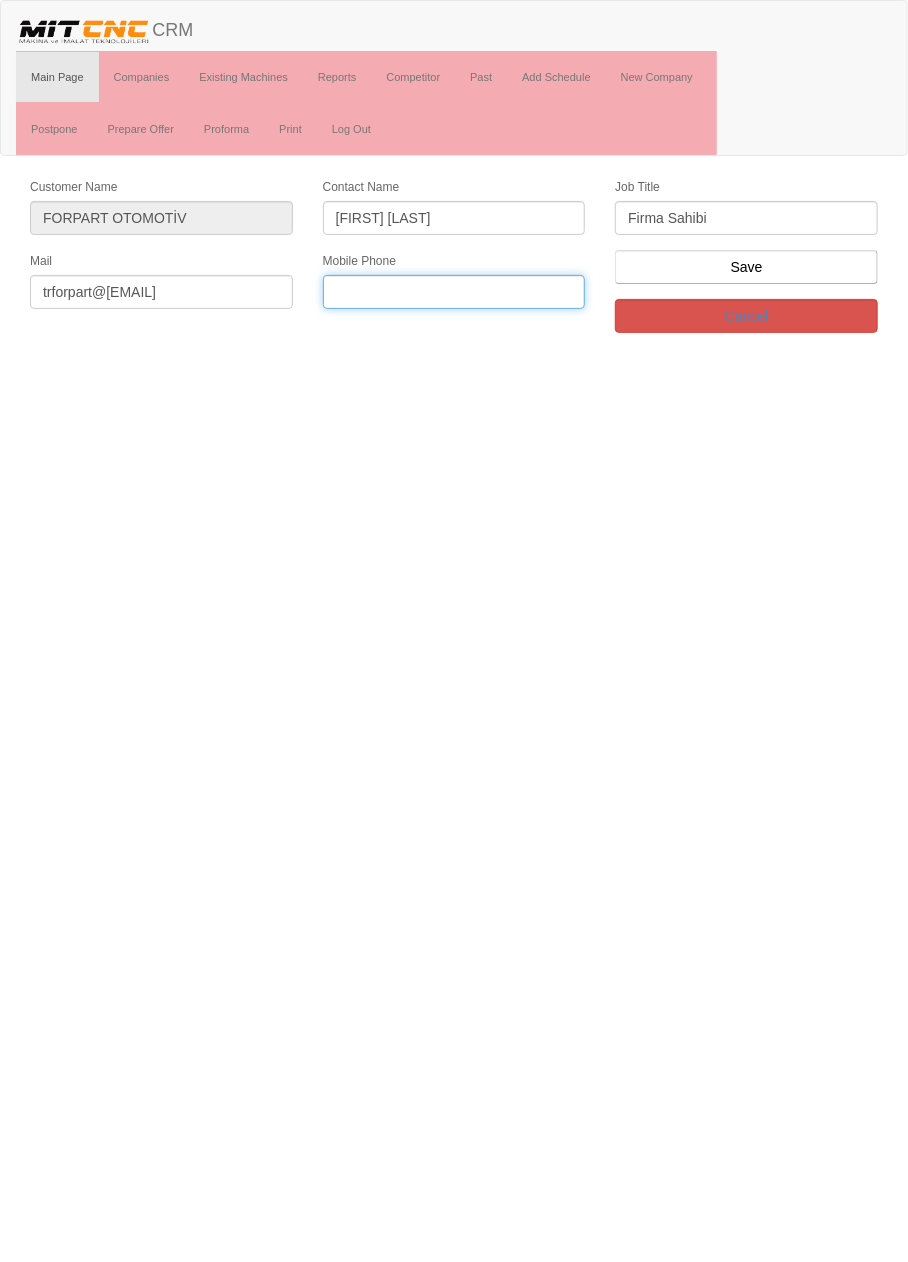 click at bounding box center (454, 292) 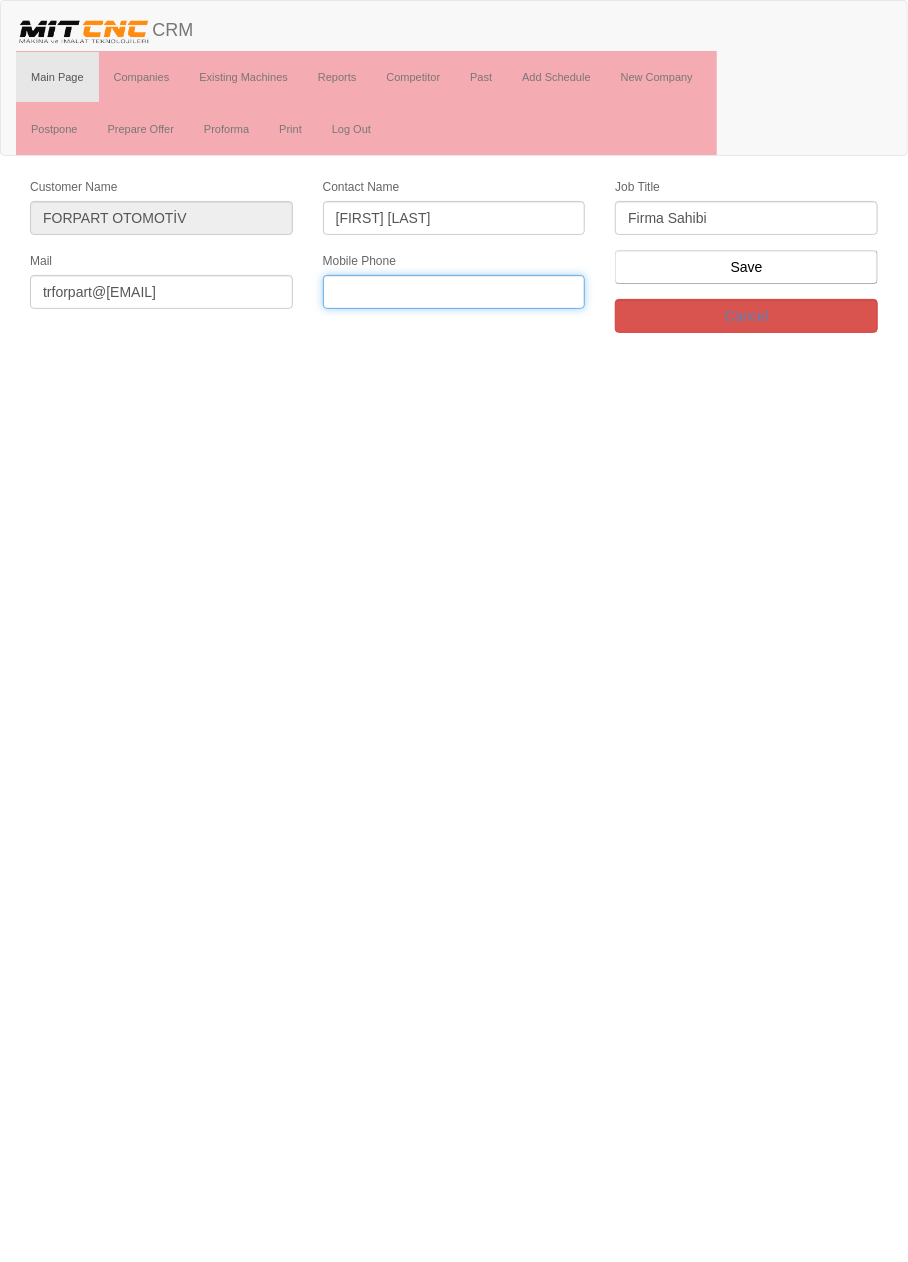 paste on "+905324756893" 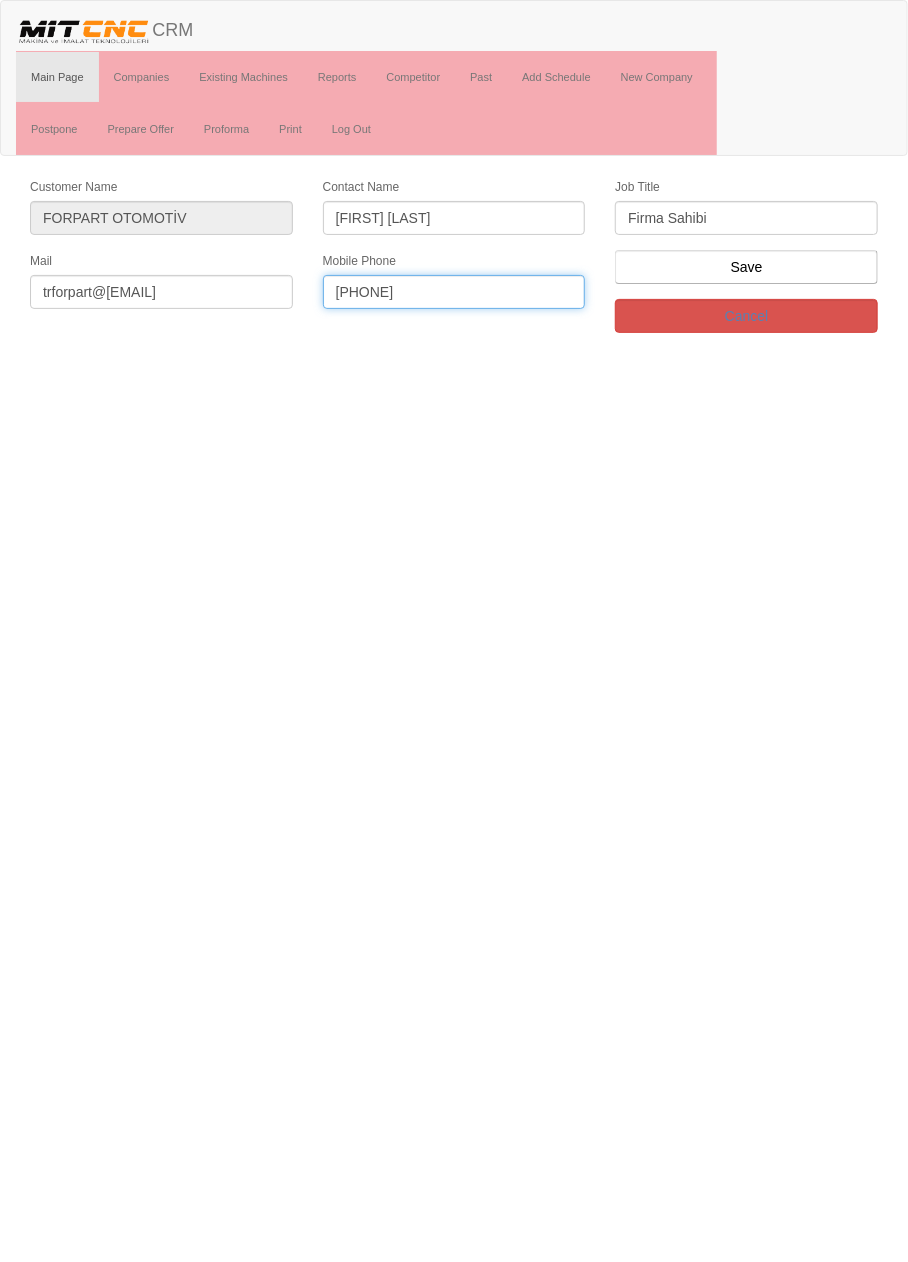 click on "+905324756893" at bounding box center [454, 292] 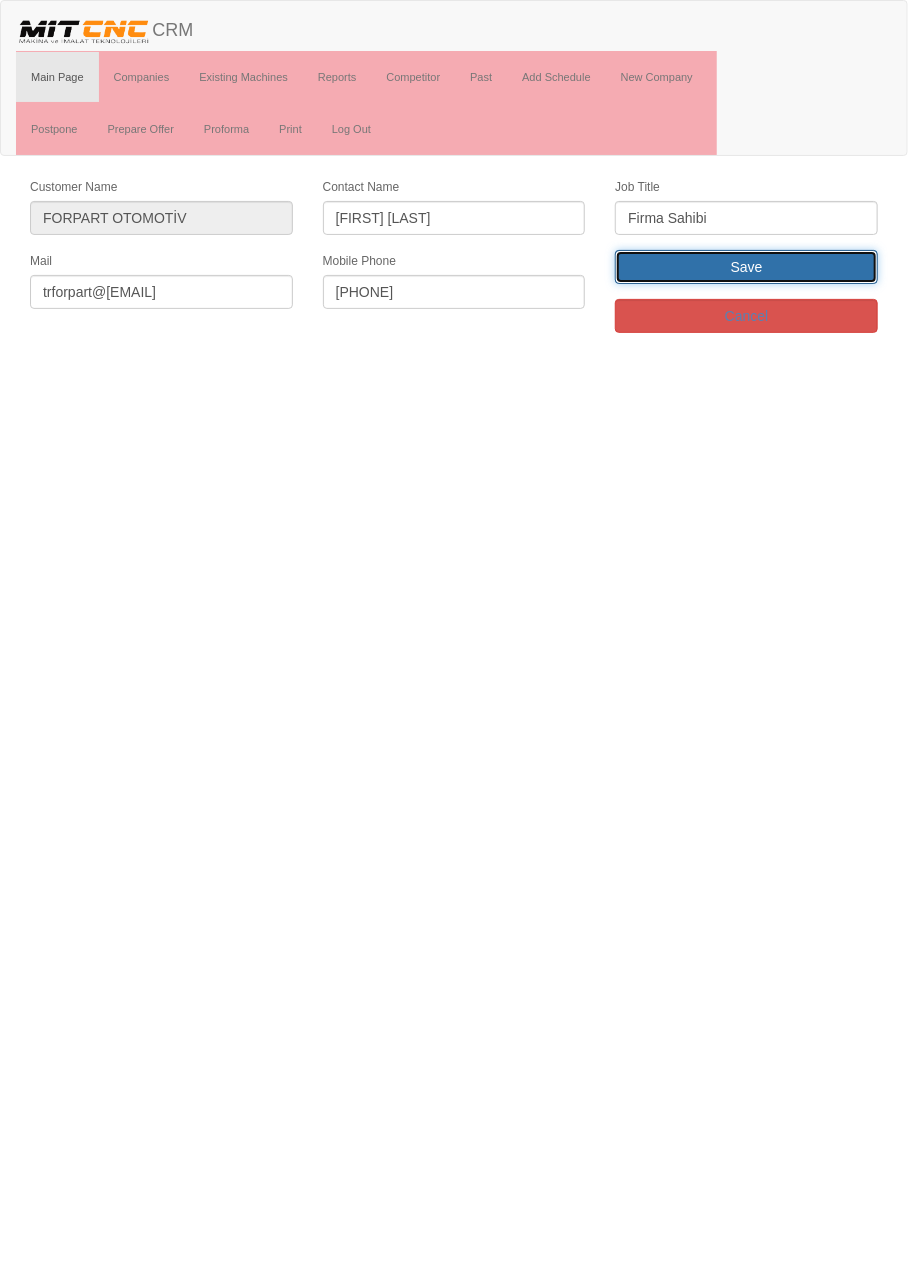 click on "Save" at bounding box center [746, 267] 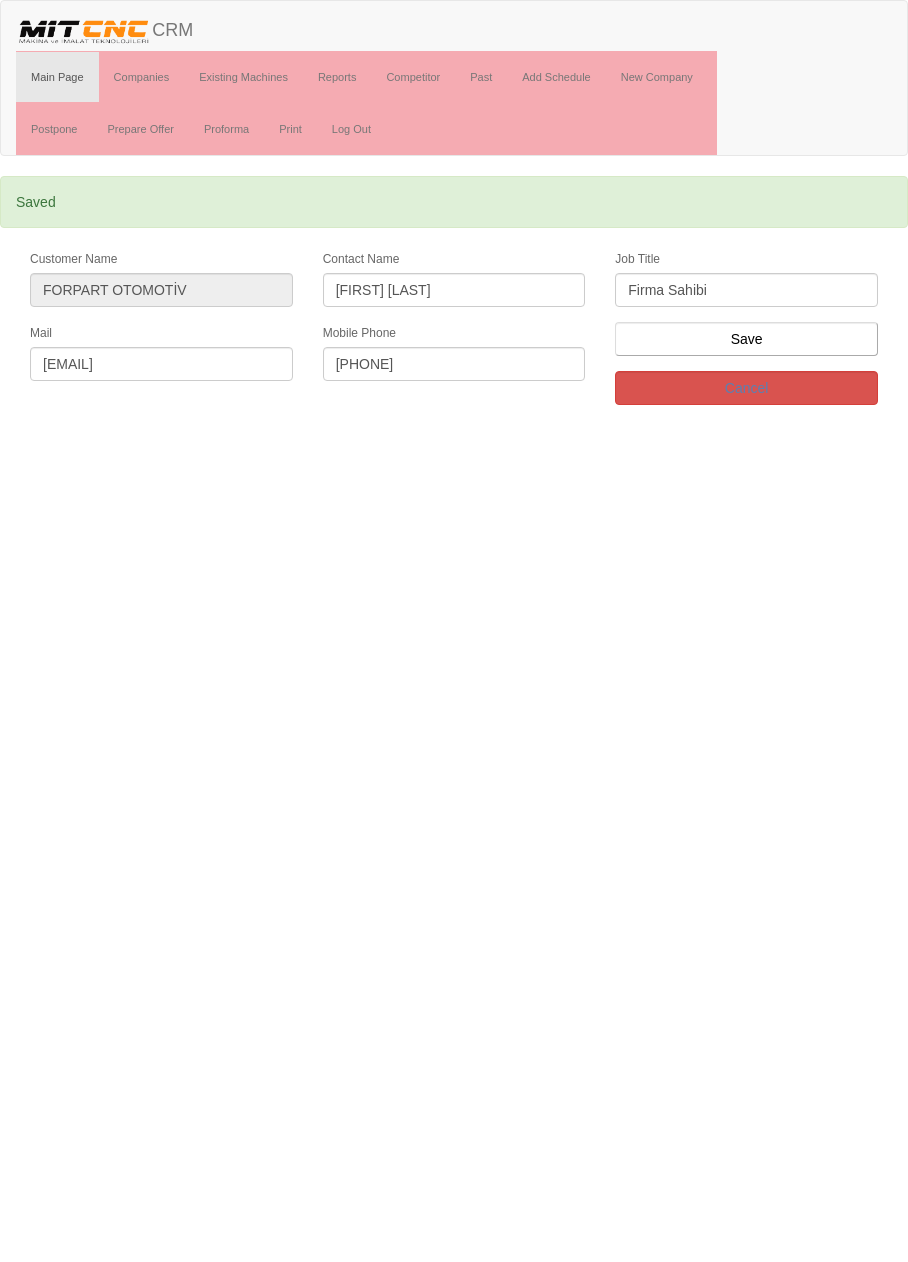 scroll, scrollTop: 0, scrollLeft: 0, axis: both 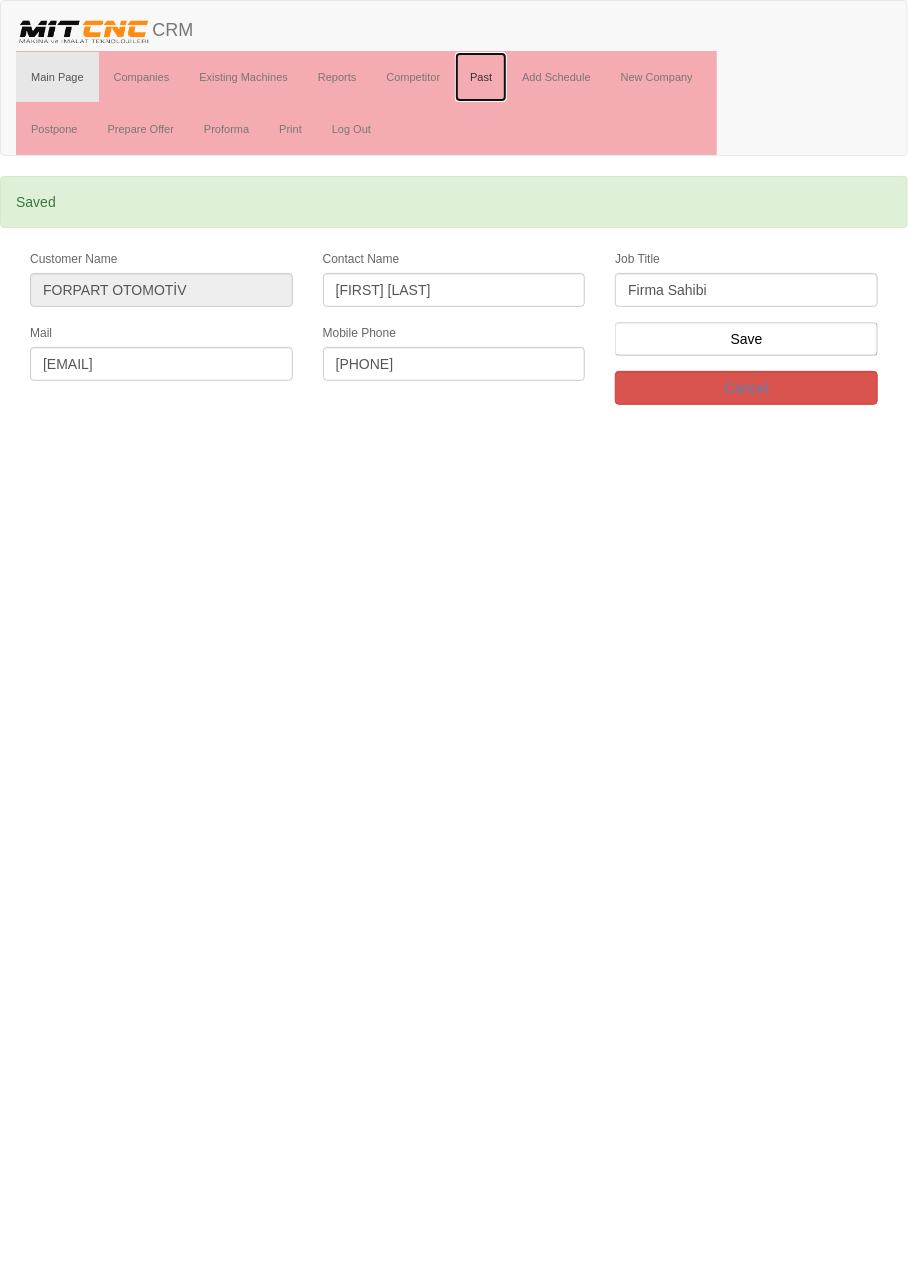 click on "Past" at bounding box center [481, 77] 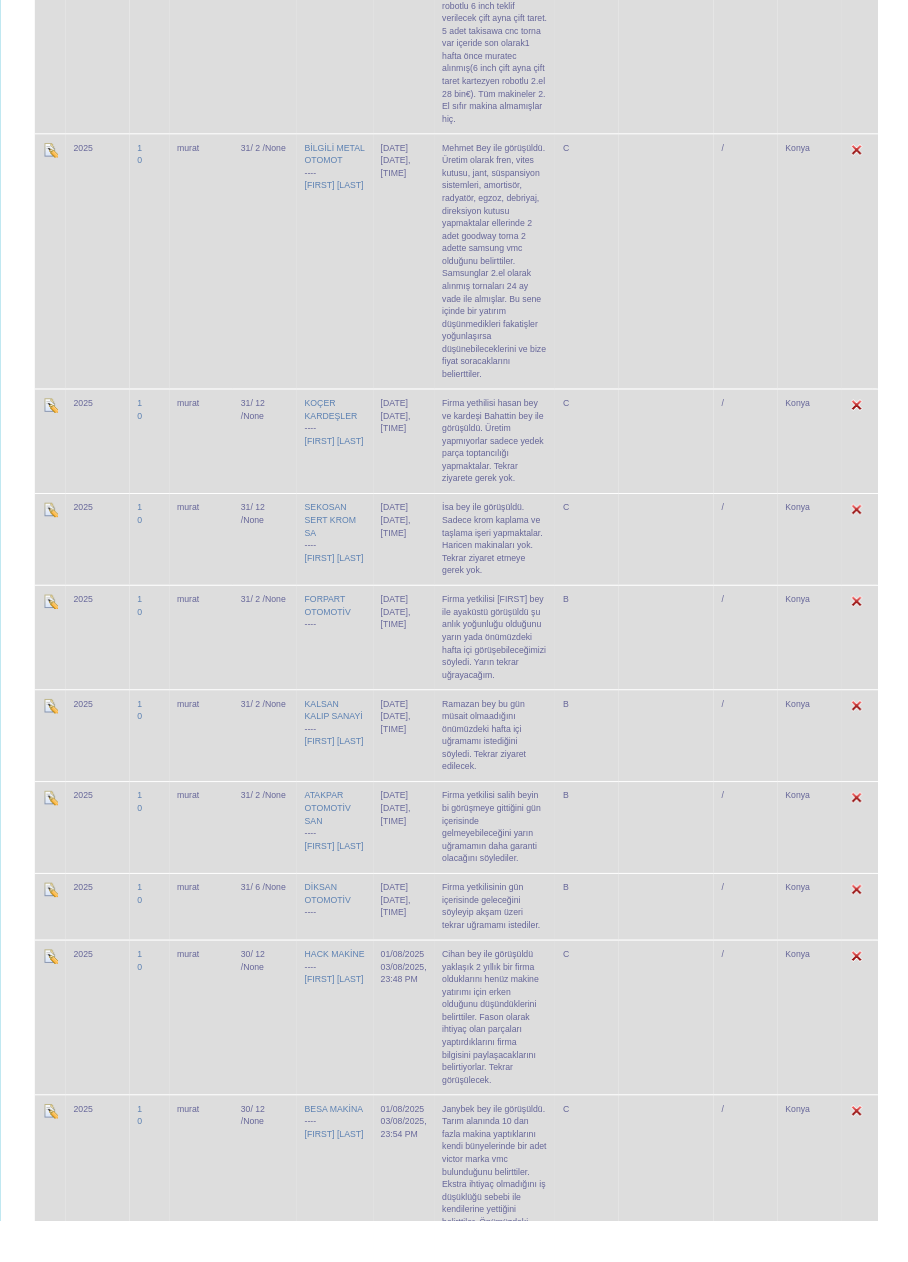 scroll, scrollTop: 481, scrollLeft: 0, axis: vertical 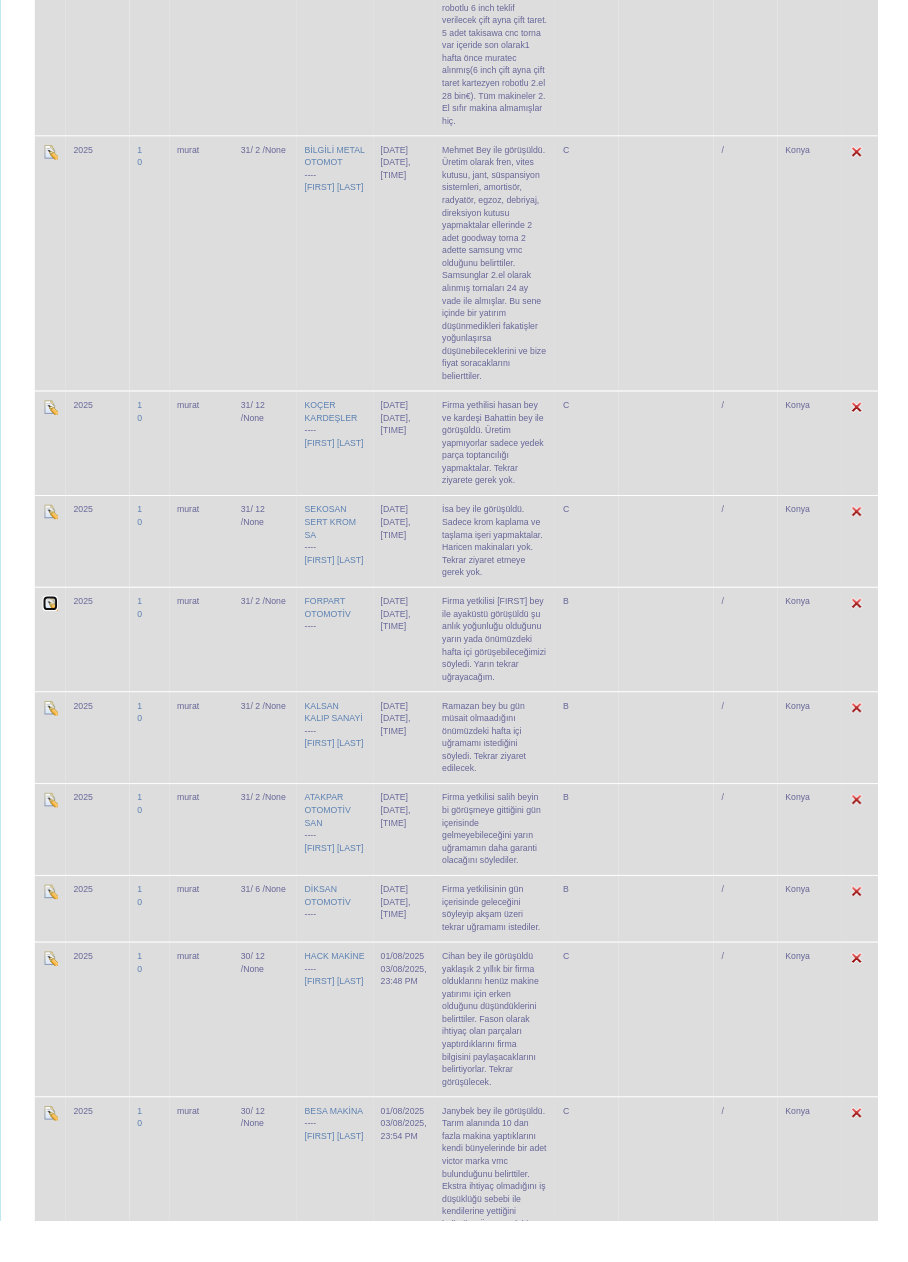click at bounding box center [52, 624] 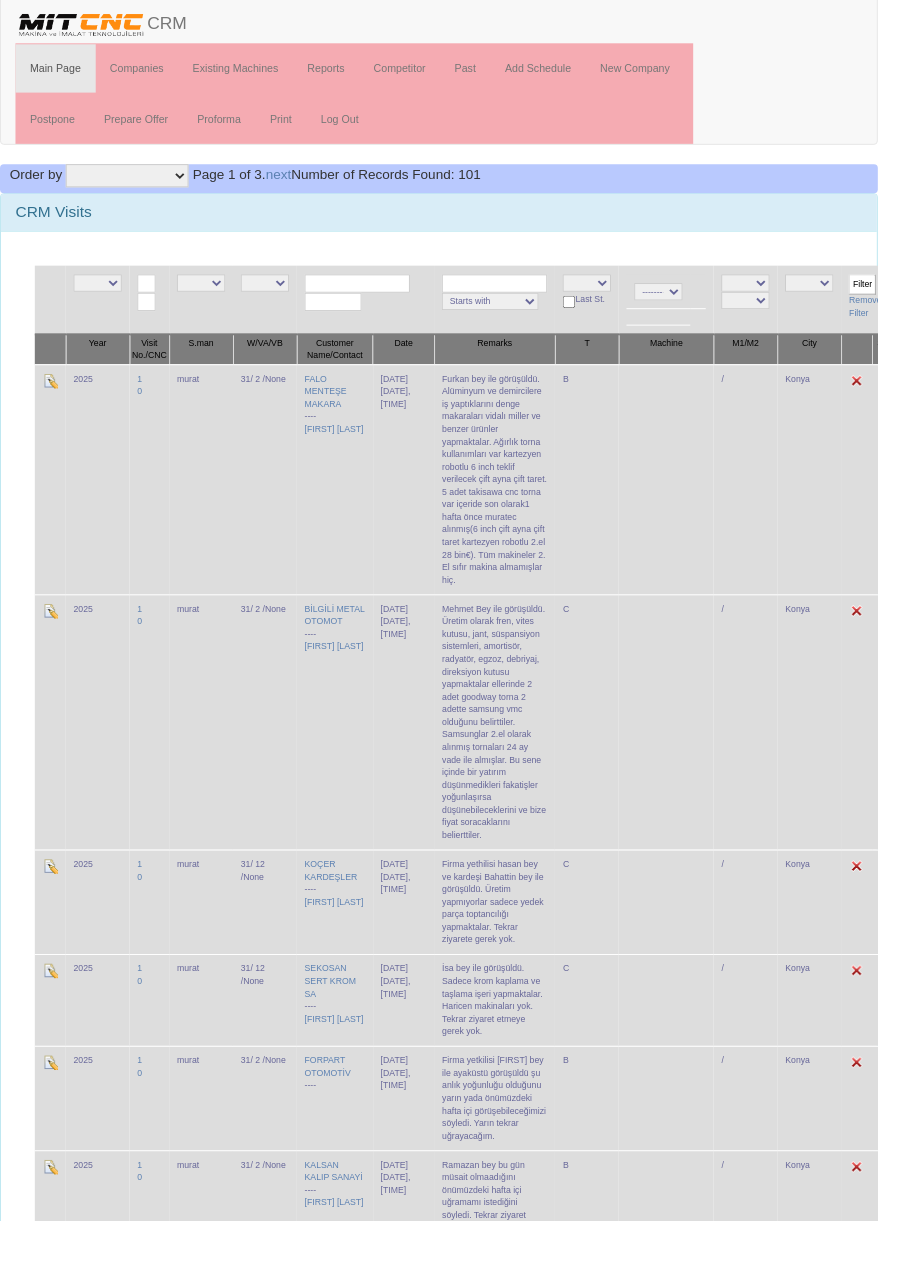 scroll, scrollTop: 0, scrollLeft: 0, axis: both 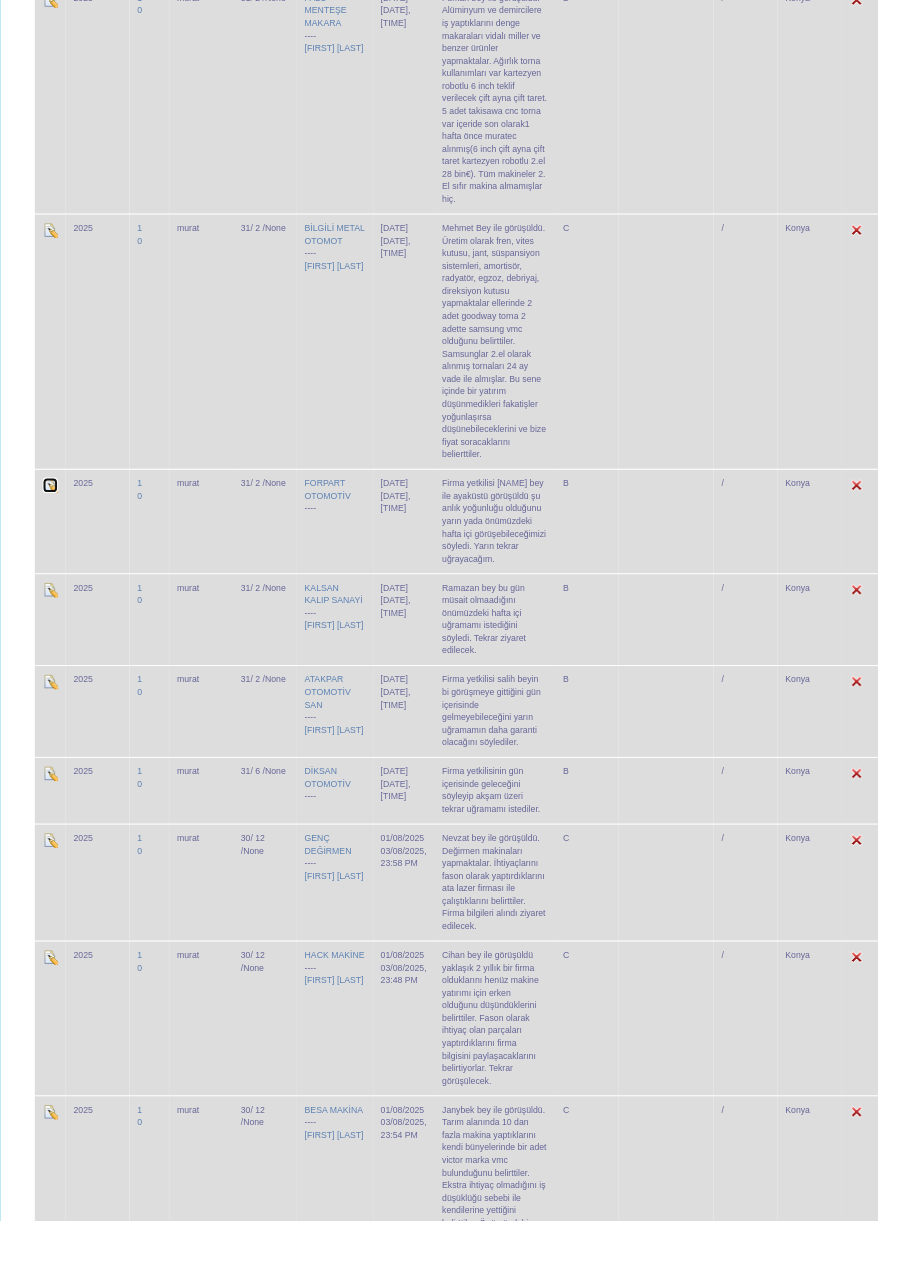 click at bounding box center (52, 502) 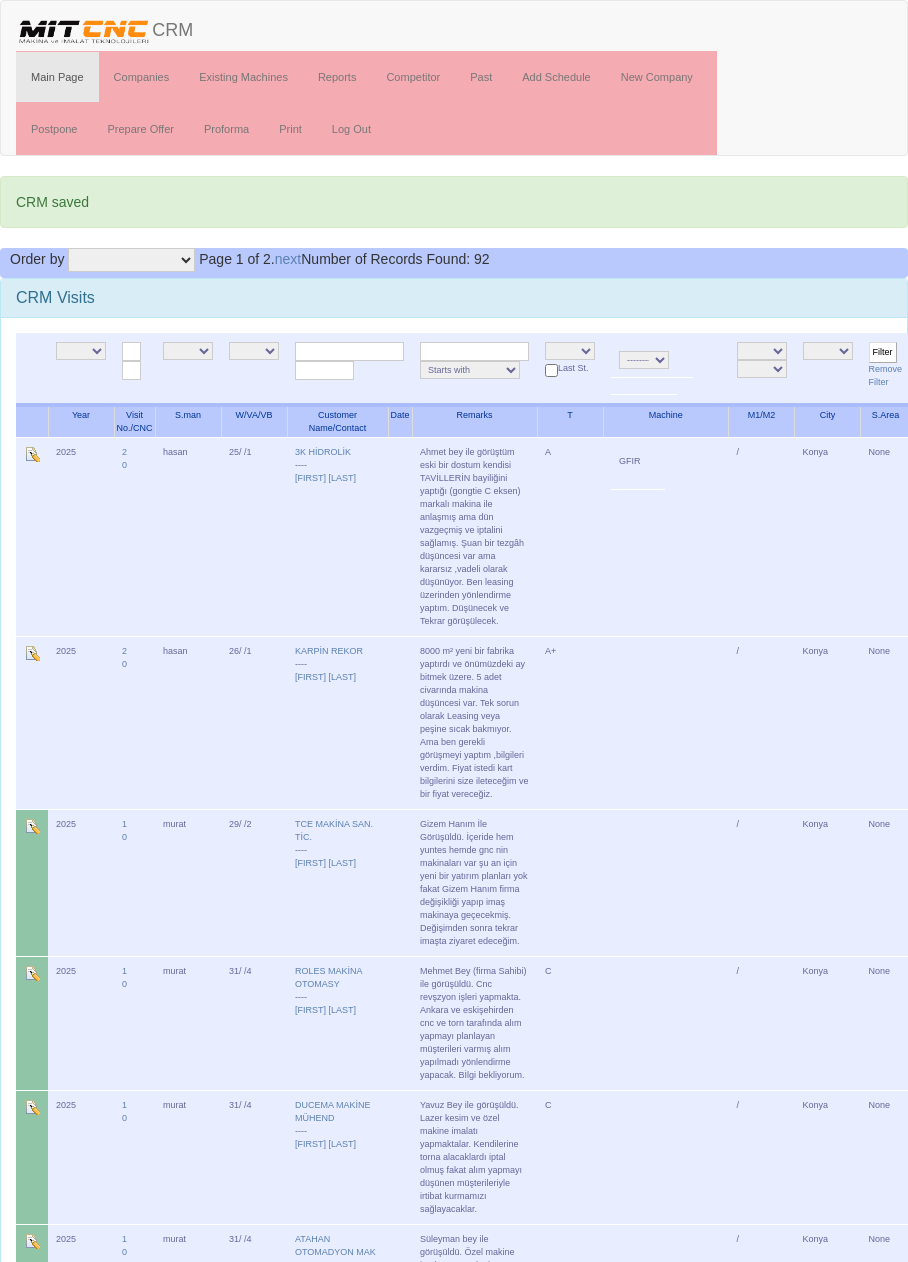 scroll, scrollTop: 0, scrollLeft: 0, axis: both 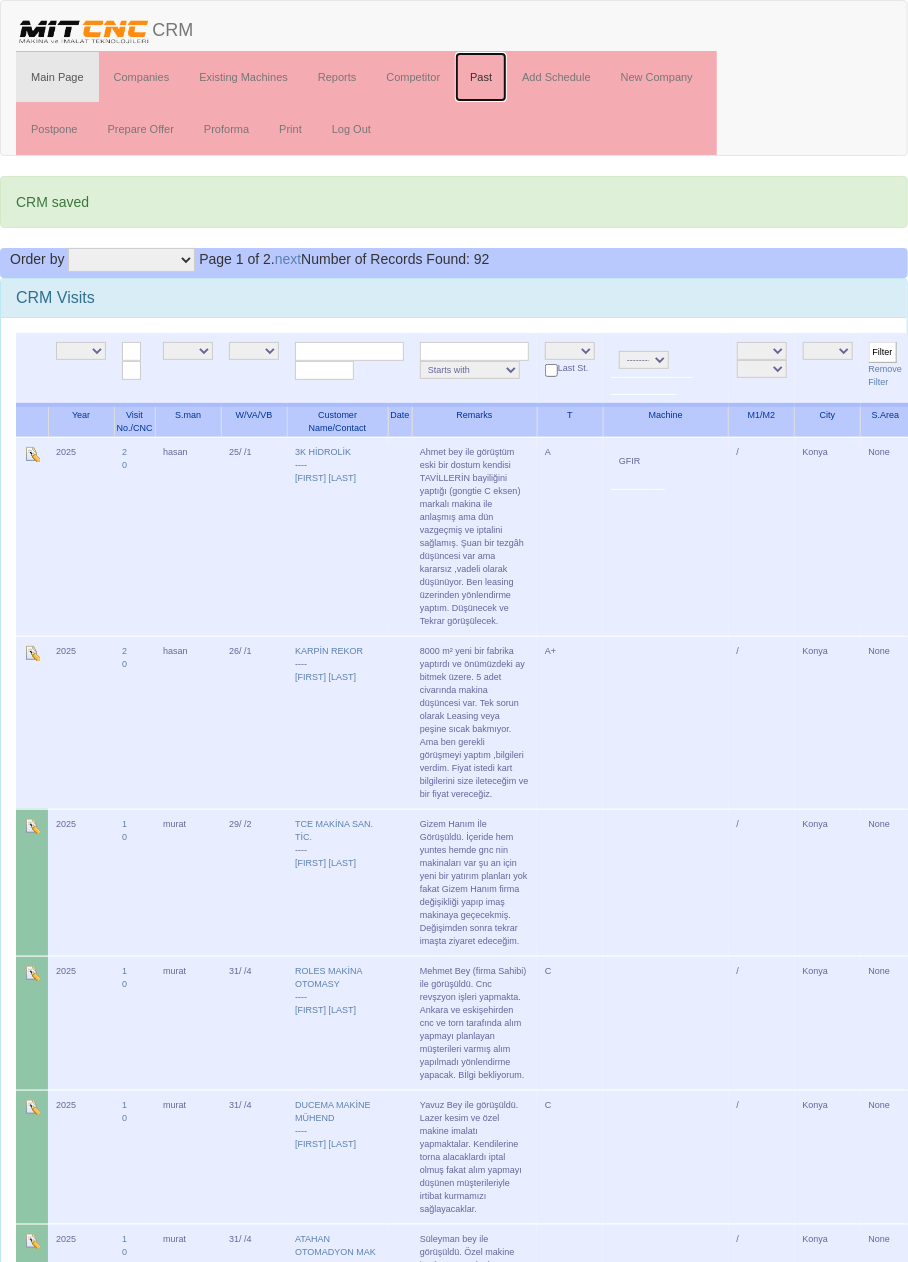 click on "Past" at bounding box center (481, 77) 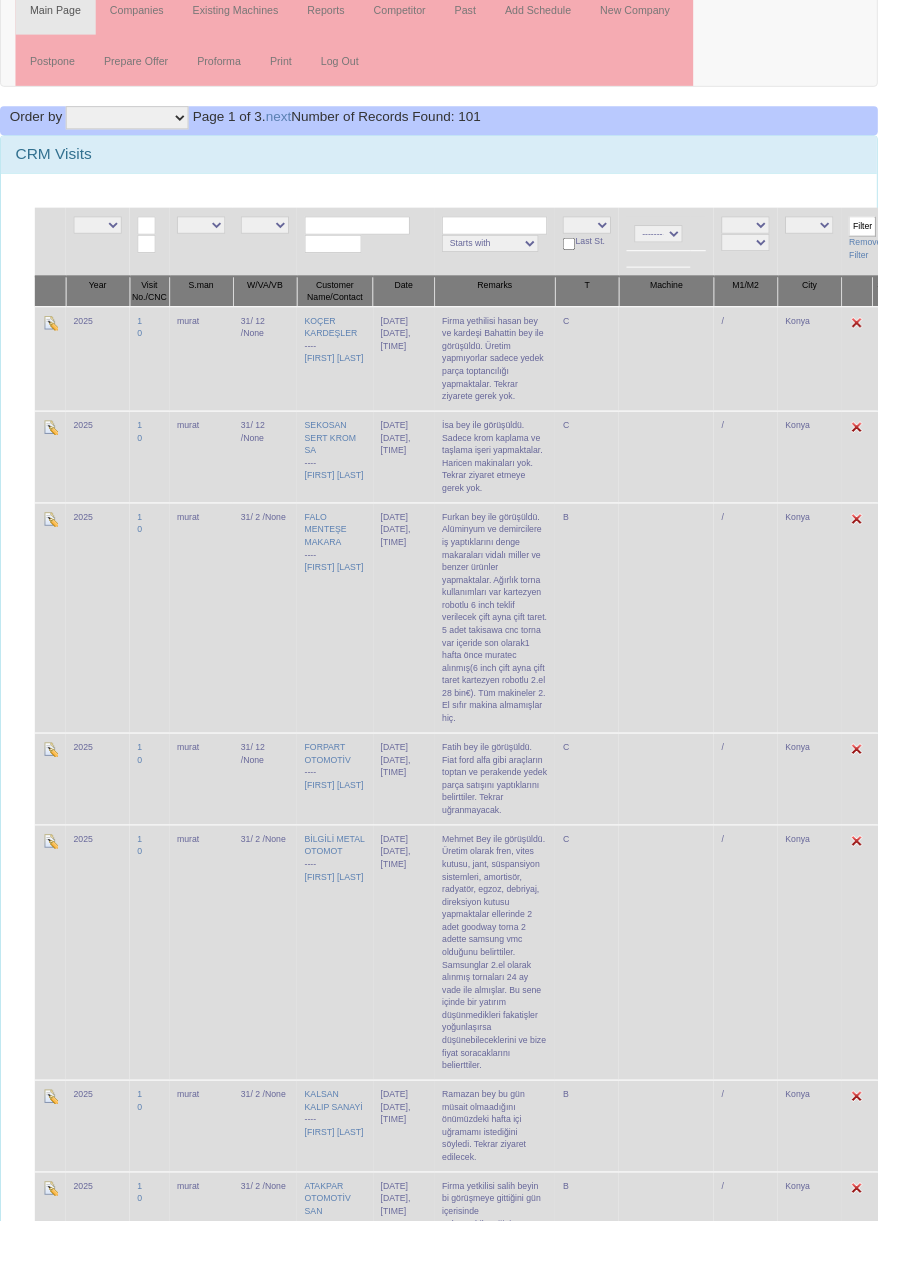 scroll, scrollTop: 0, scrollLeft: 0, axis: both 